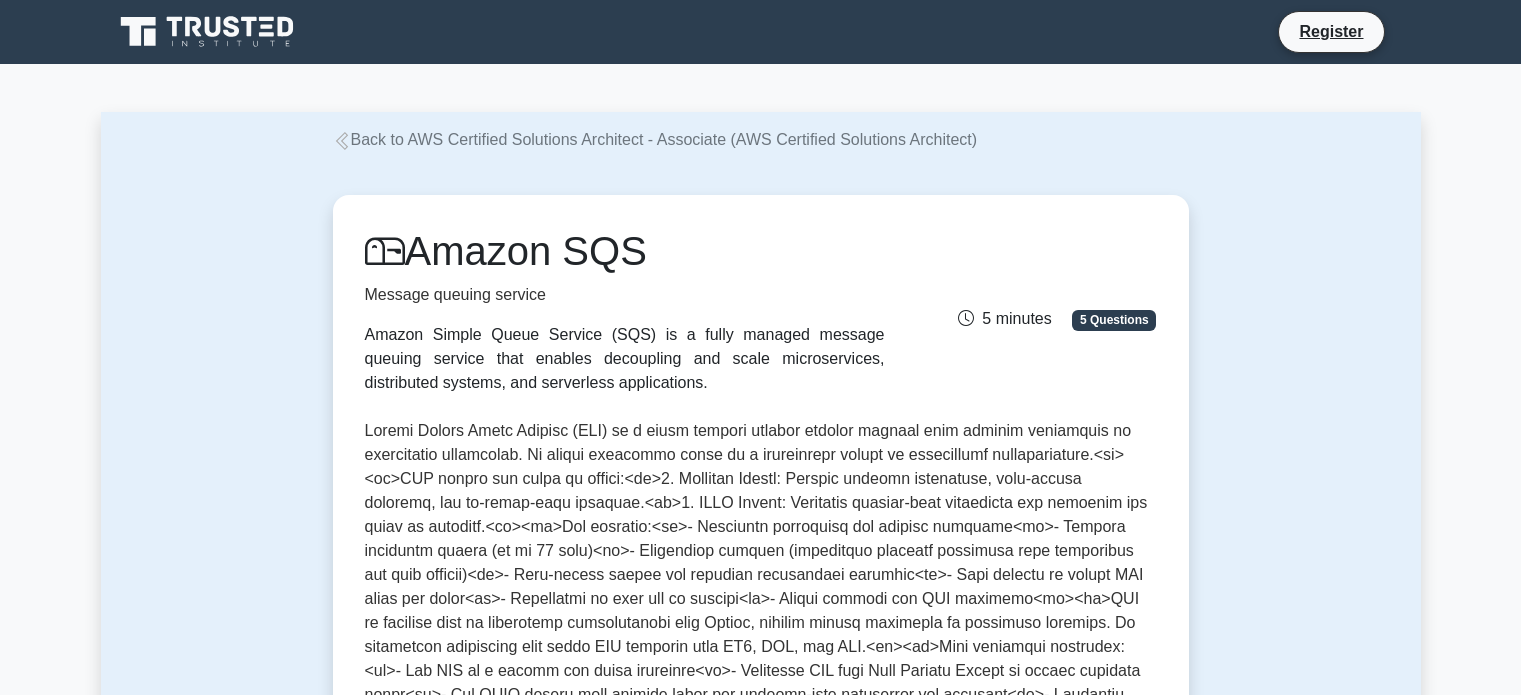 scroll, scrollTop: 0, scrollLeft: 0, axis: both 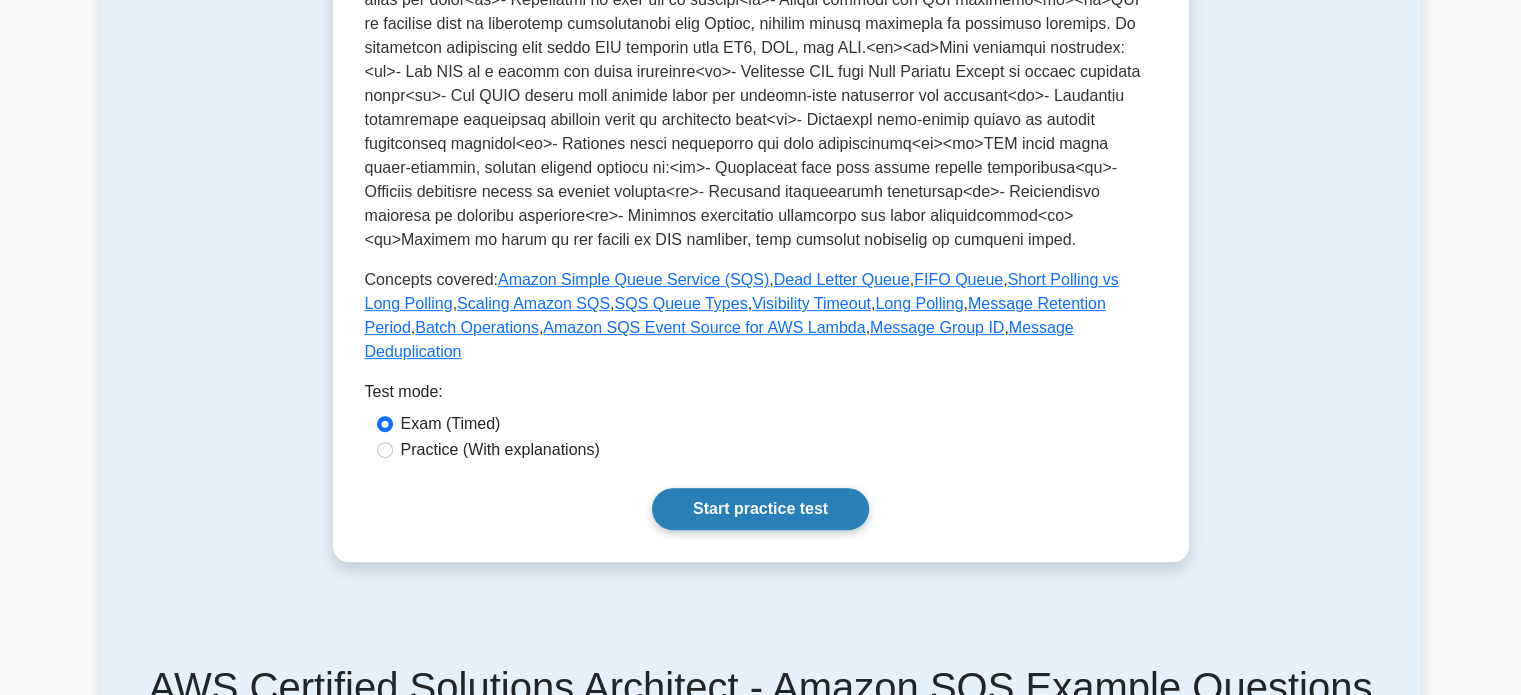 click on "Start practice test" at bounding box center [760, 509] 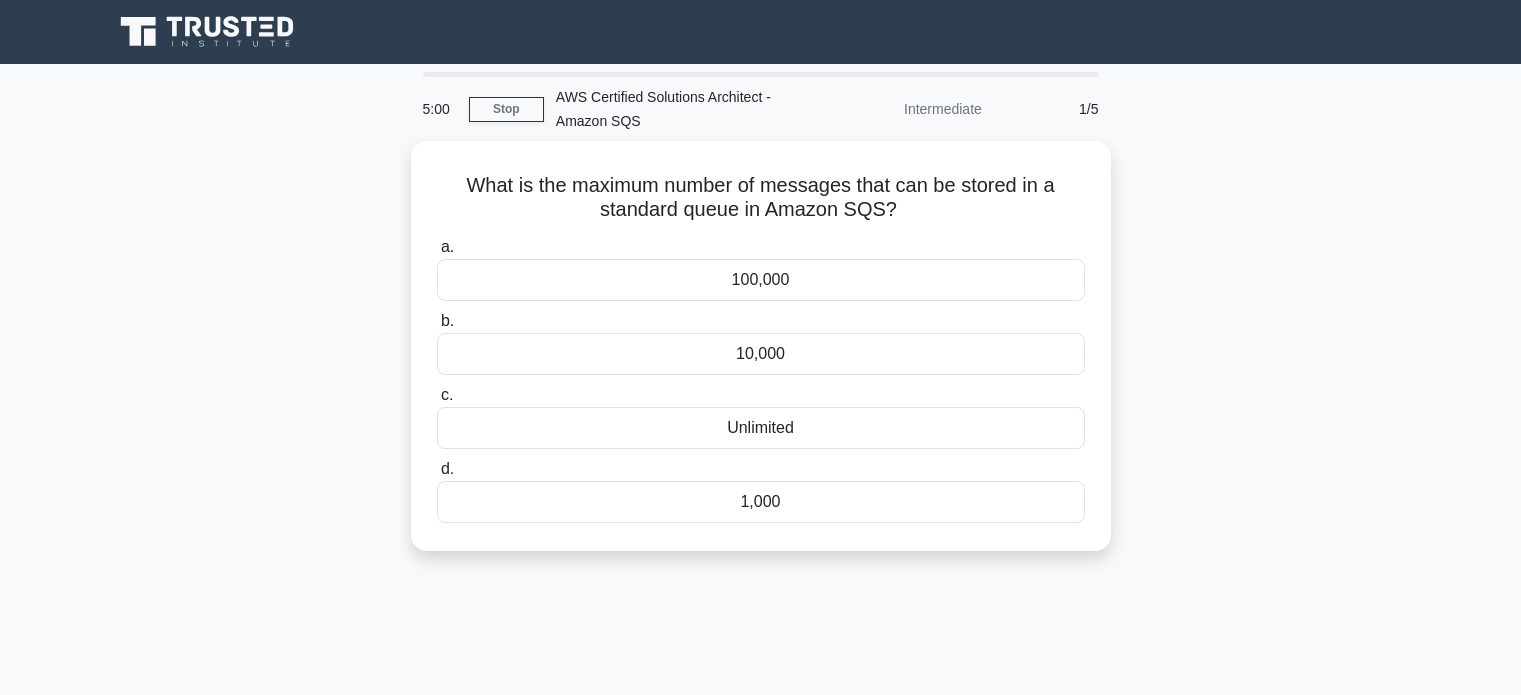 scroll, scrollTop: 0, scrollLeft: 0, axis: both 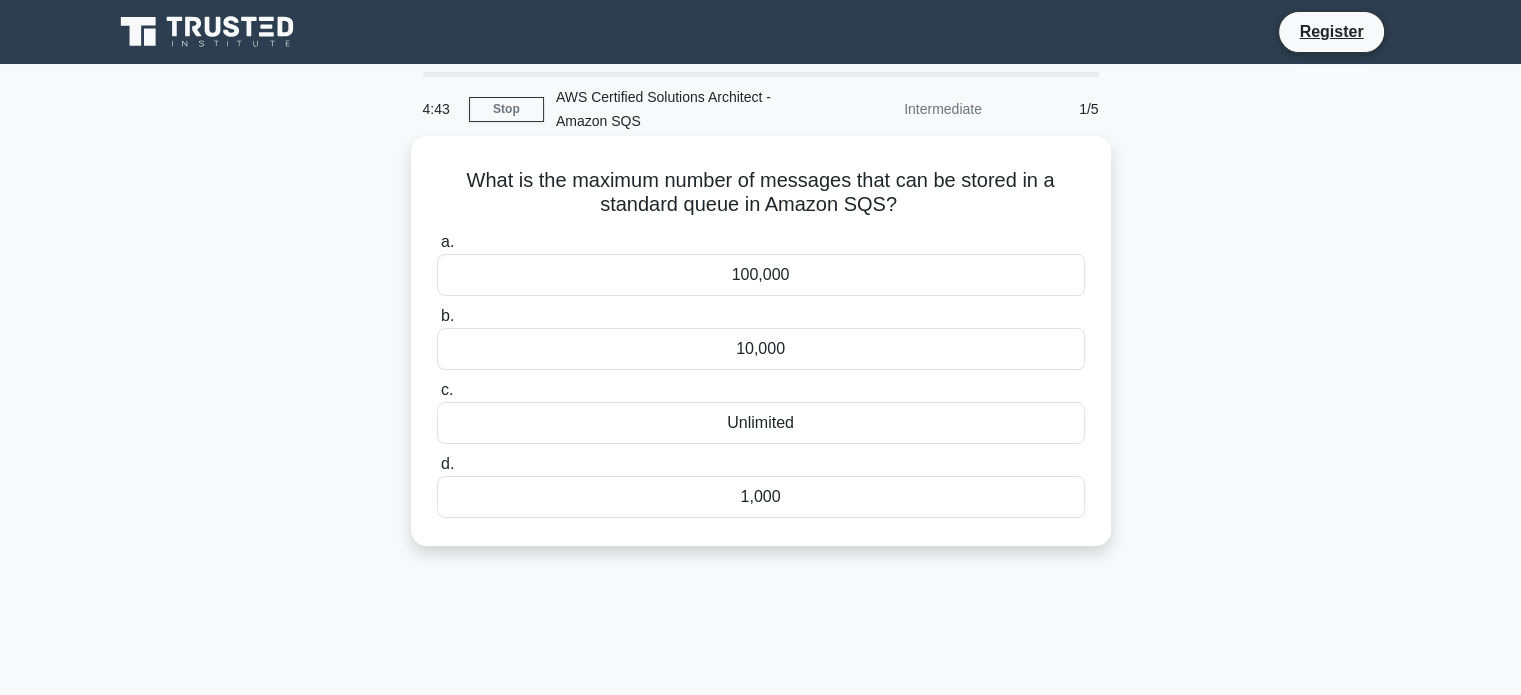 click on "Unlimited" at bounding box center (761, 423) 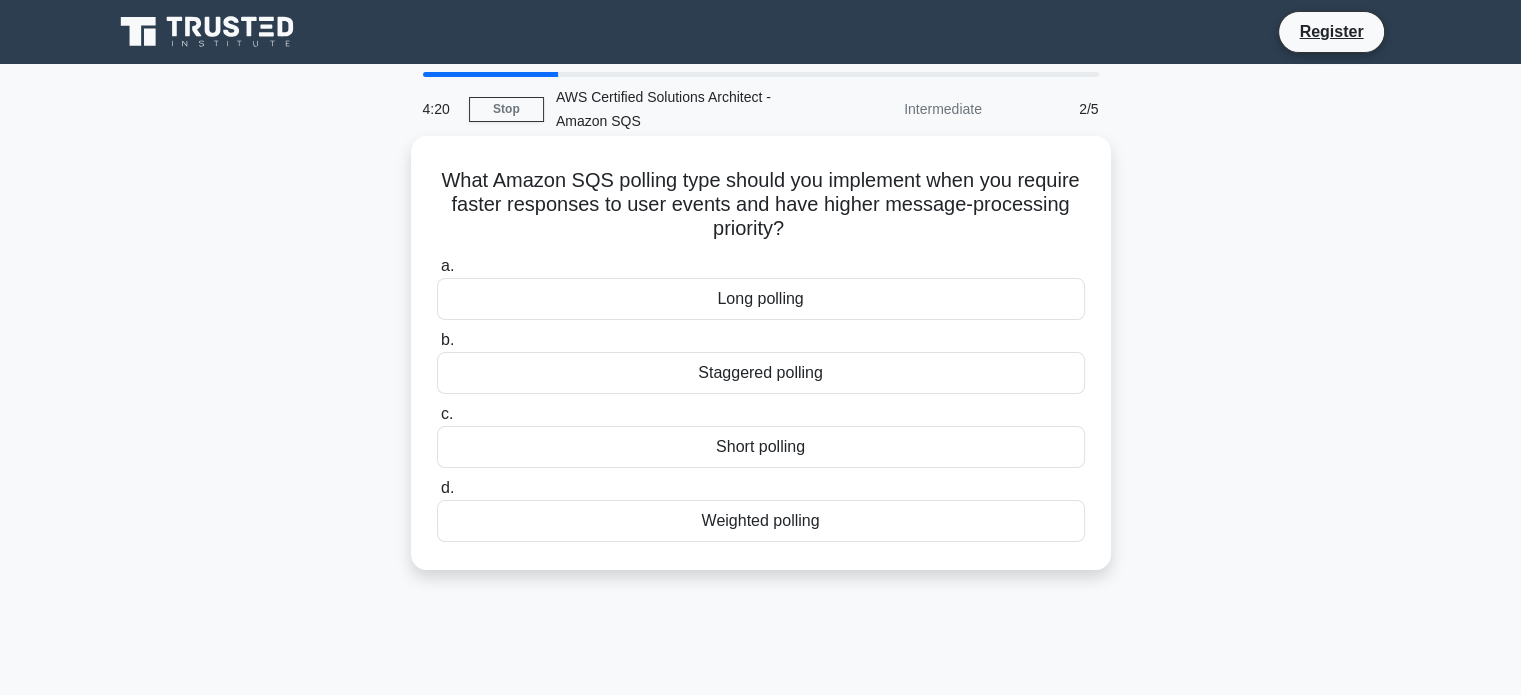 click on "Short polling" at bounding box center [761, 447] 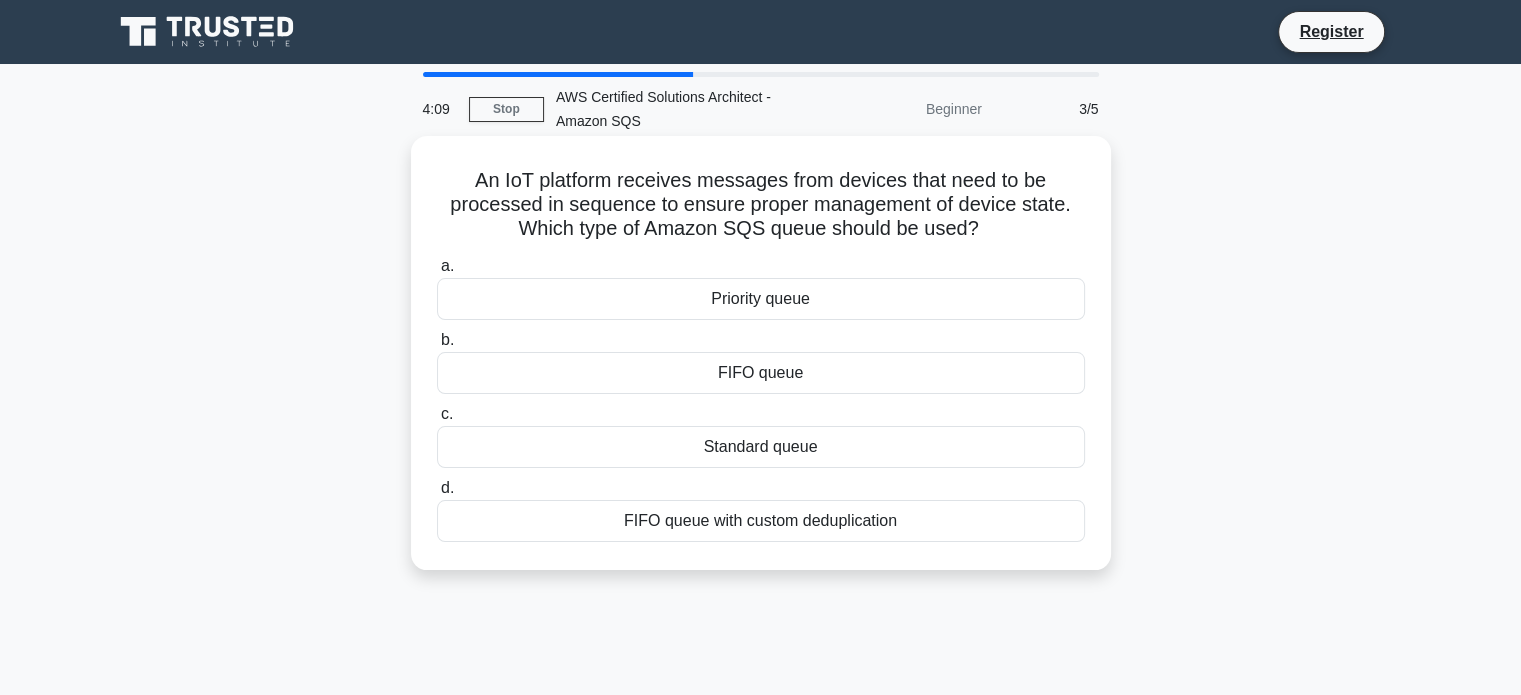 click on "FIFO queue" at bounding box center (761, 373) 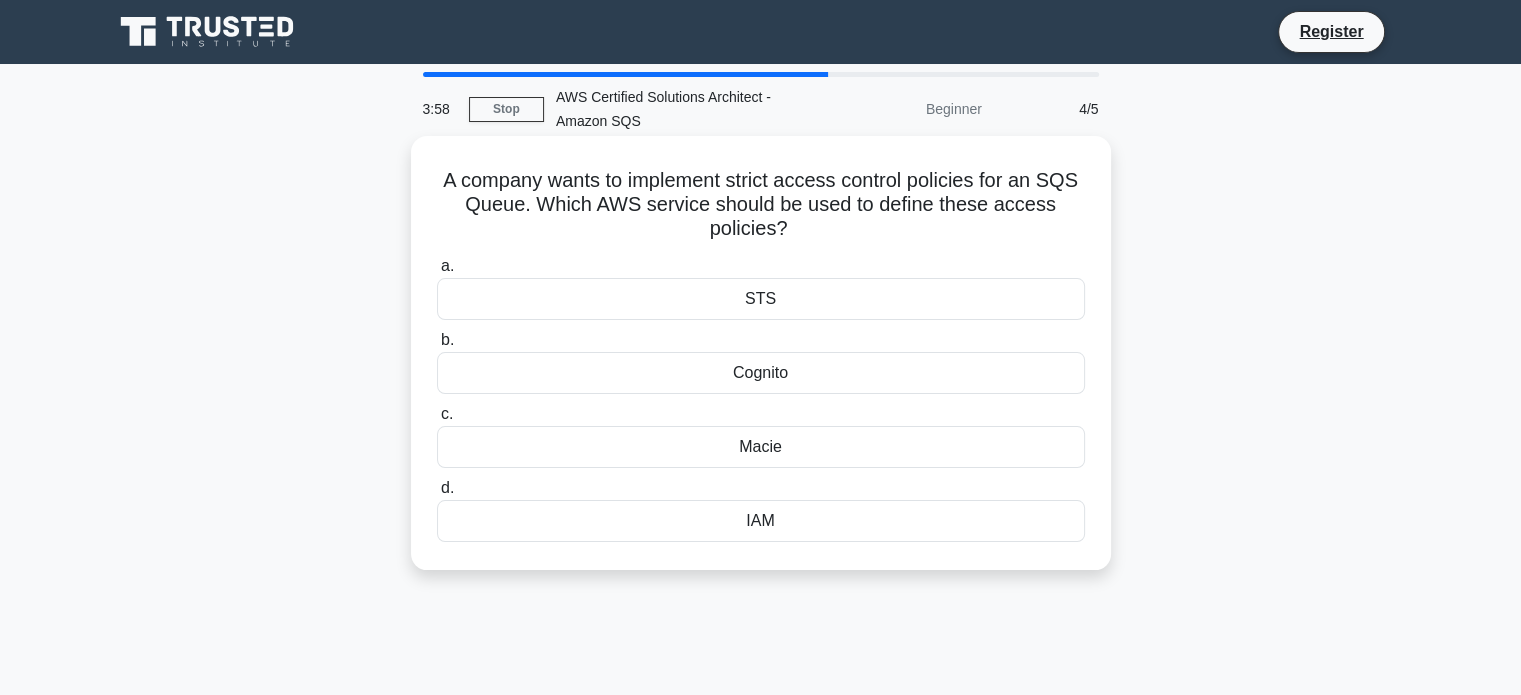 click on "IAM" at bounding box center [761, 521] 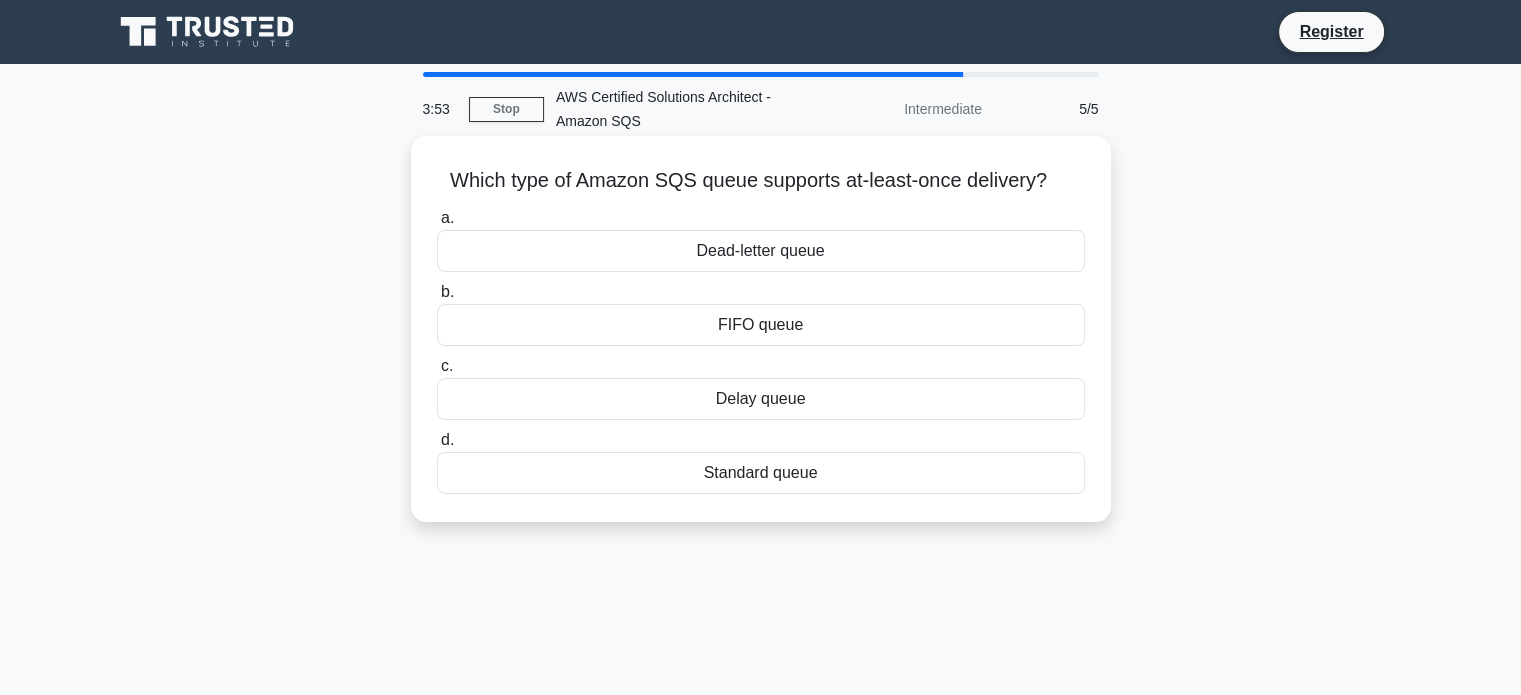 click on "Standard queue" at bounding box center (761, 473) 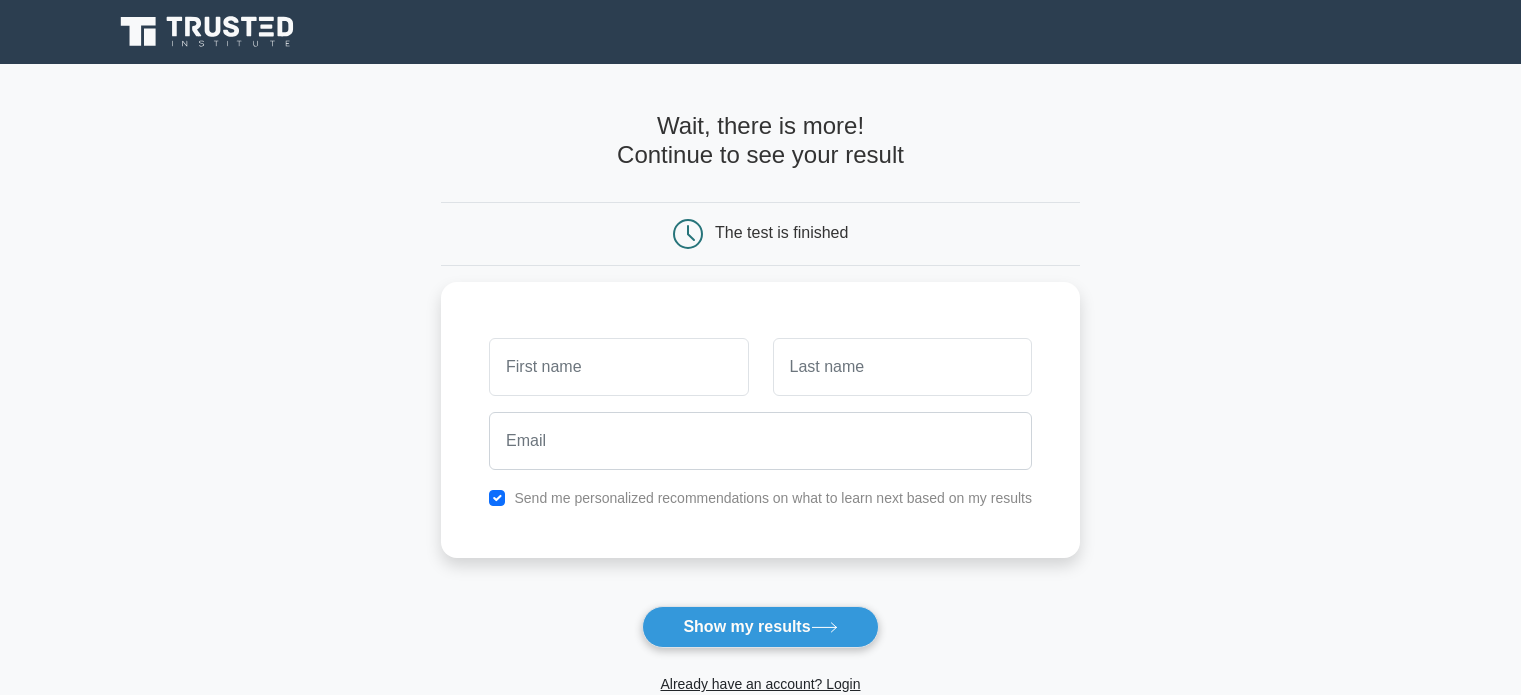 scroll, scrollTop: 0, scrollLeft: 0, axis: both 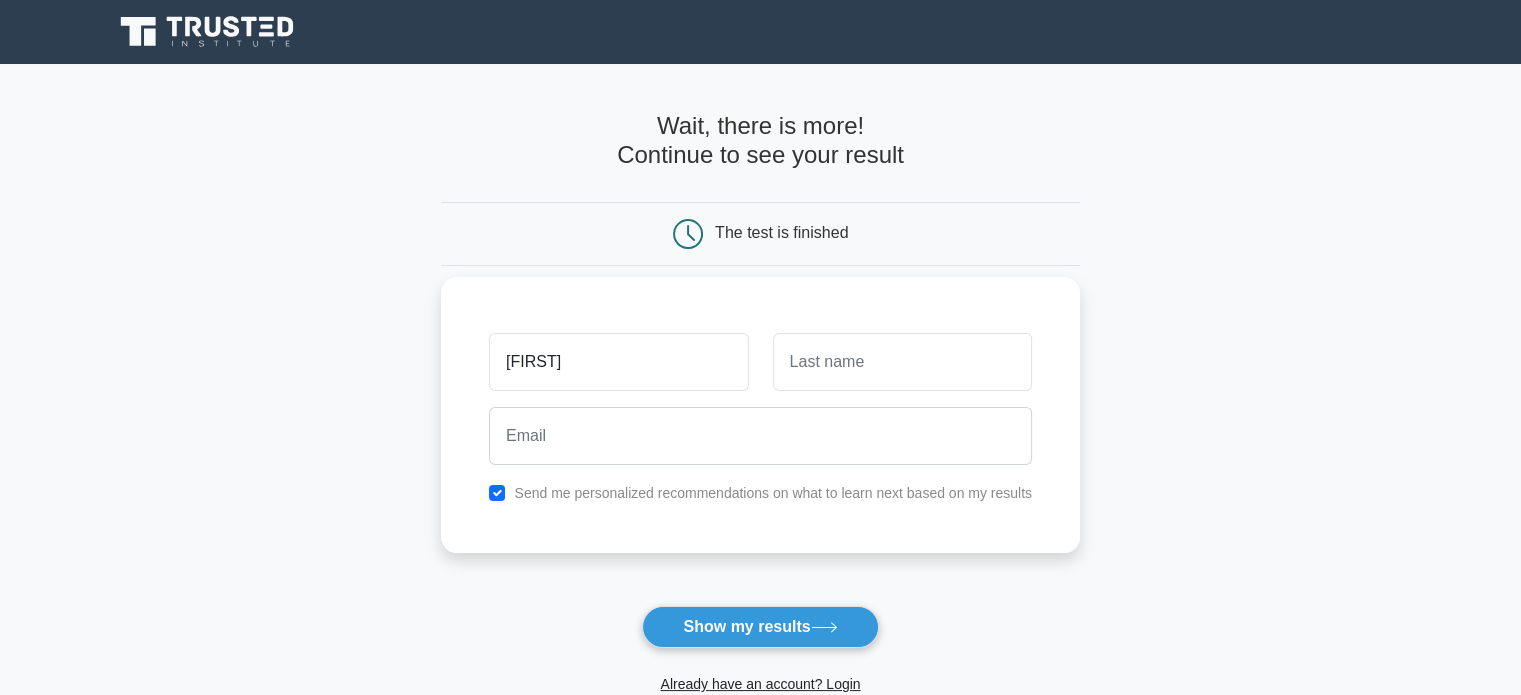 type on "[FIRST]" 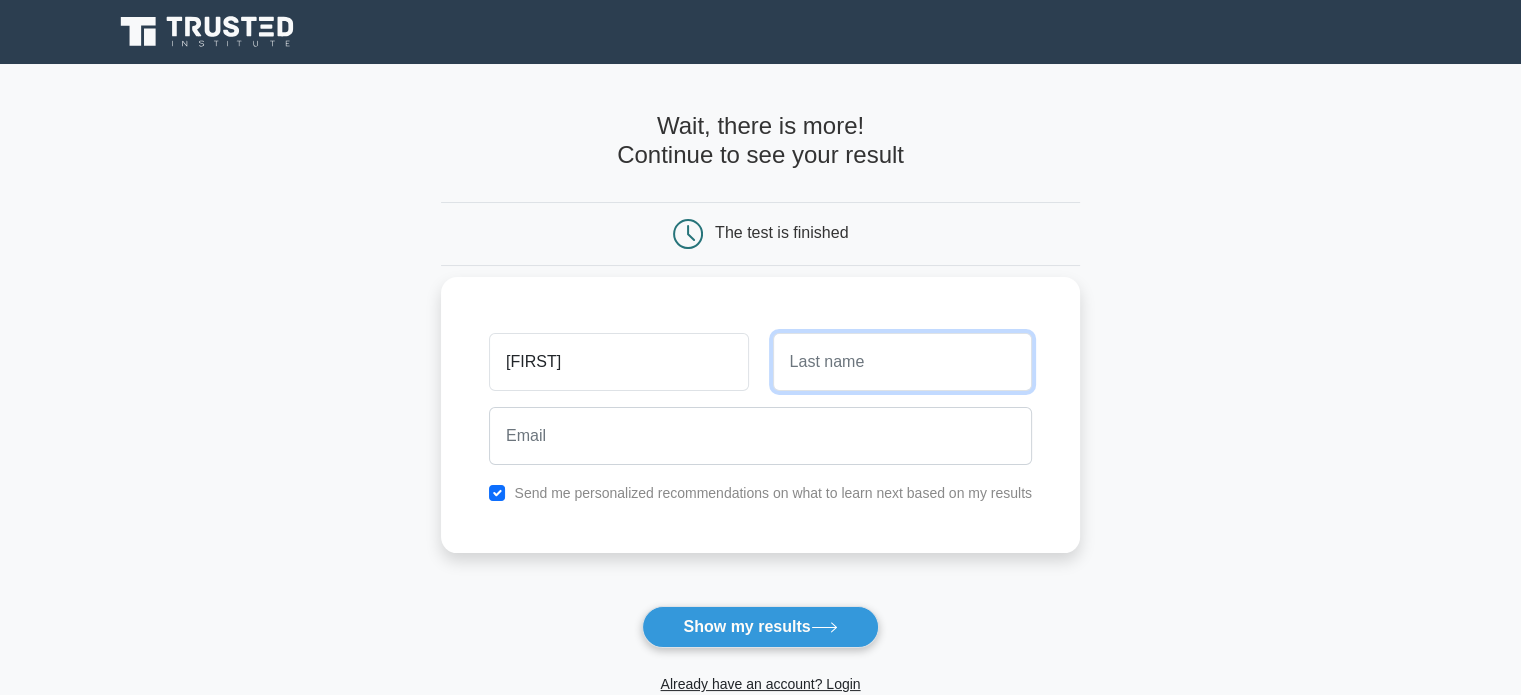 click at bounding box center (902, 362) 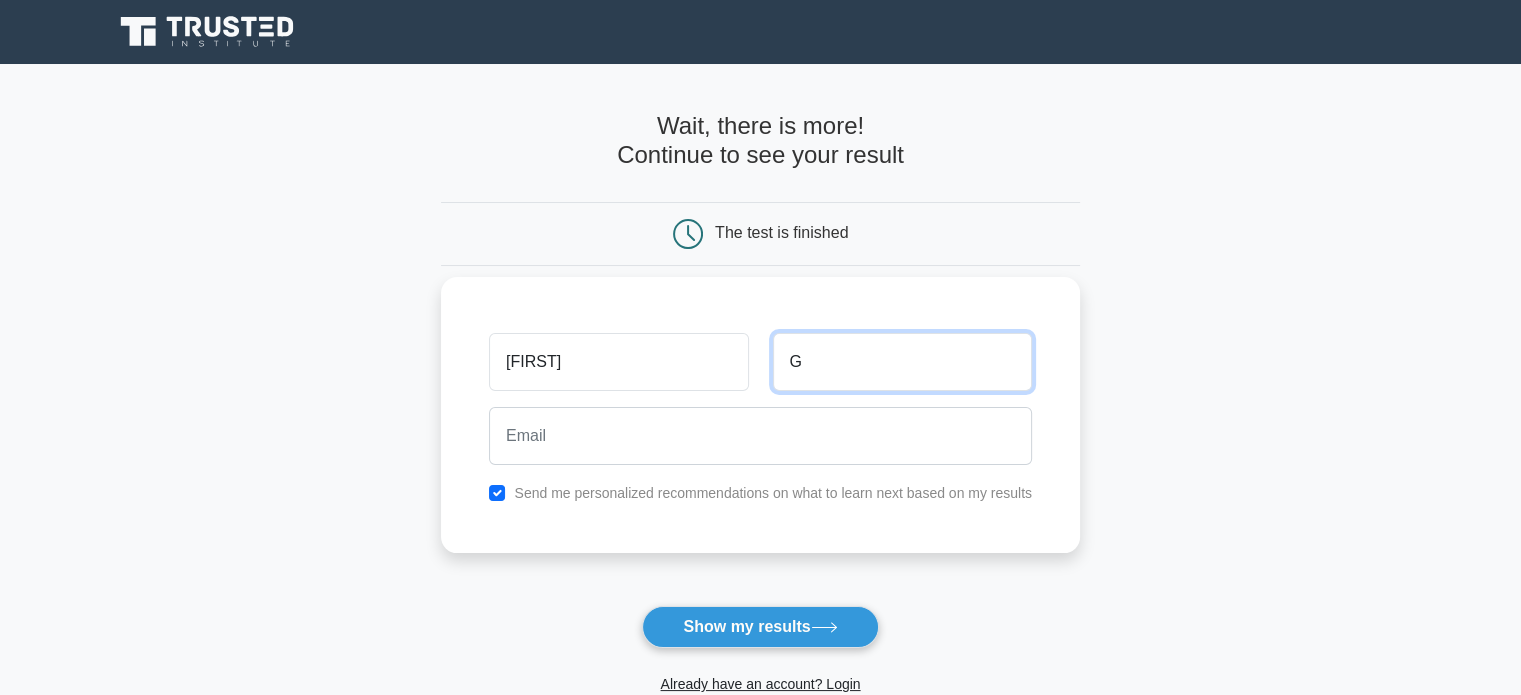 type on "G" 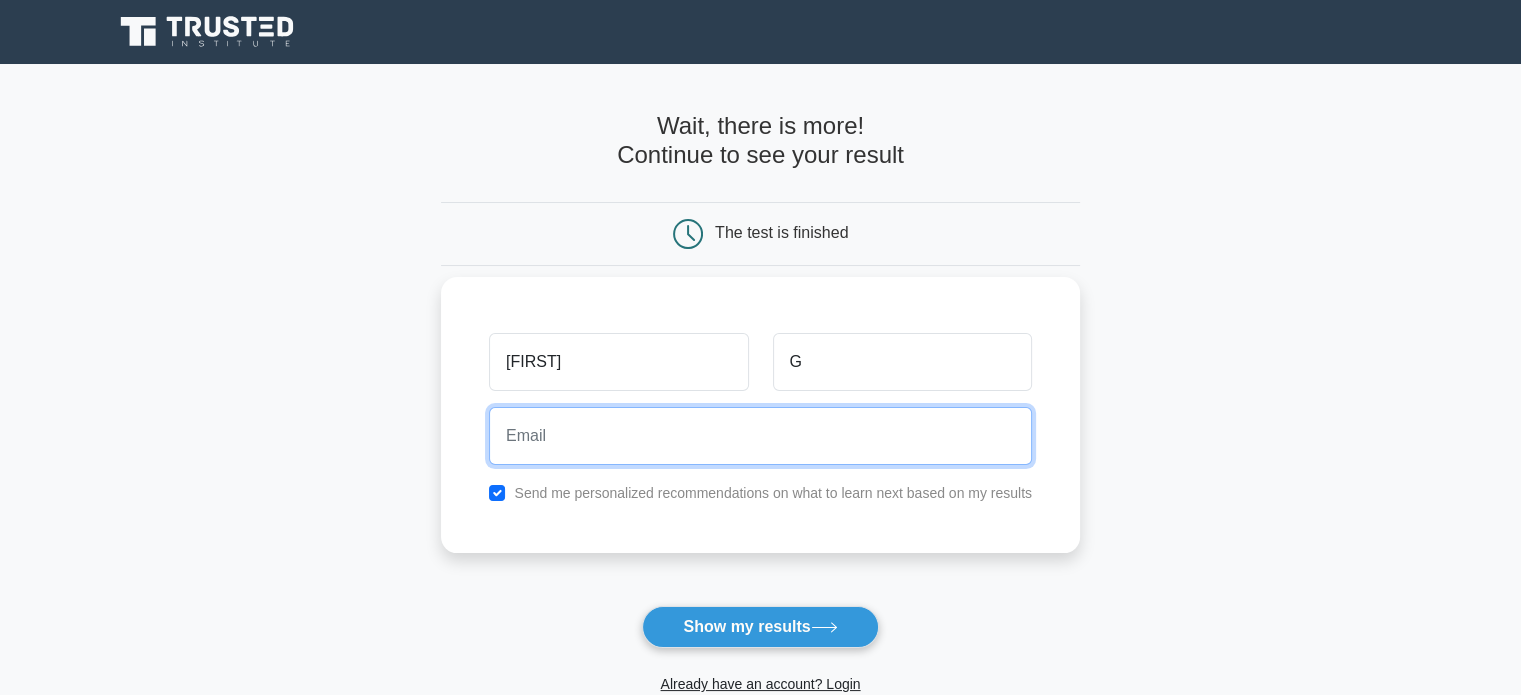 click at bounding box center [760, 436] 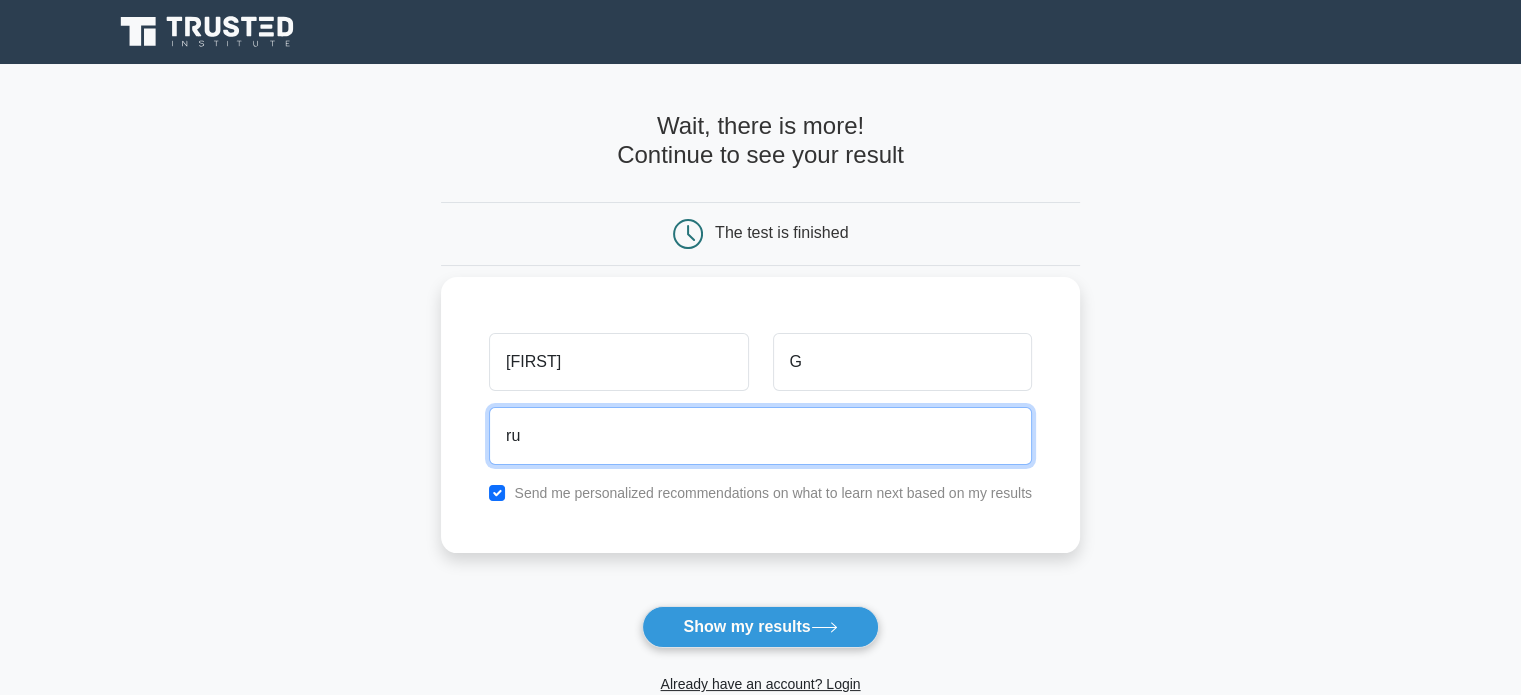 type on "[USERNAME]@[EXAMPLE.COM]" 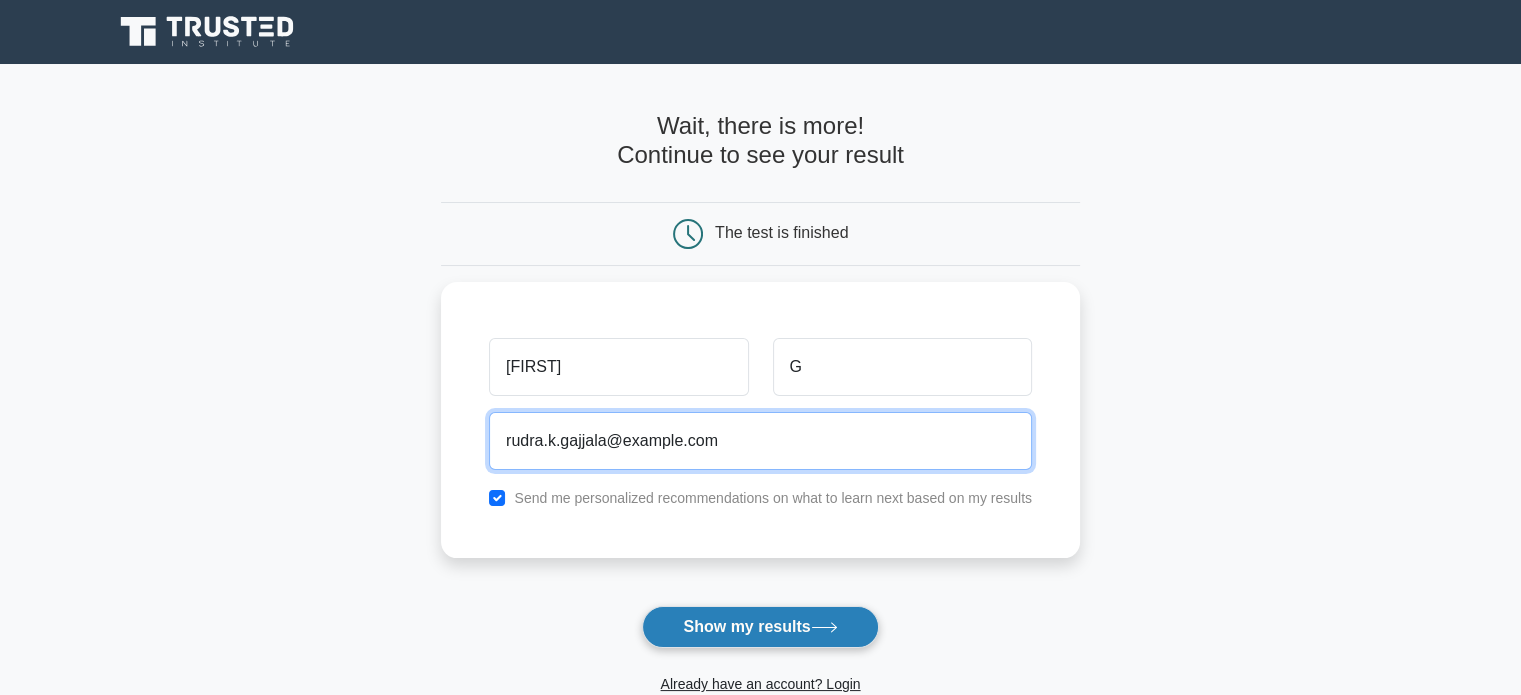 scroll, scrollTop: 172, scrollLeft: 0, axis: vertical 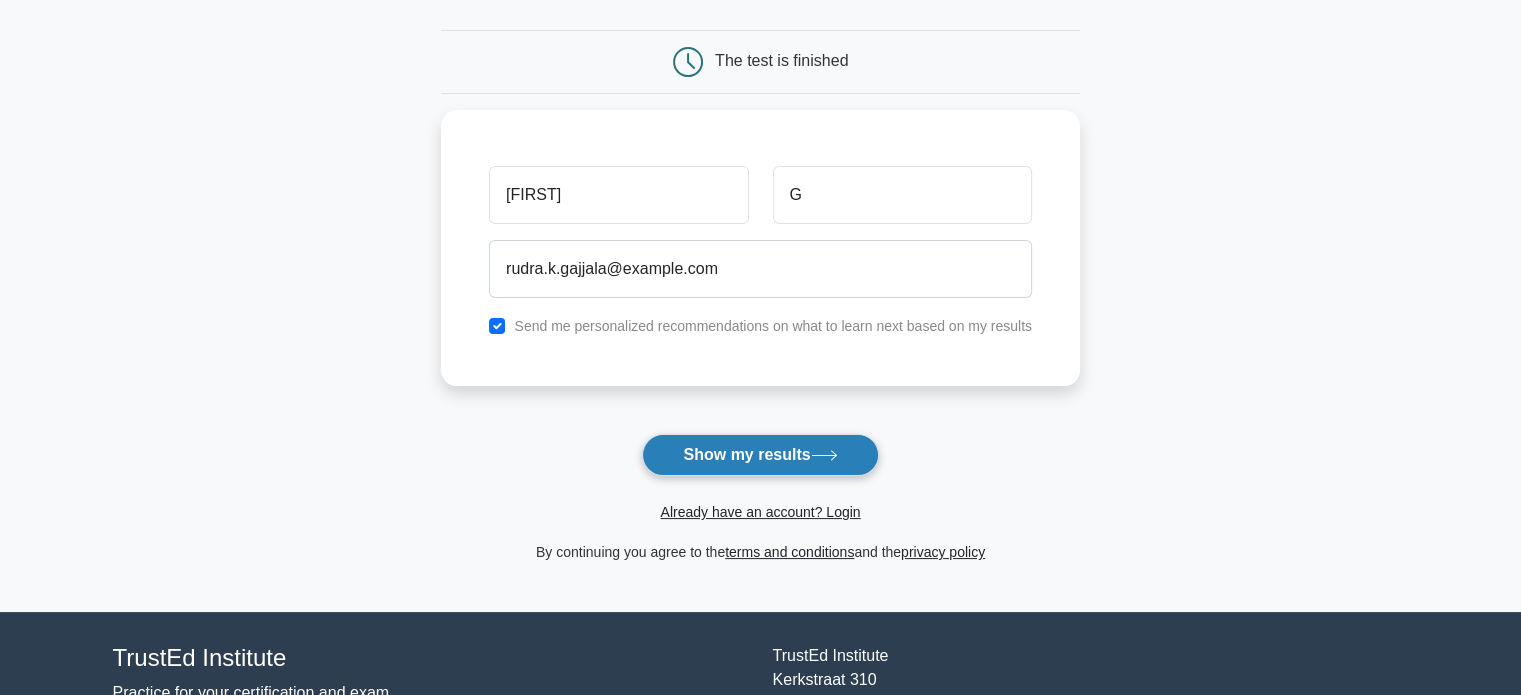 click on "Show my results" at bounding box center [760, 455] 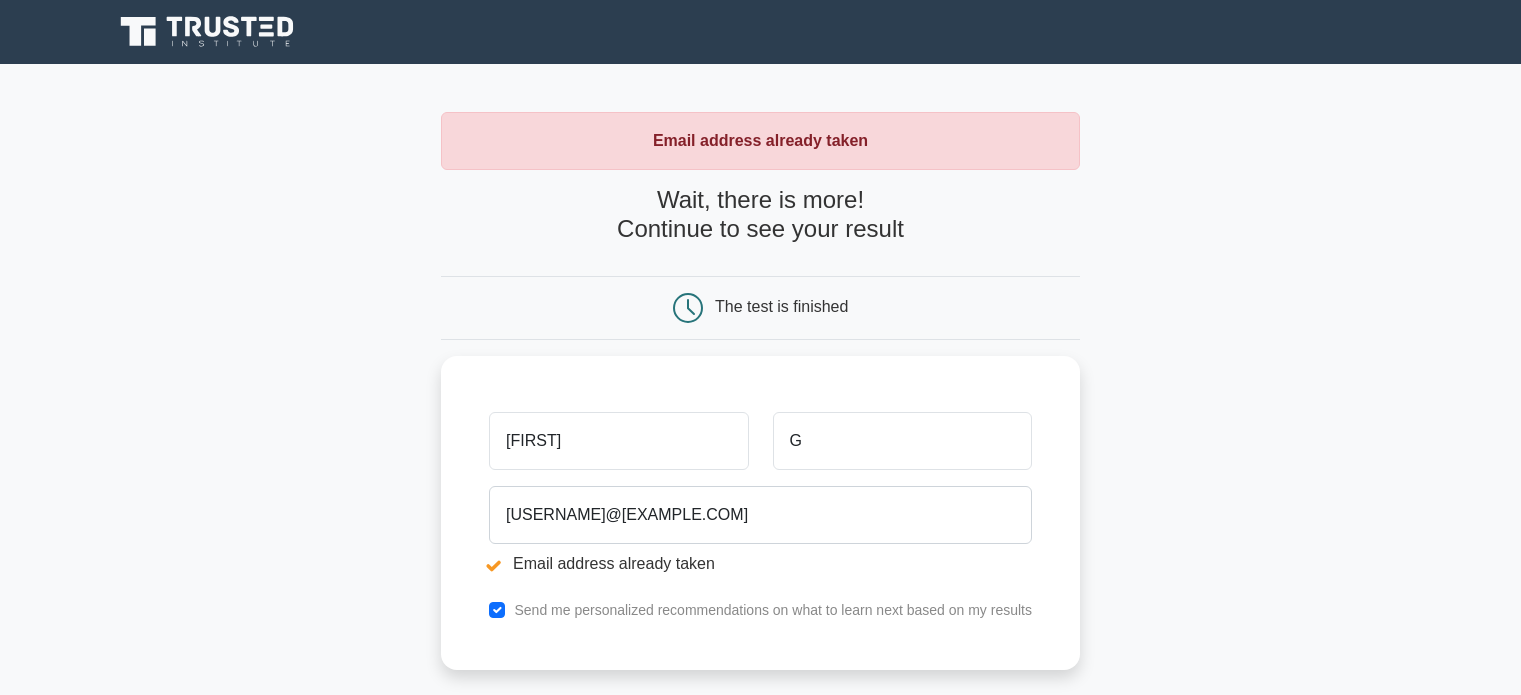 scroll, scrollTop: 0, scrollLeft: 0, axis: both 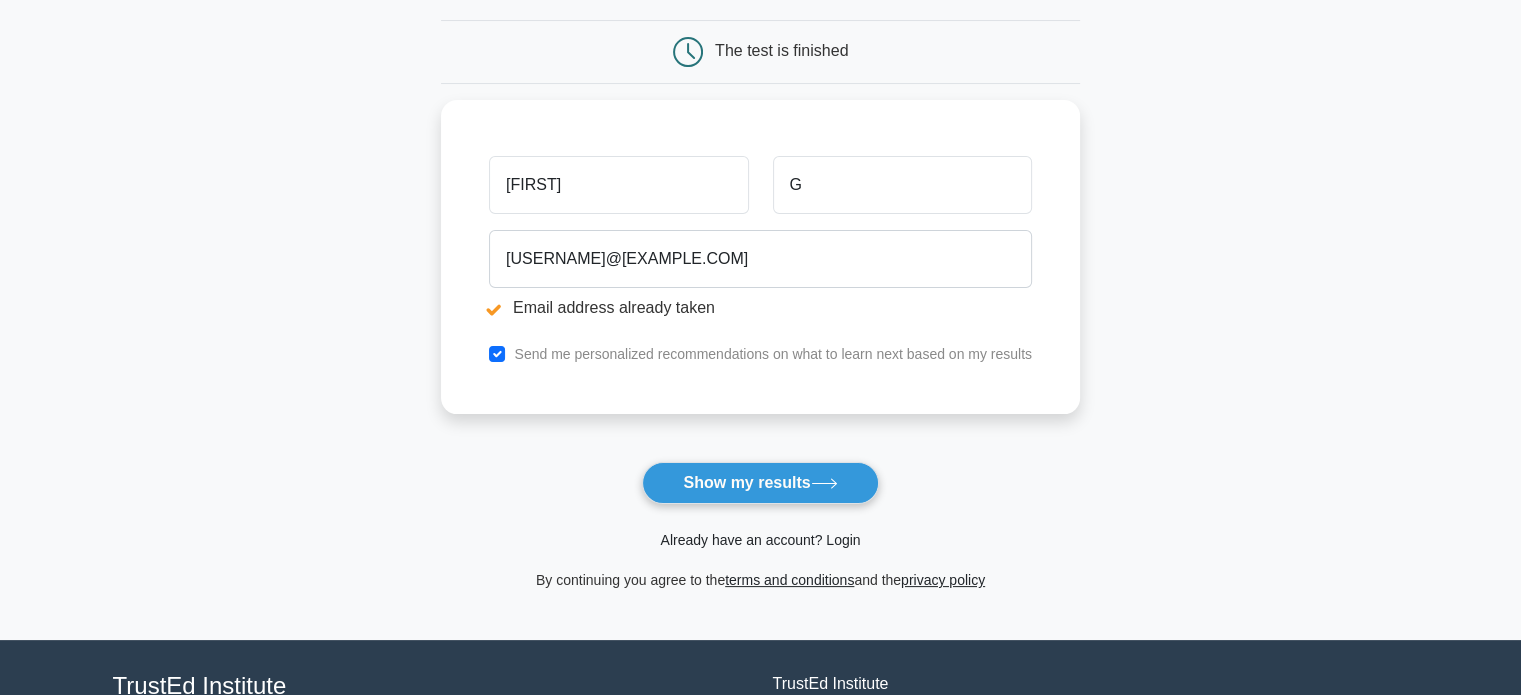 click on "Already have an account? Login" at bounding box center [760, 540] 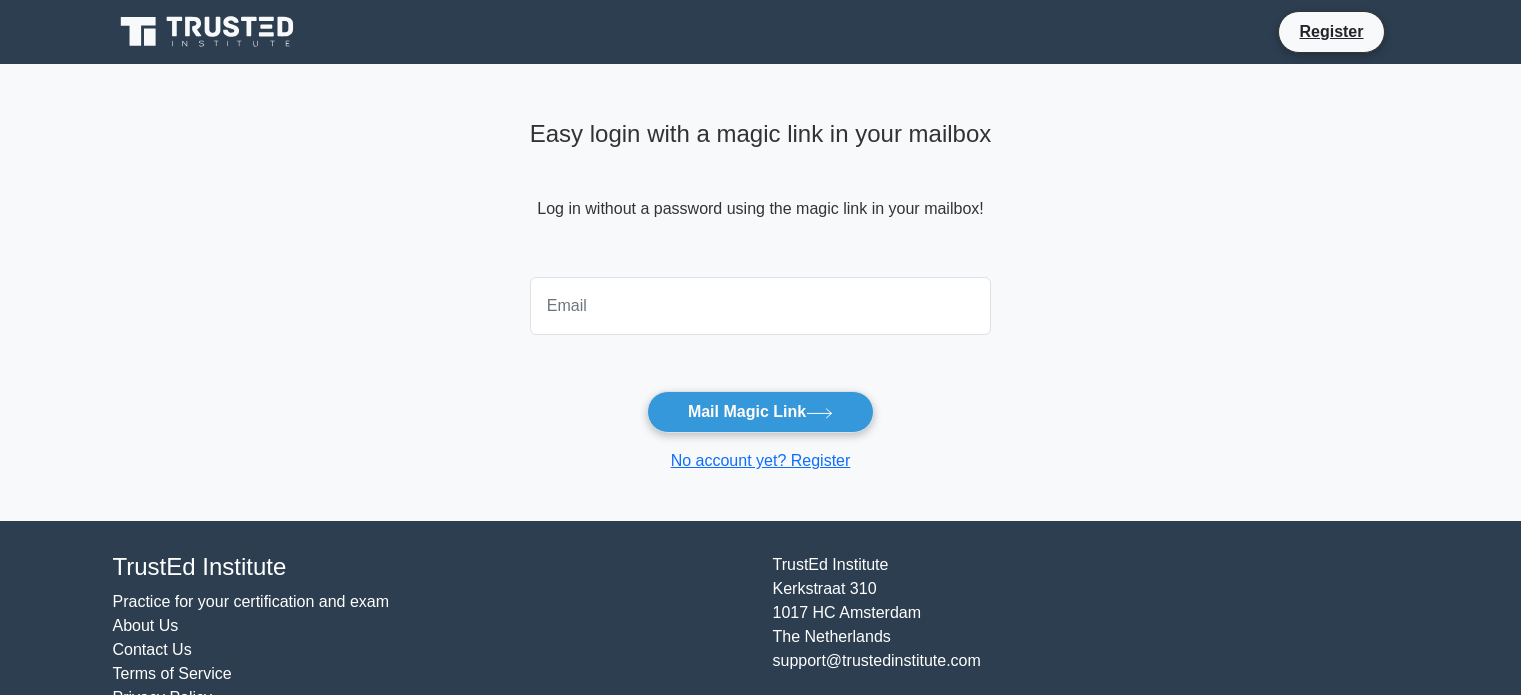 scroll, scrollTop: 0, scrollLeft: 0, axis: both 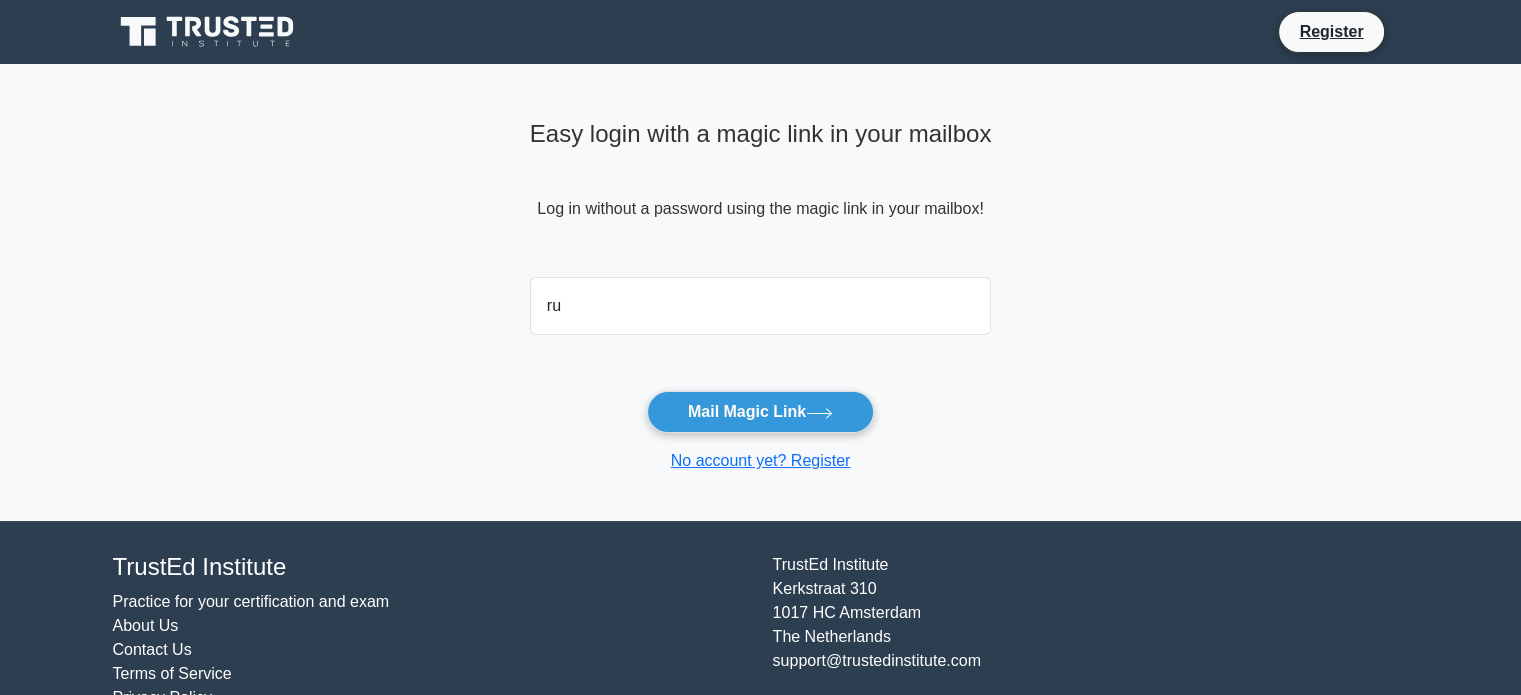 type on "rudra.k.gajjala@[EMAIL]" 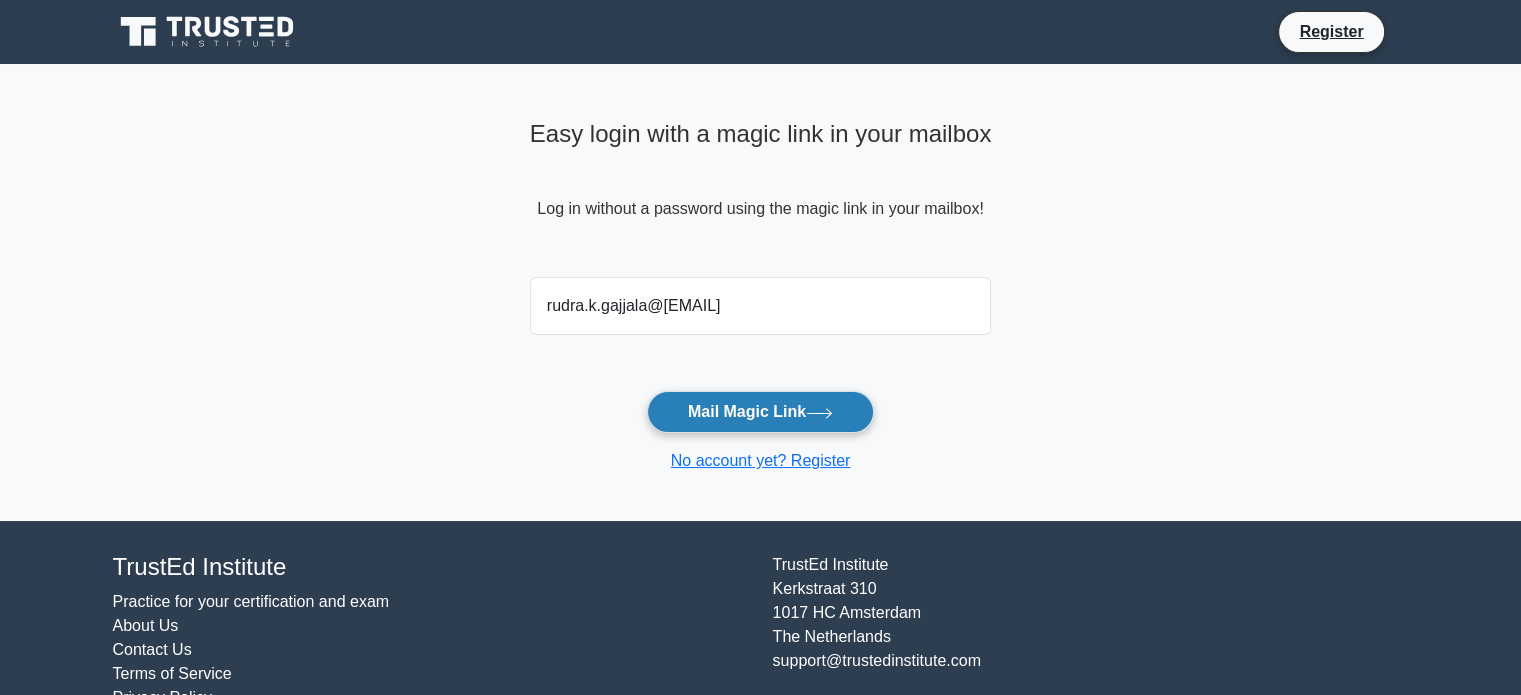 click on "Mail Magic Link" at bounding box center [760, 412] 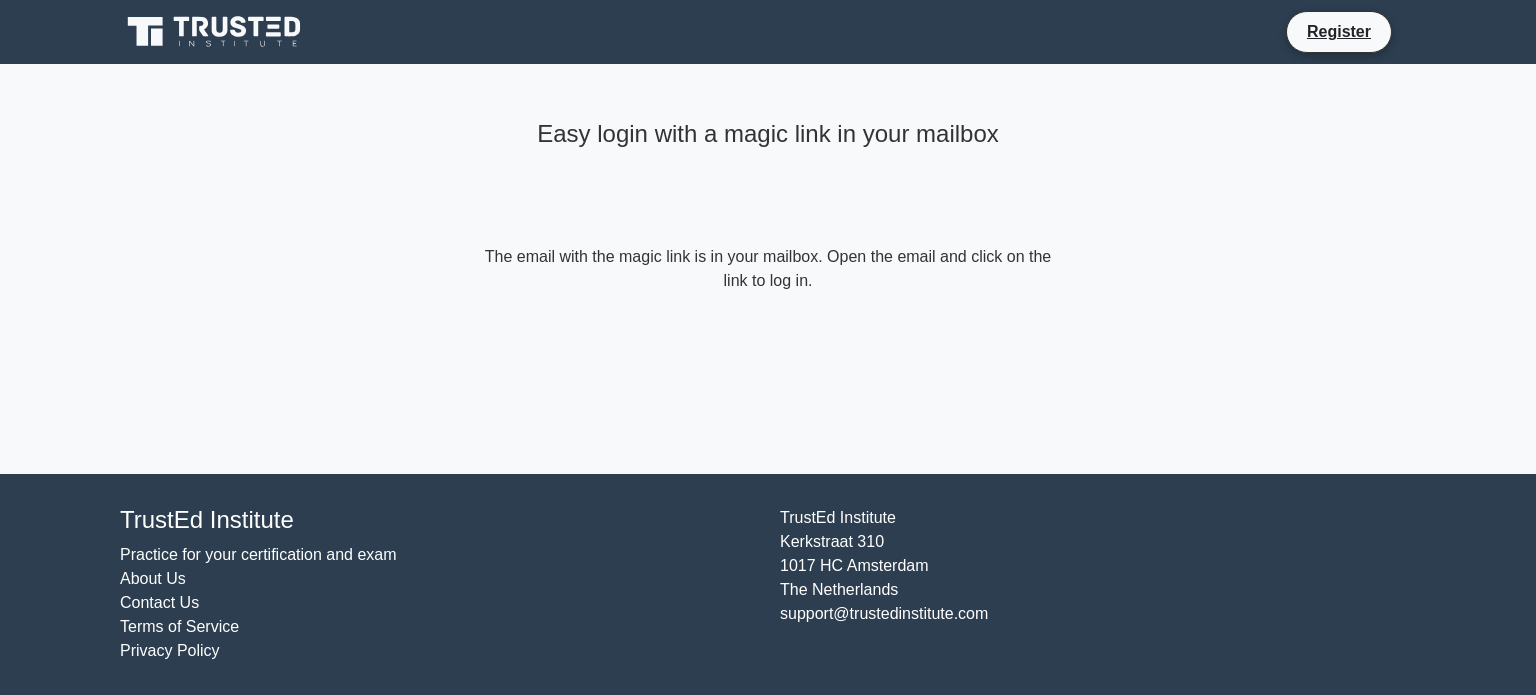 scroll, scrollTop: 0, scrollLeft: 0, axis: both 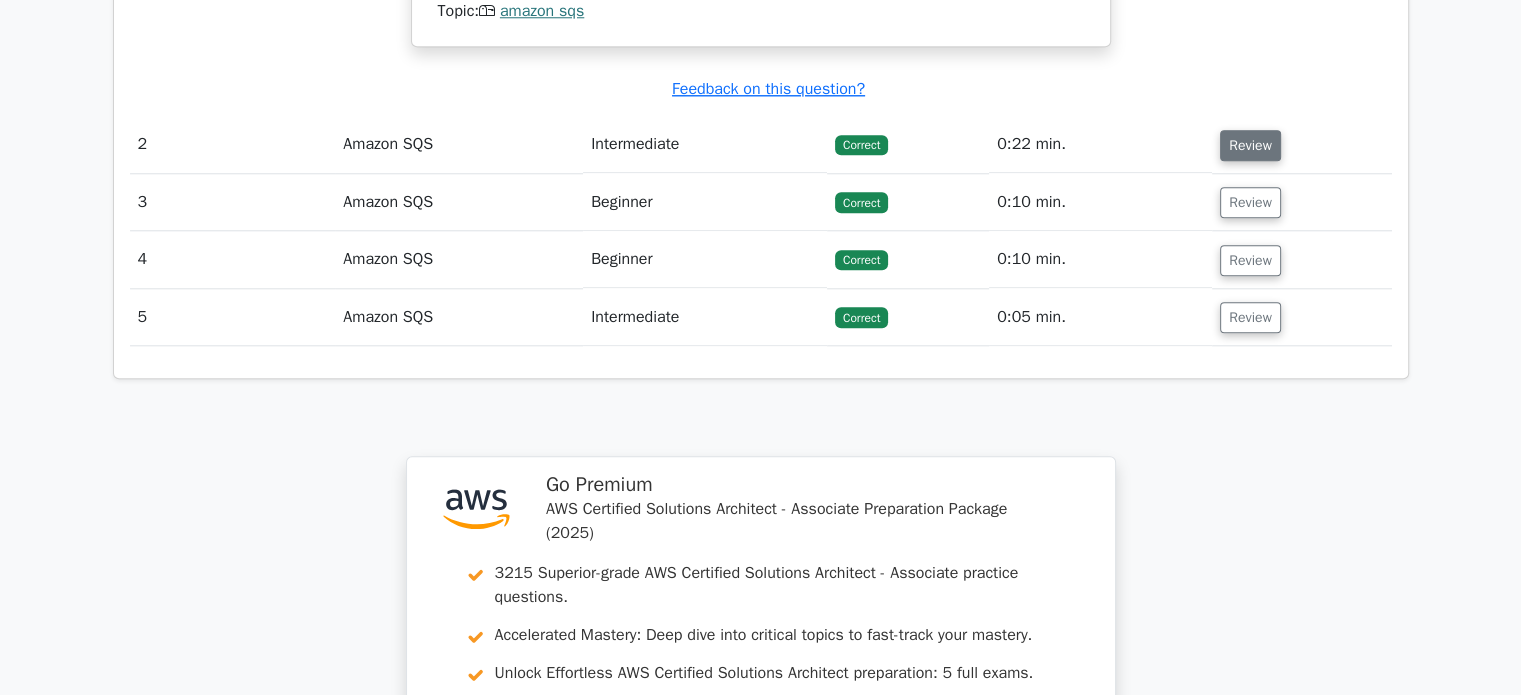 click on "Review" at bounding box center [1250, 145] 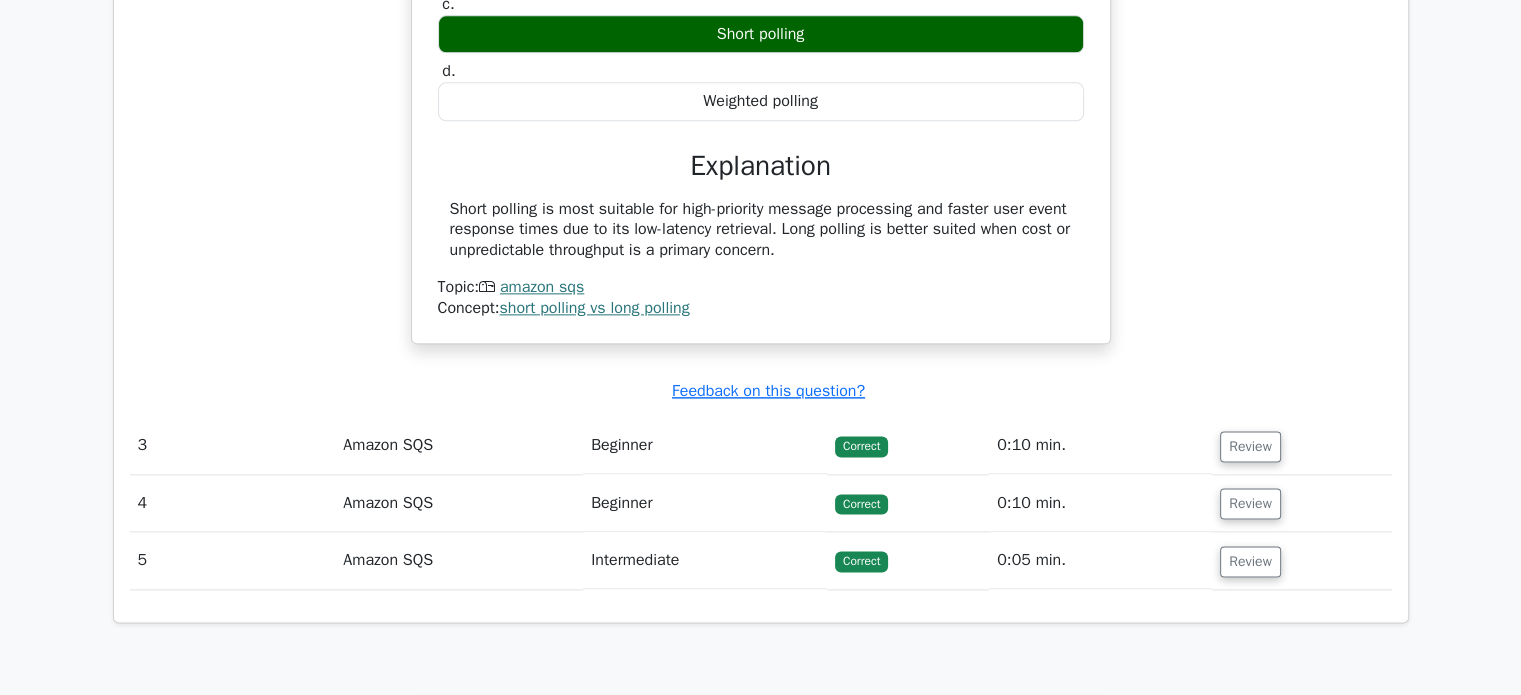 scroll, scrollTop: 2466, scrollLeft: 0, axis: vertical 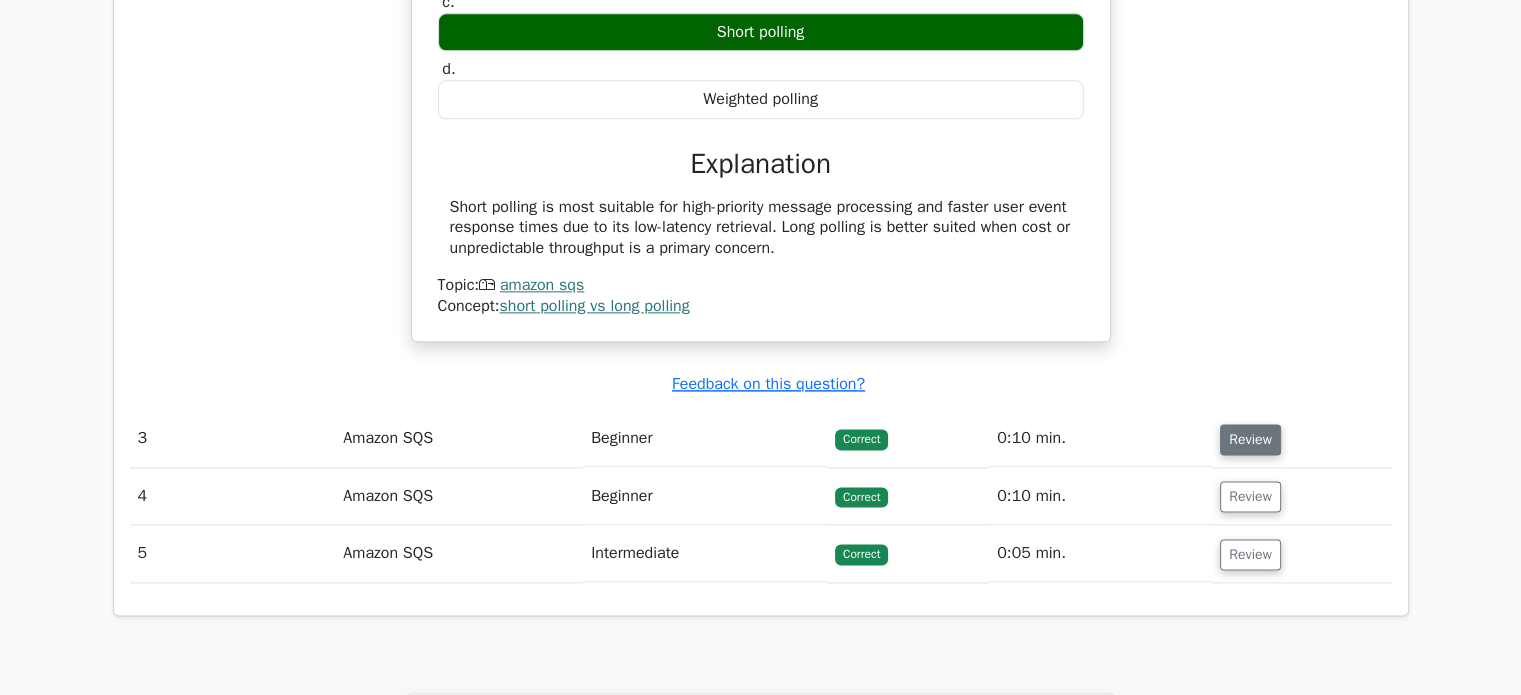 click on "Review" at bounding box center [1250, 439] 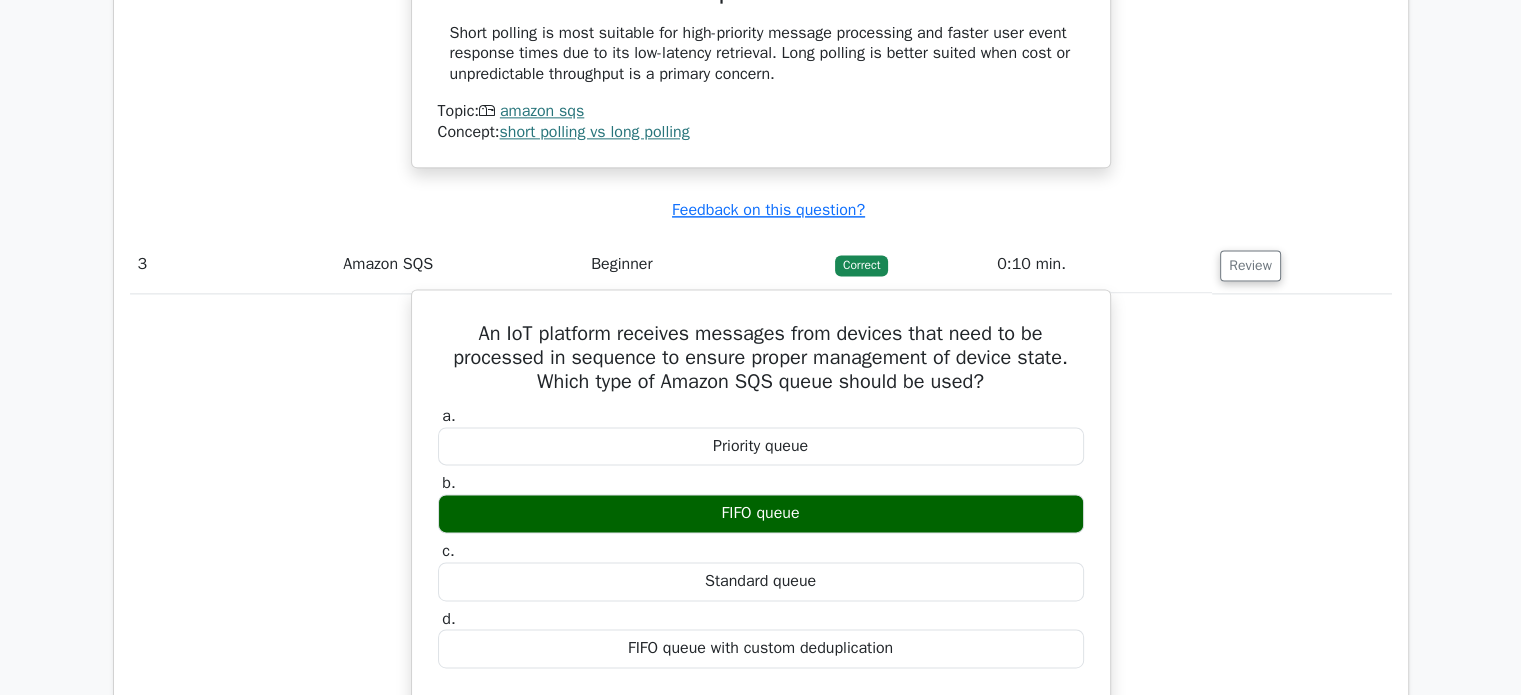 scroll, scrollTop: 2642, scrollLeft: 0, axis: vertical 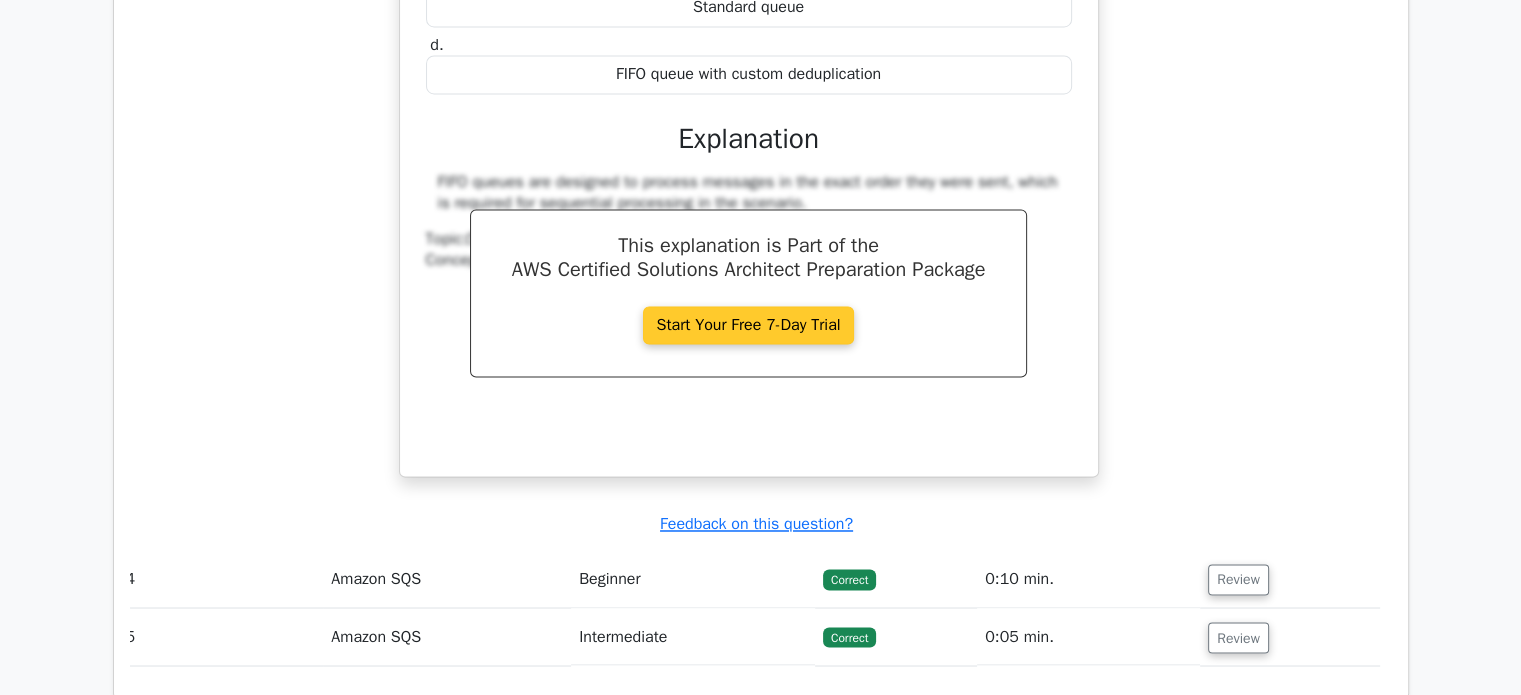 click on "Start Your Free 7-Day Trial" at bounding box center (748, 325) 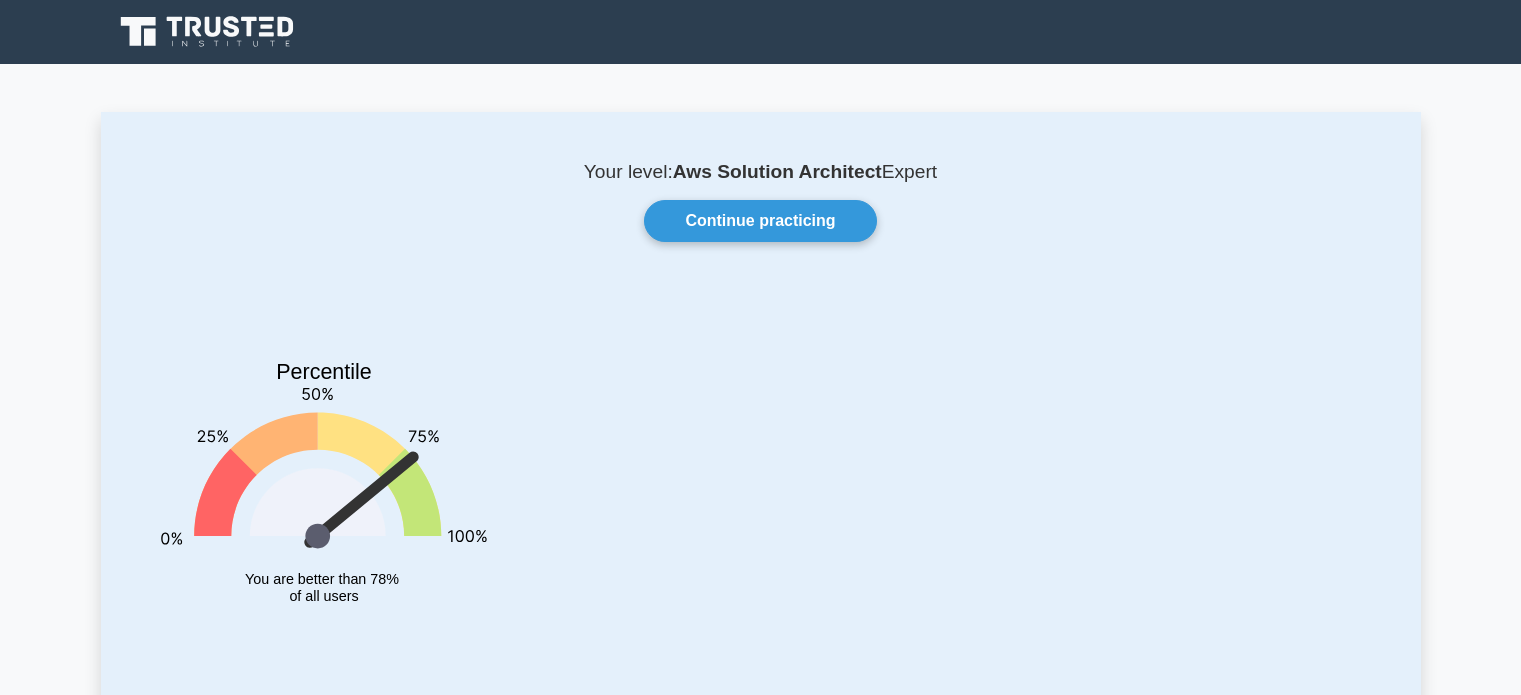 scroll, scrollTop: 0, scrollLeft: 0, axis: both 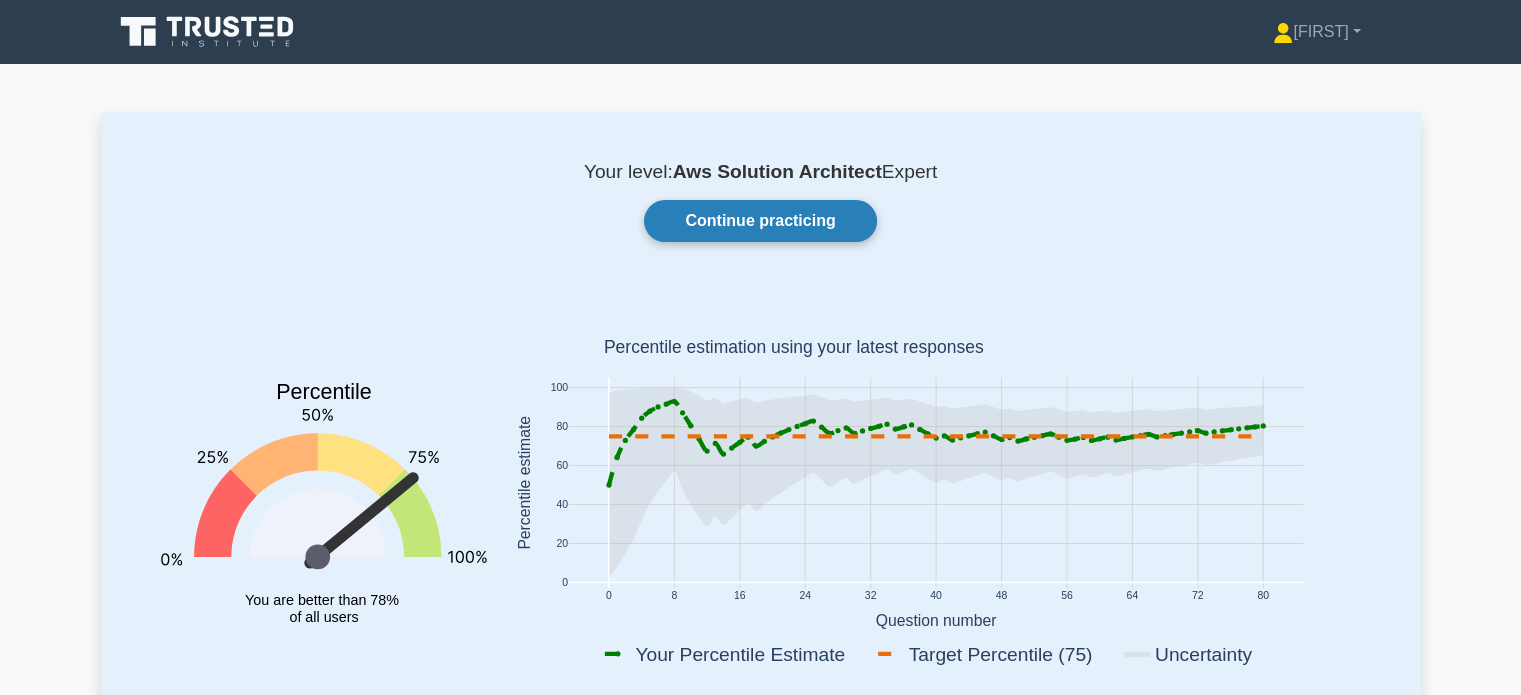 click on "Continue practicing" at bounding box center (760, 221) 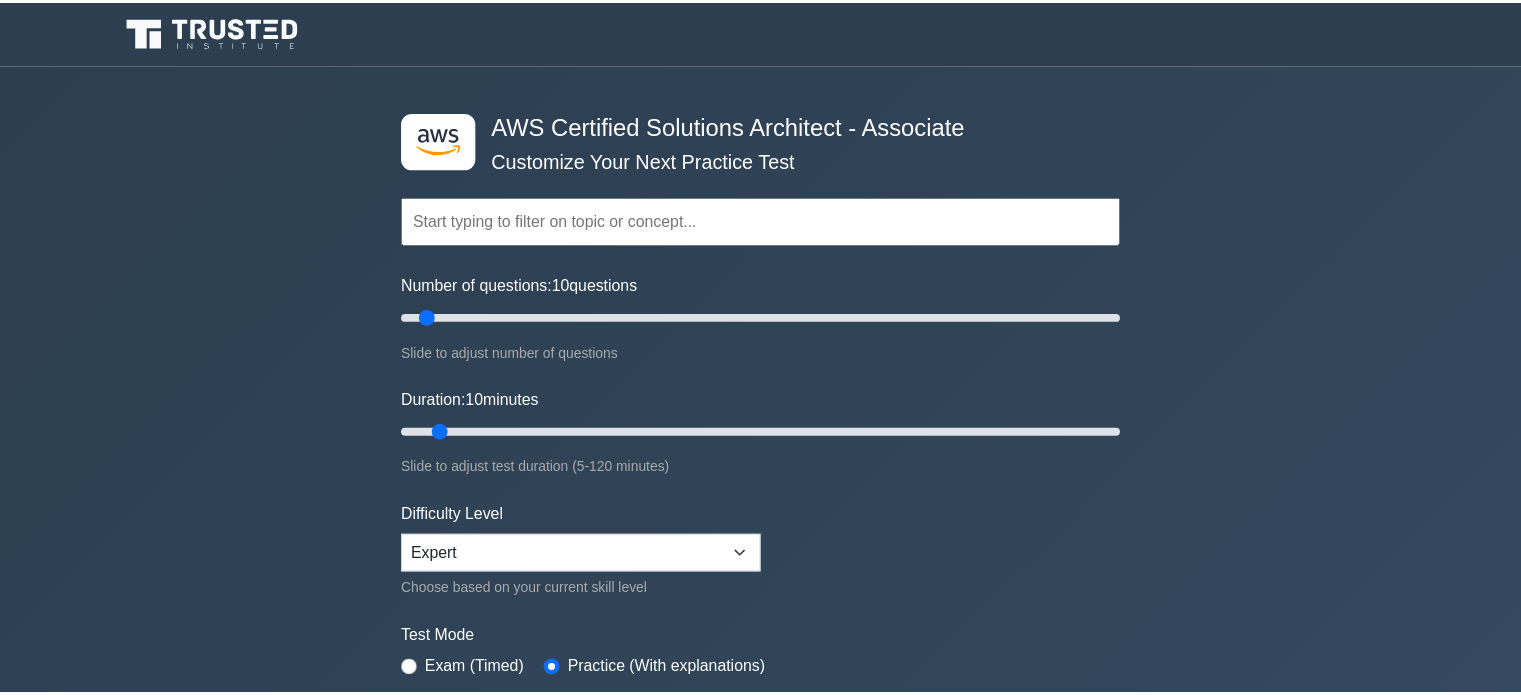 scroll, scrollTop: 0, scrollLeft: 0, axis: both 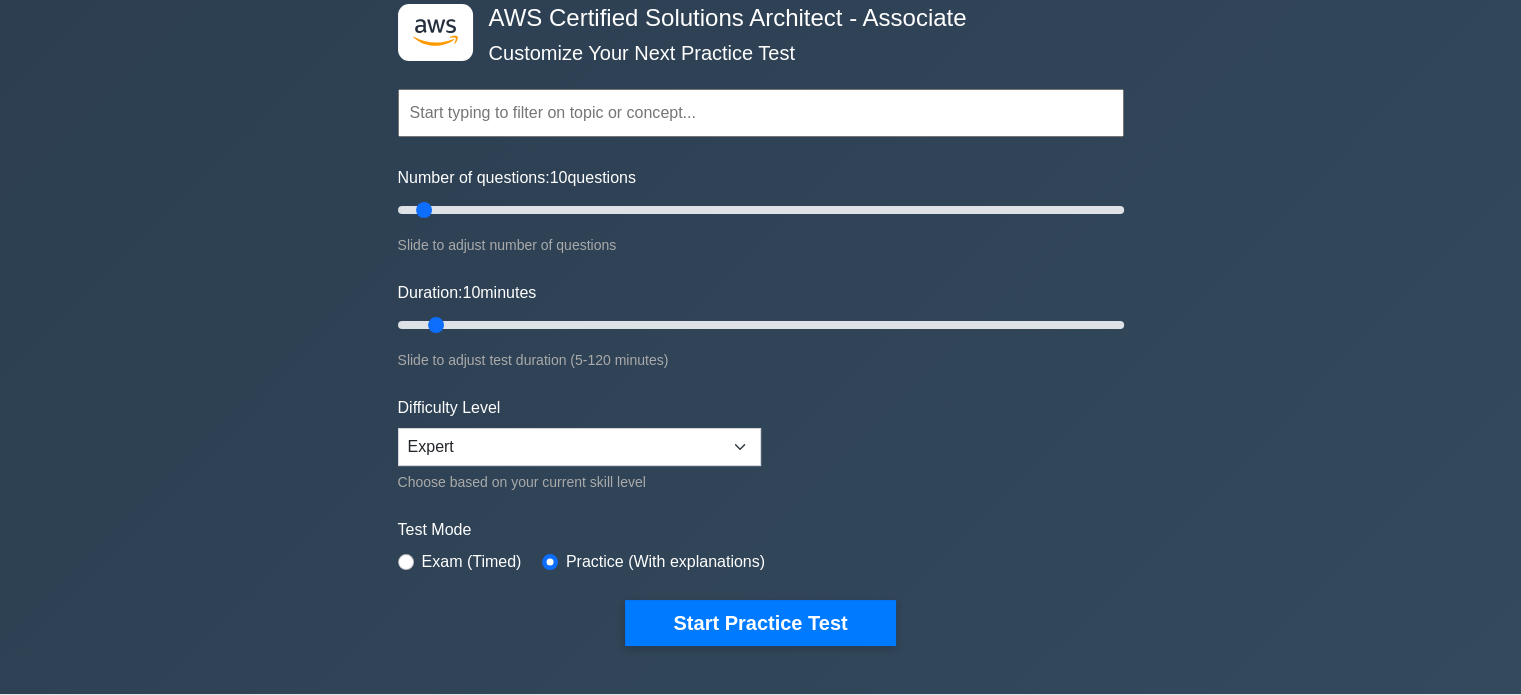 click at bounding box center [761, 113] 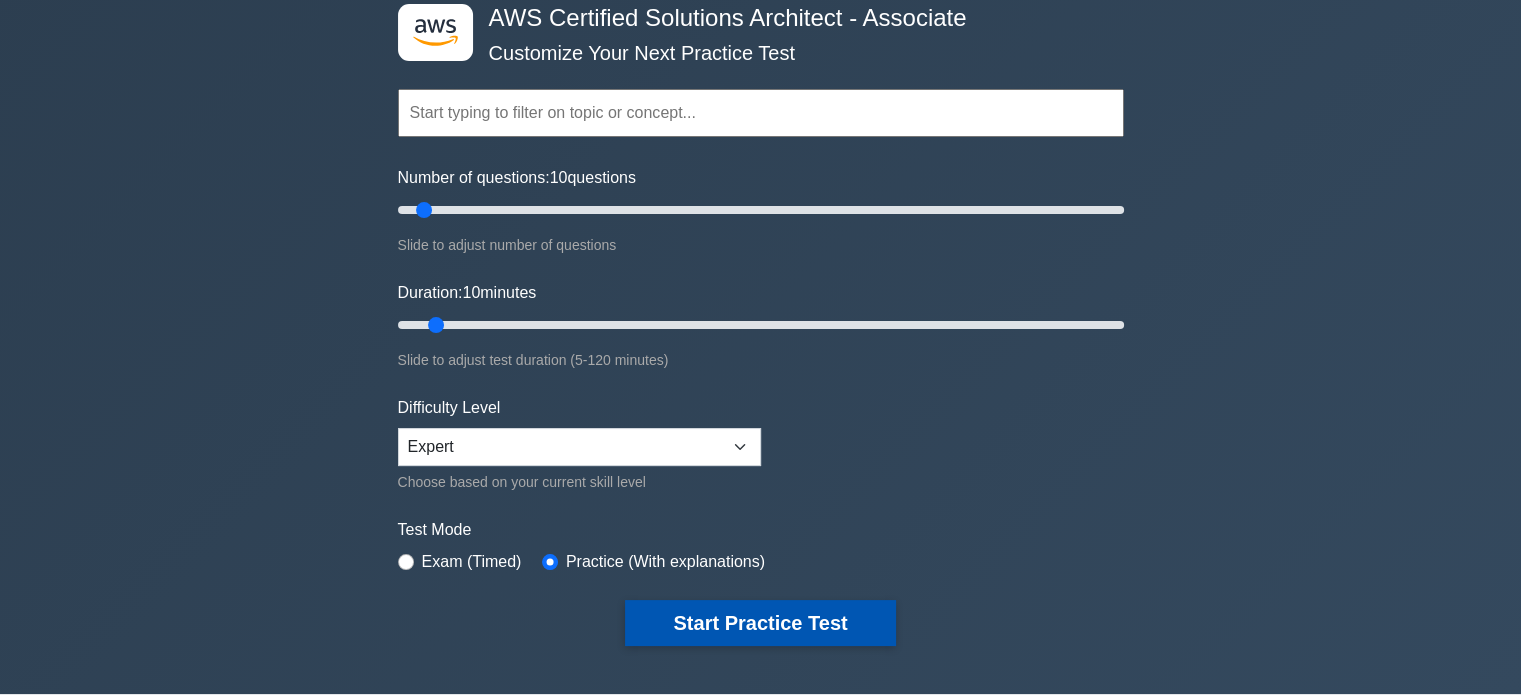 click on "Start Practice Test" at bounding box center (760, 623) 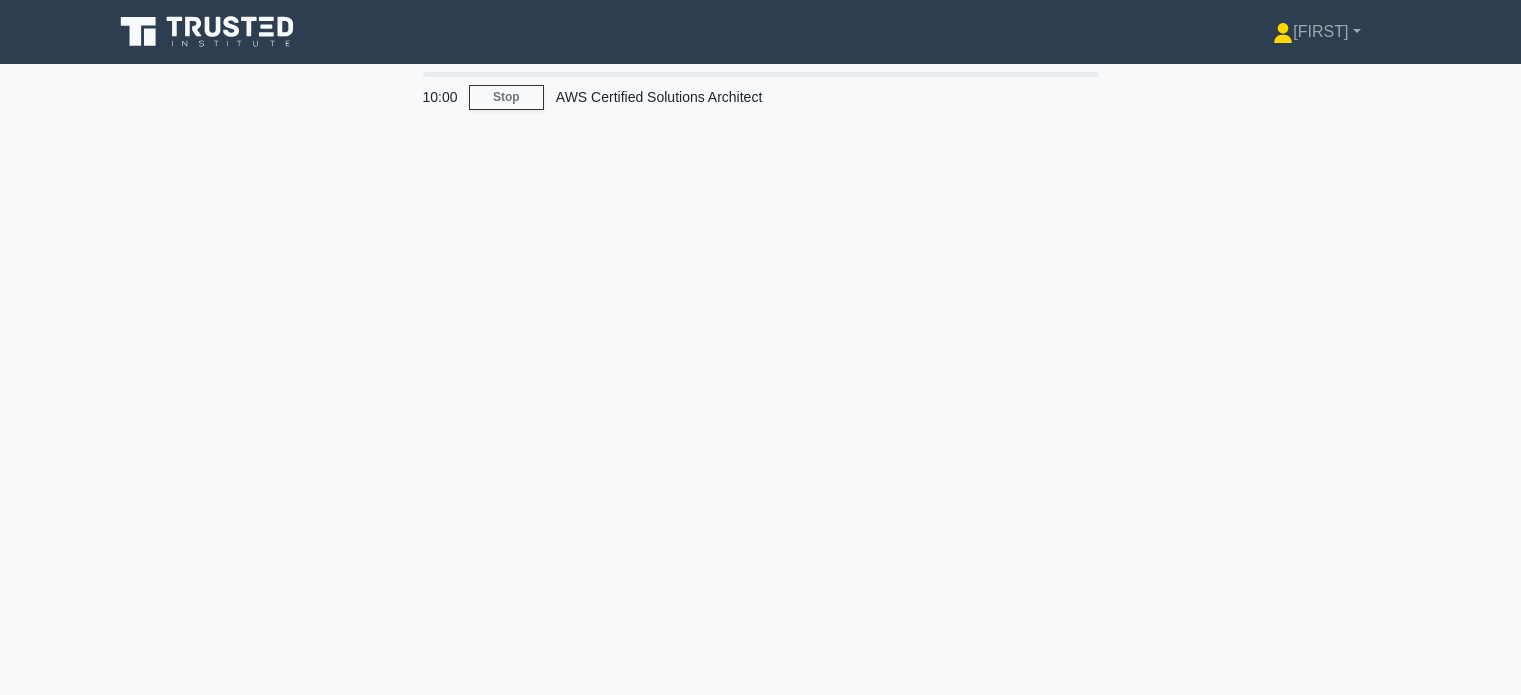 scroll, scrollTop: 0, scrollLeft: 0, axis: both 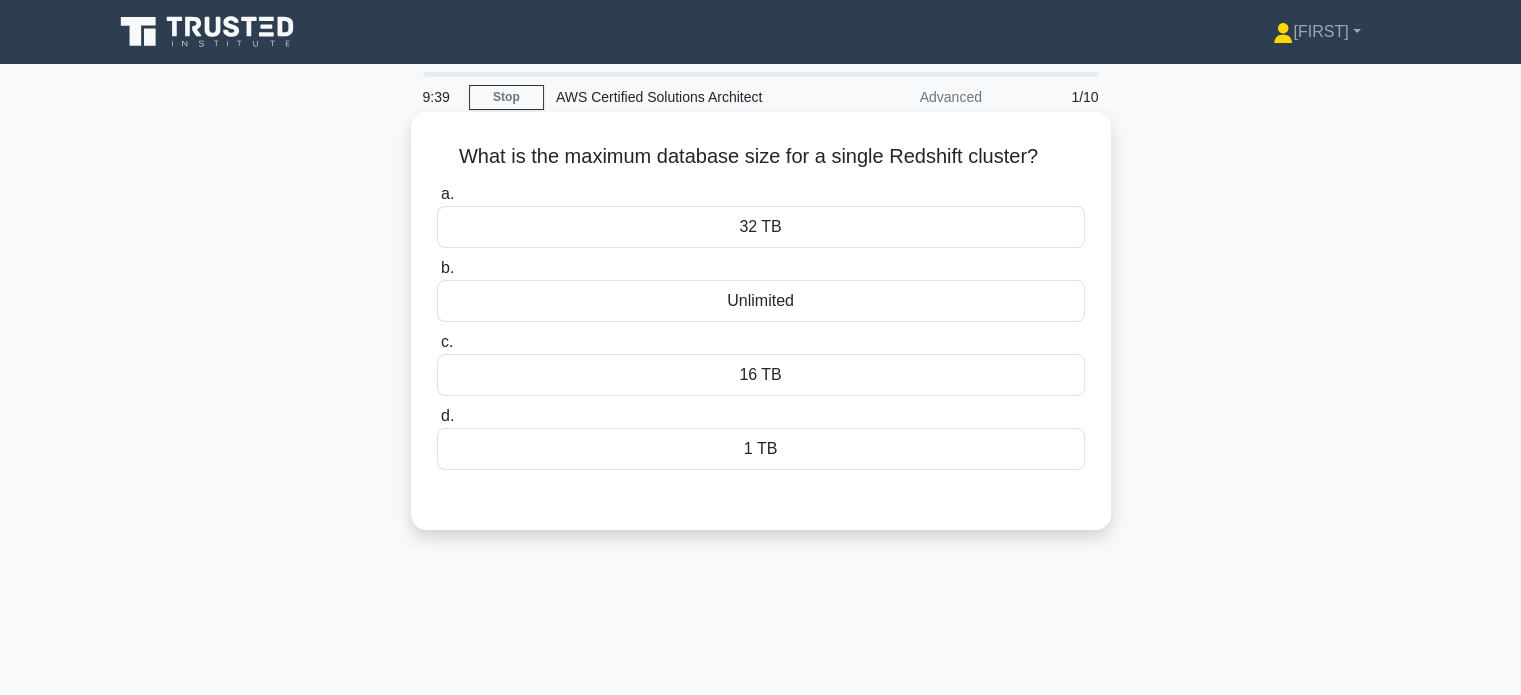 click on "16 TB" at bounding box center (761, 375) 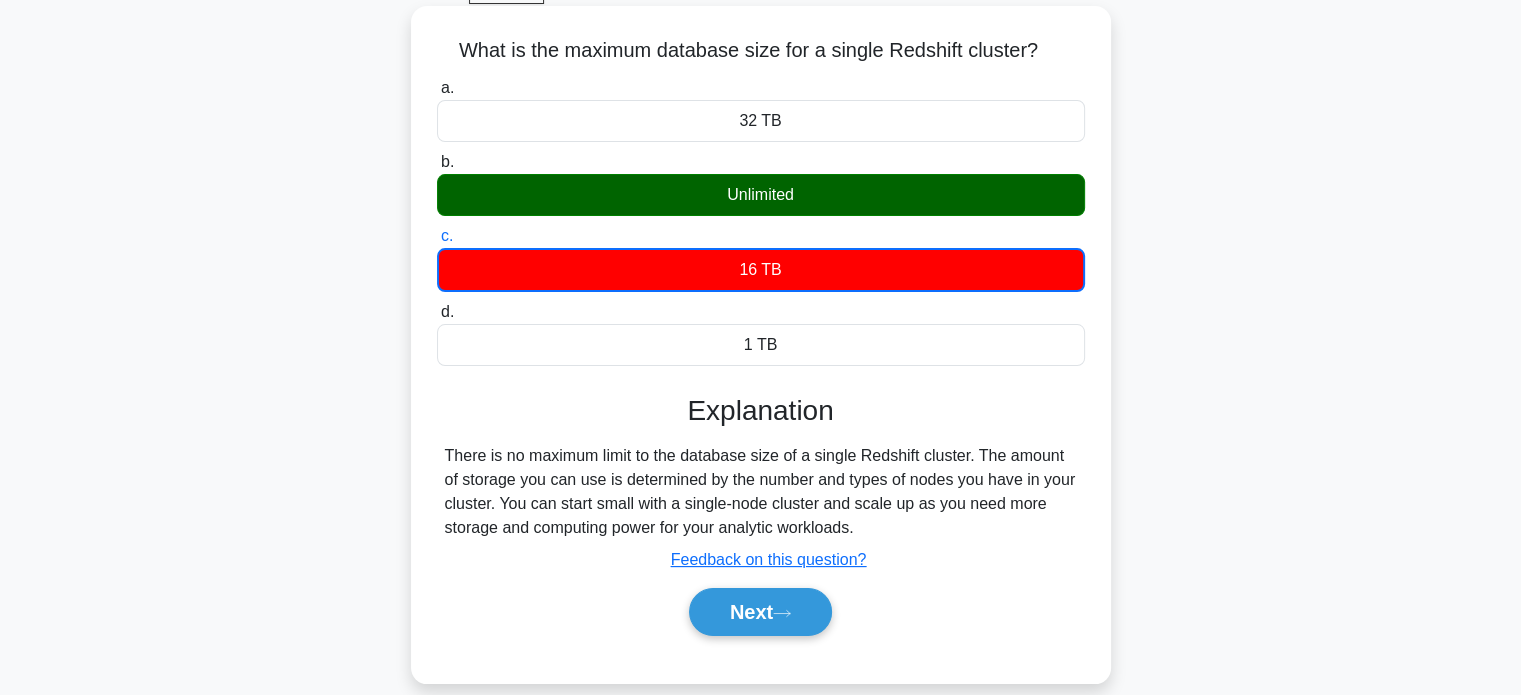 scroll, scrollTop: 107, scrollLeft: 0, axis: vertical 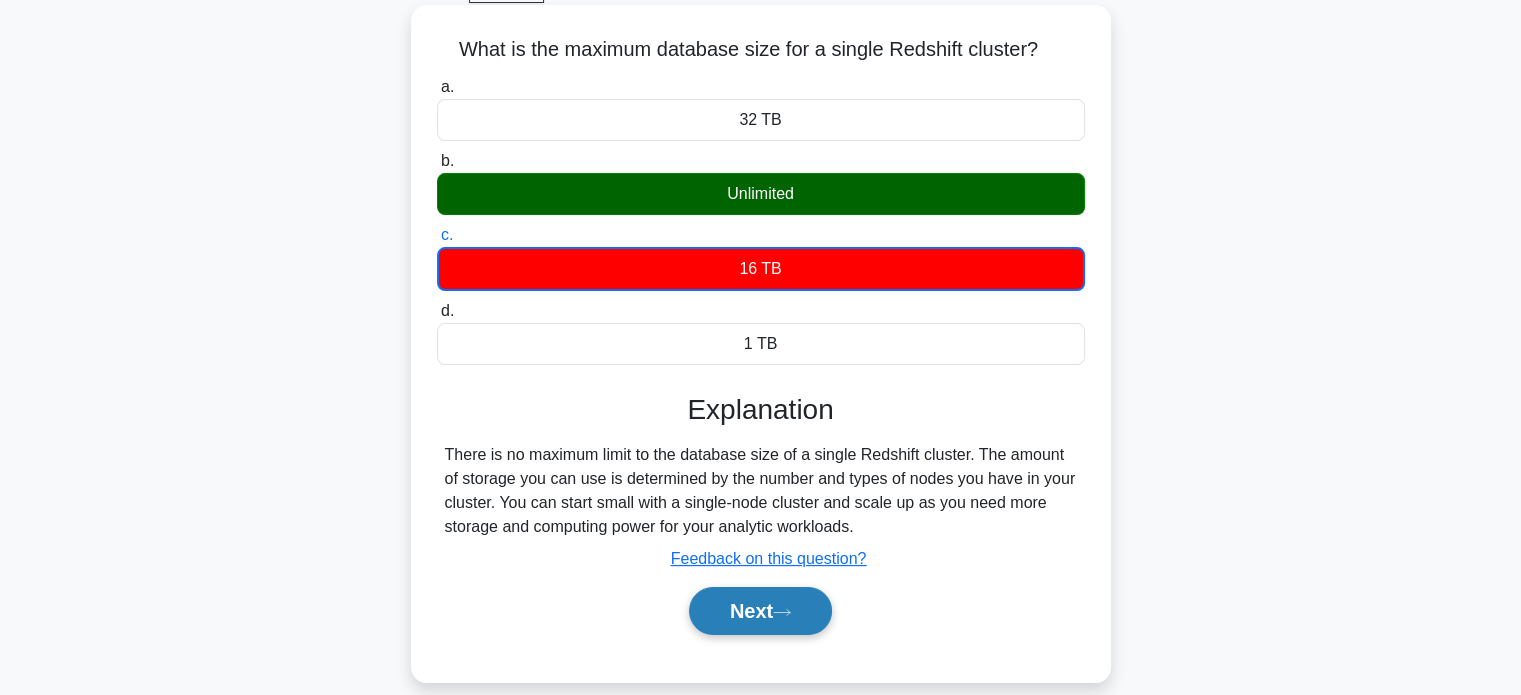 click on "Next" at bounding box center (760, 611) 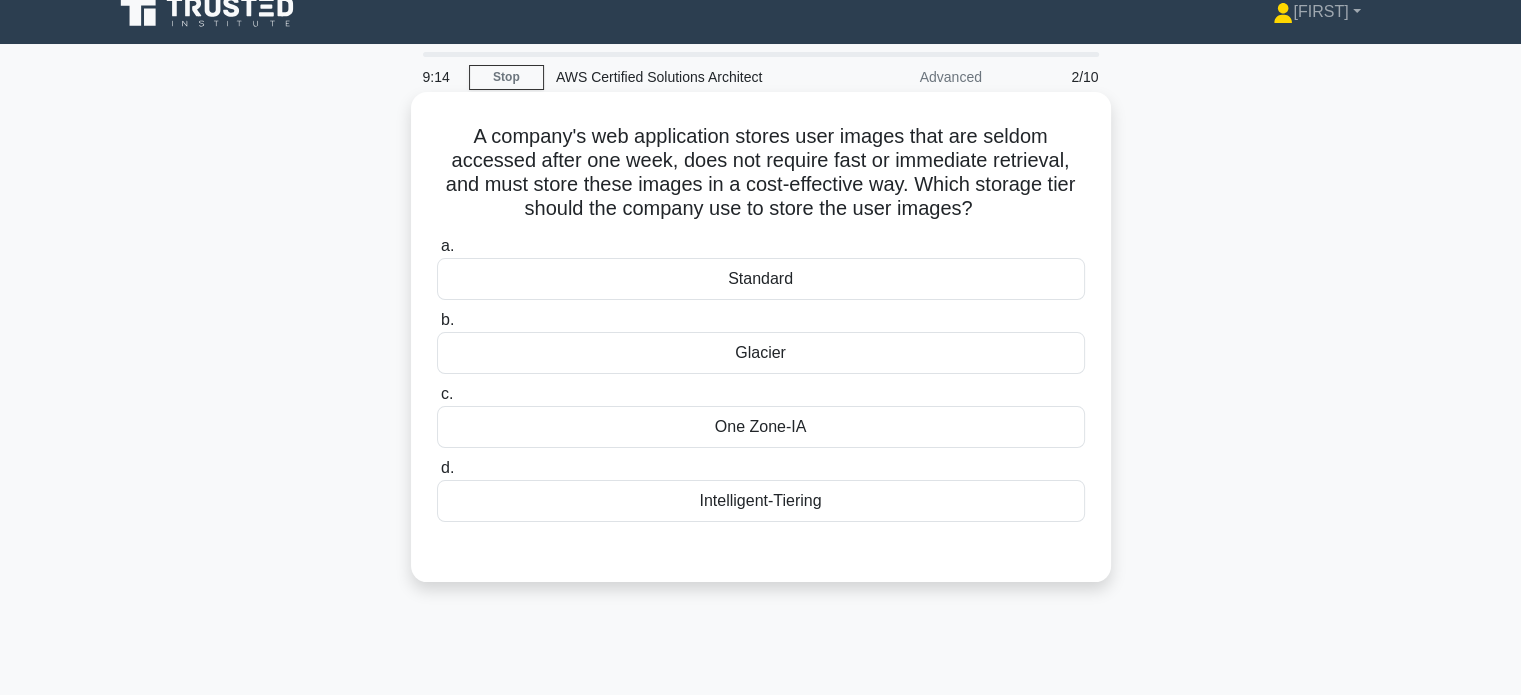 scroll, scrollTop: 15, scrollLeft: 0, axis: vertical 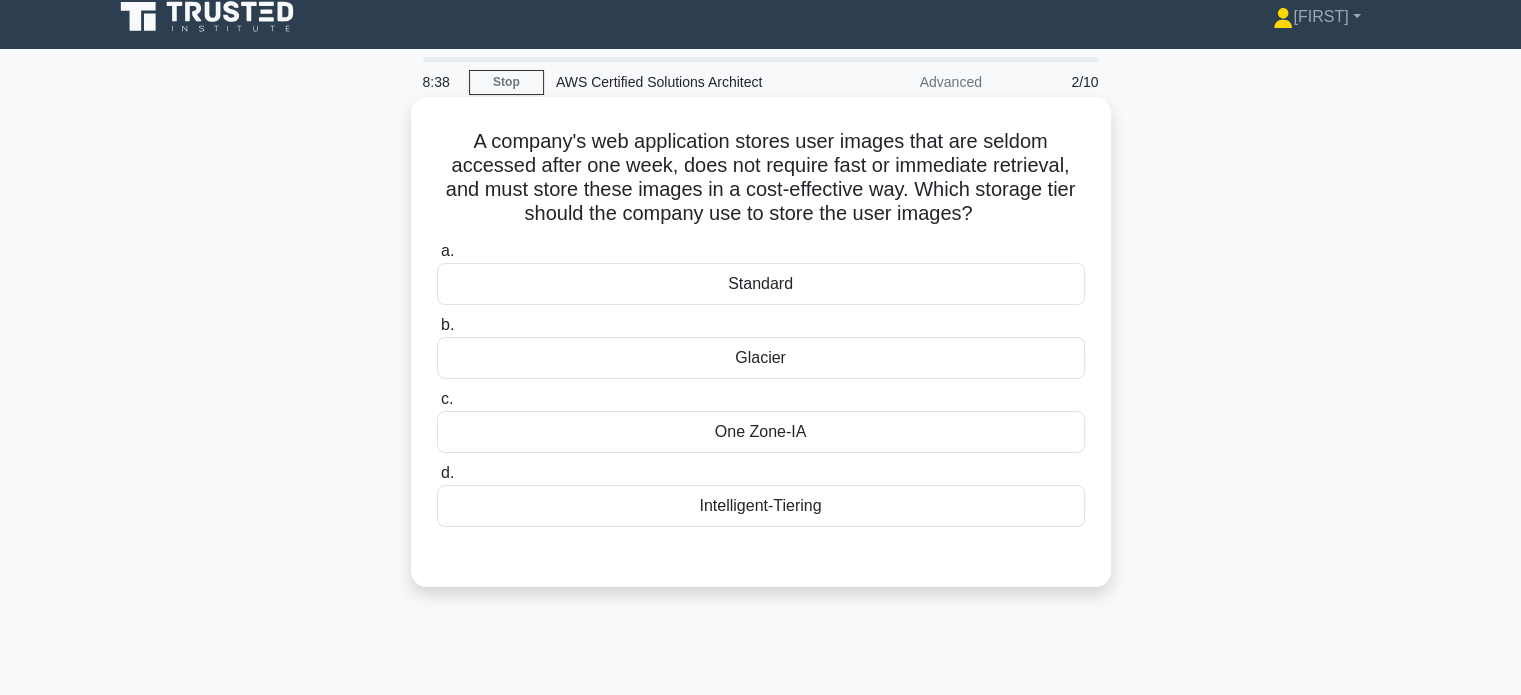 click on "Glacier" at bounding box center [761, 358] 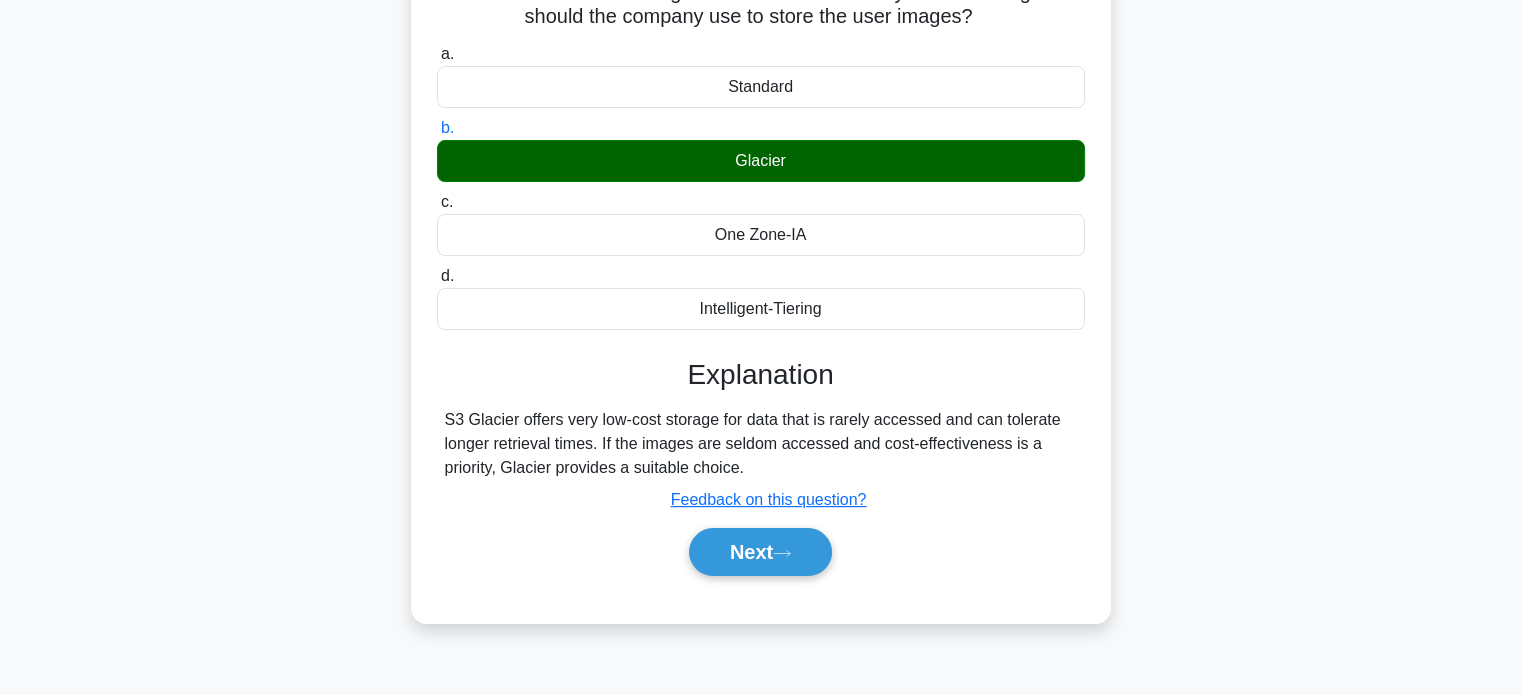 scroll, scrollTop: 216, scrollLeft: 0, axis: vertical 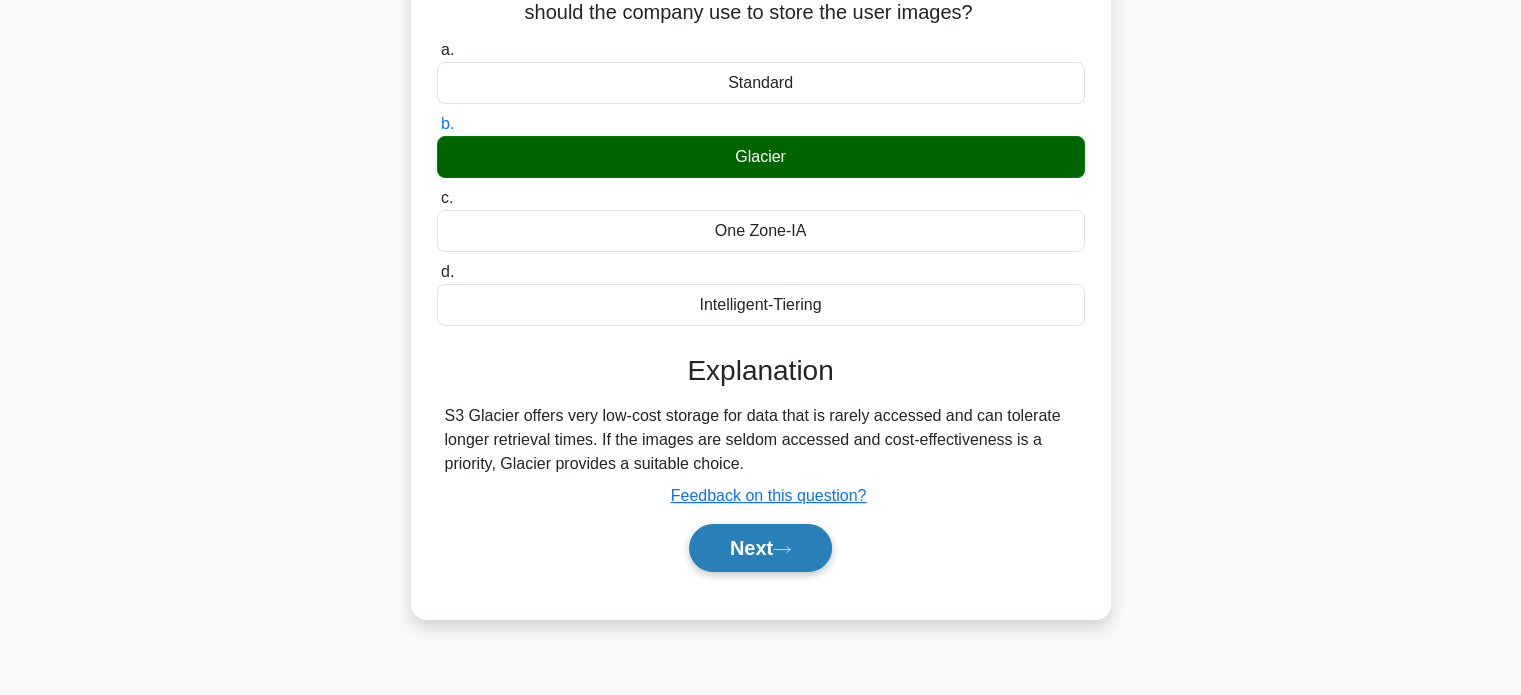 click on "Next" at bounding box center (760, 548) 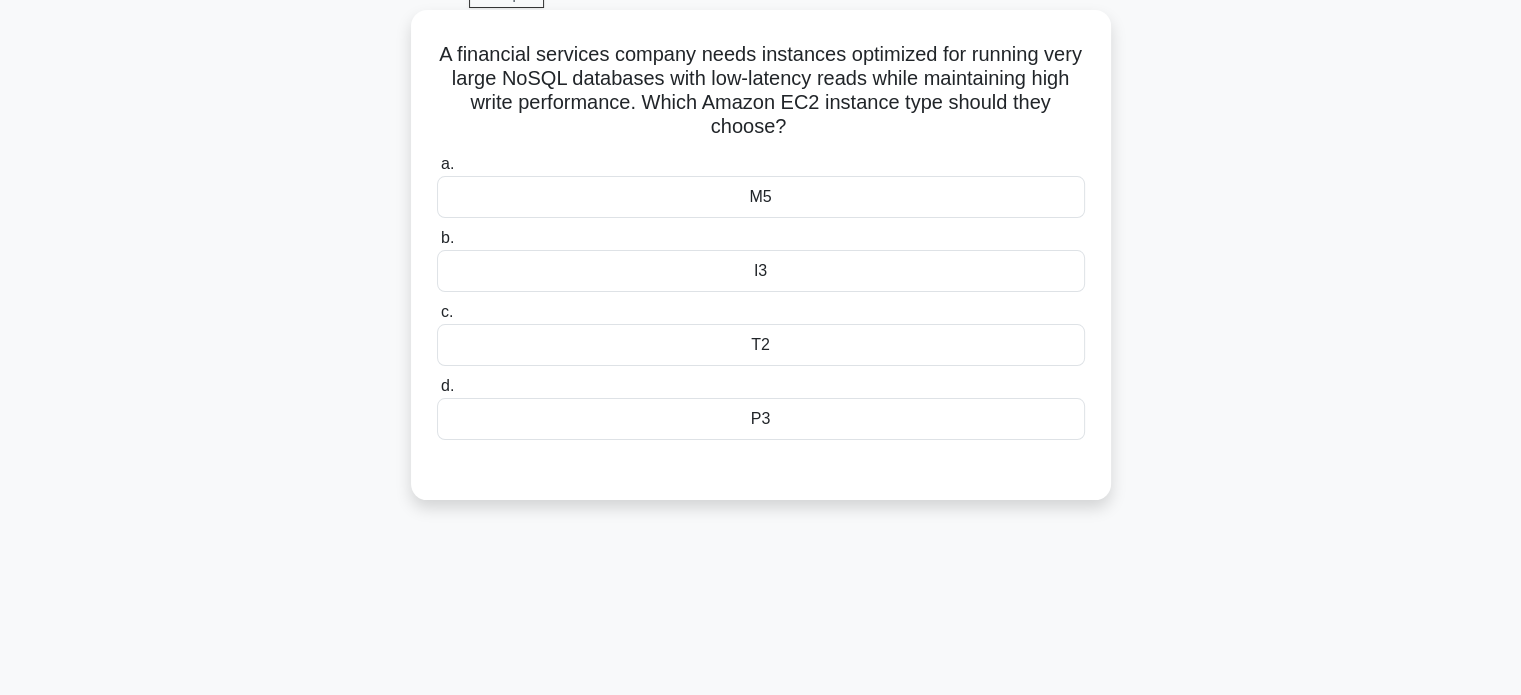 scroll, scrollTop: 104, scrollLeft: 0, axis: vertical 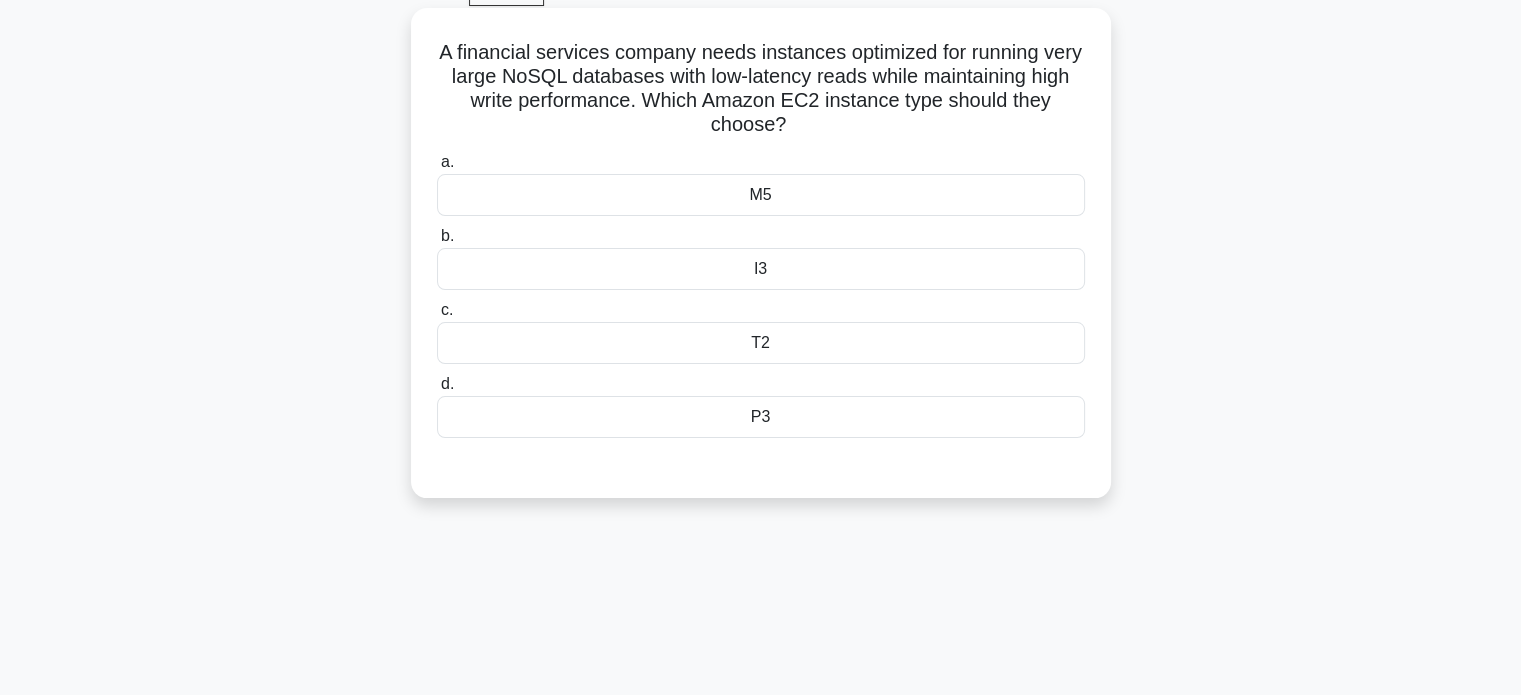 click on "I3" at bounding box center [761, 269] 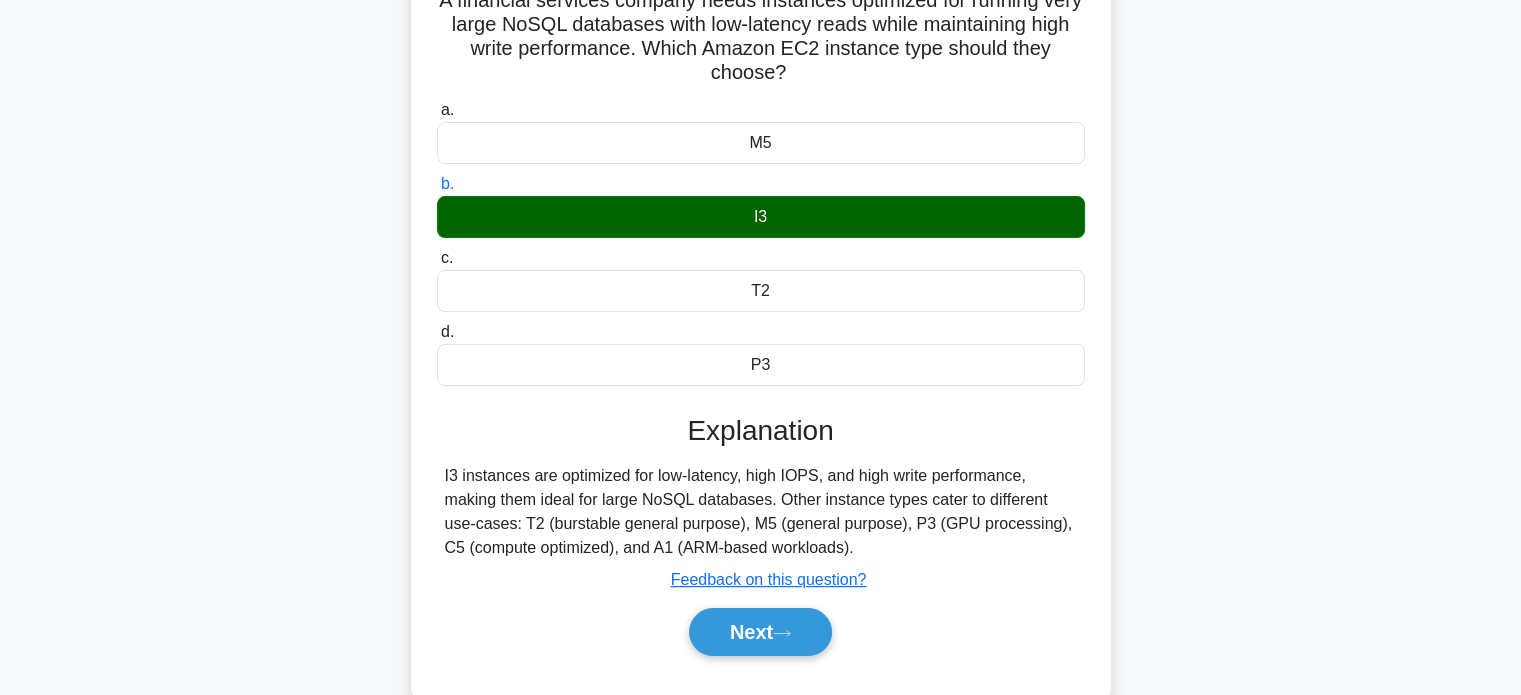 scroll, scrollTop: 160, scrollLeft: 0, axis: vertical 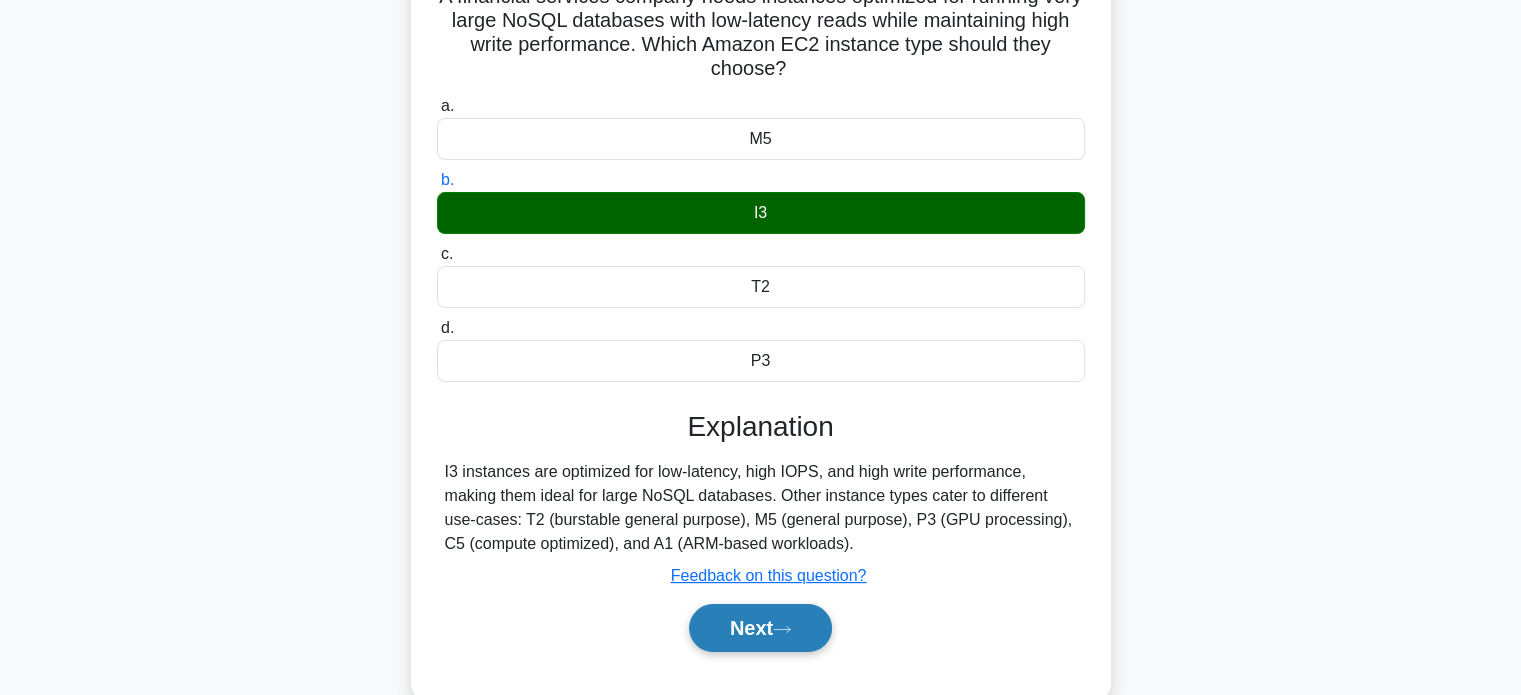click on "Next" at bounding box center [760, 628] 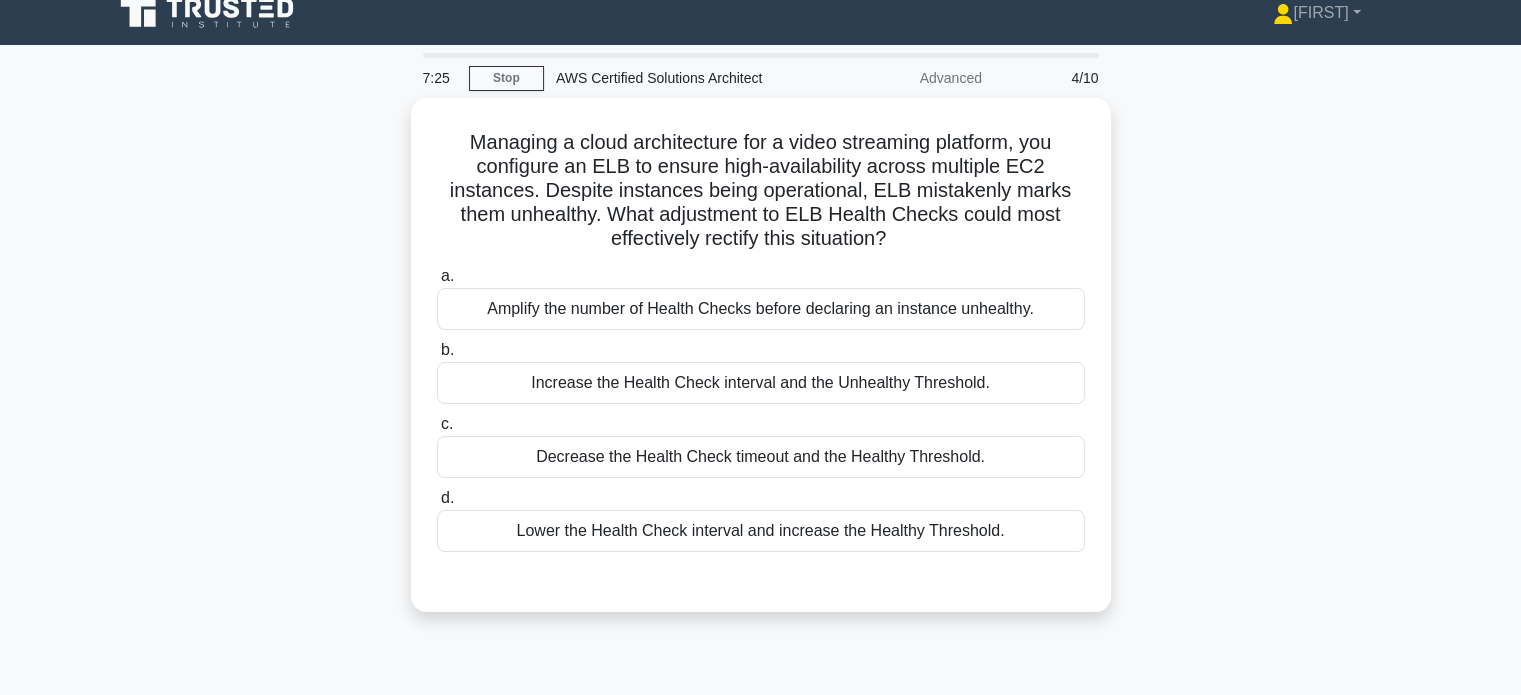 scroll, scrollTop: 20, scrollLeft: 0, axis: vertical 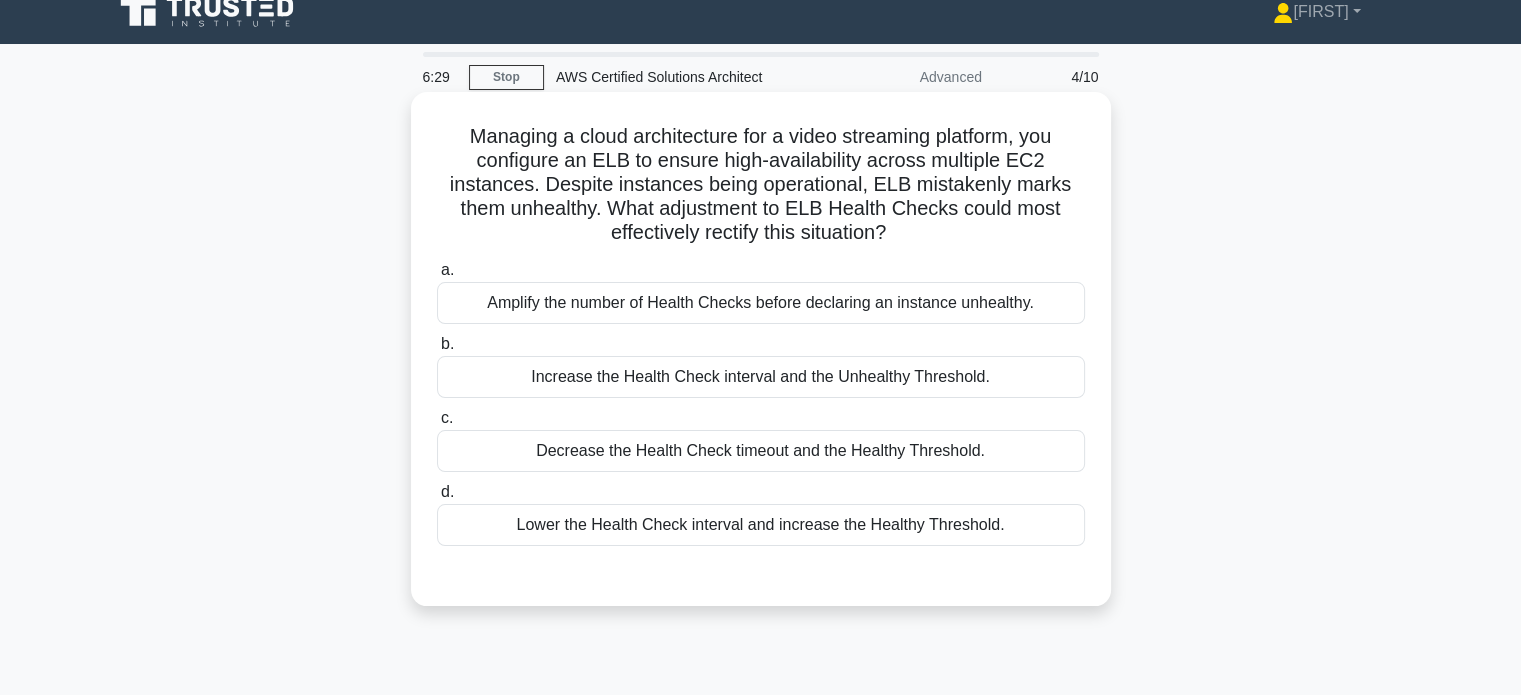click on "Increase the Health Check interval and the Unhealthy Threshold." at bounding box center [761, 377] 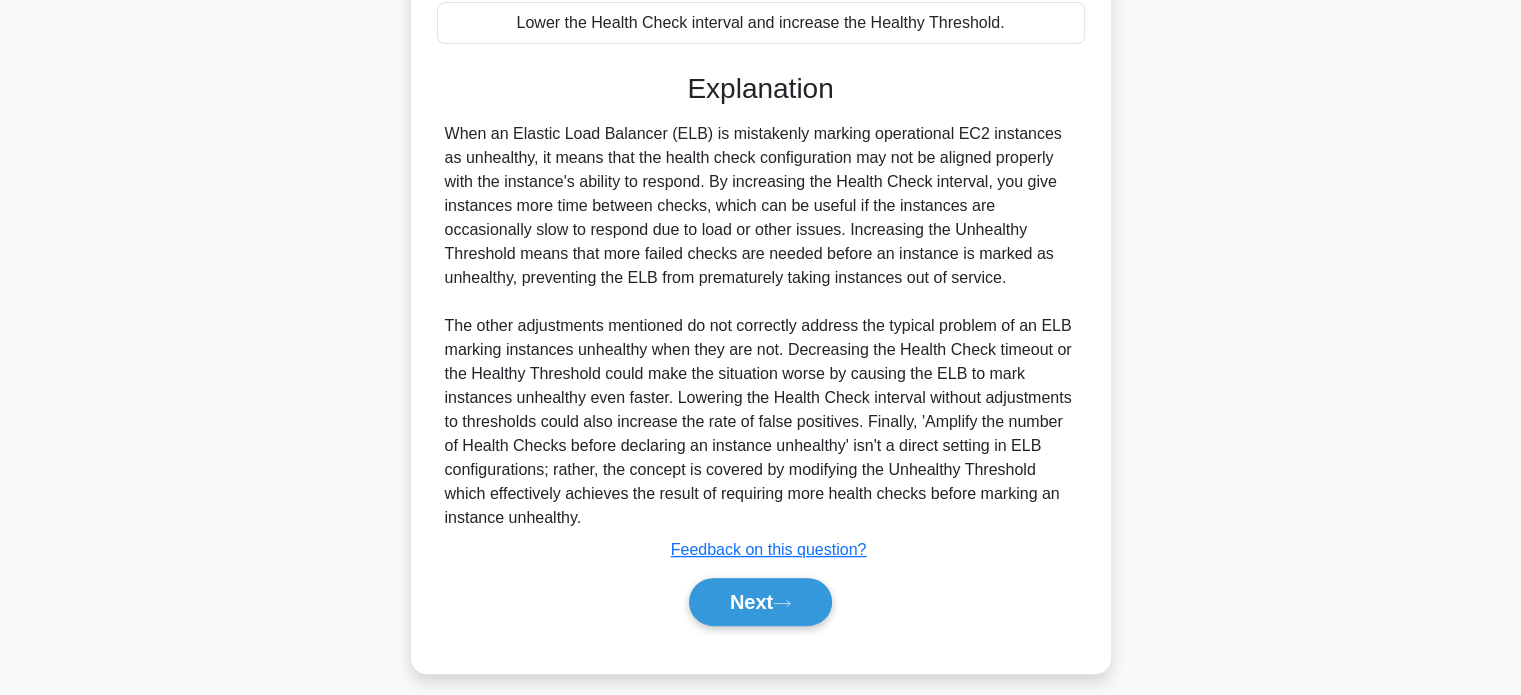 scroll, scrollTop: 523, scrollLeft: 0, axis: vertical 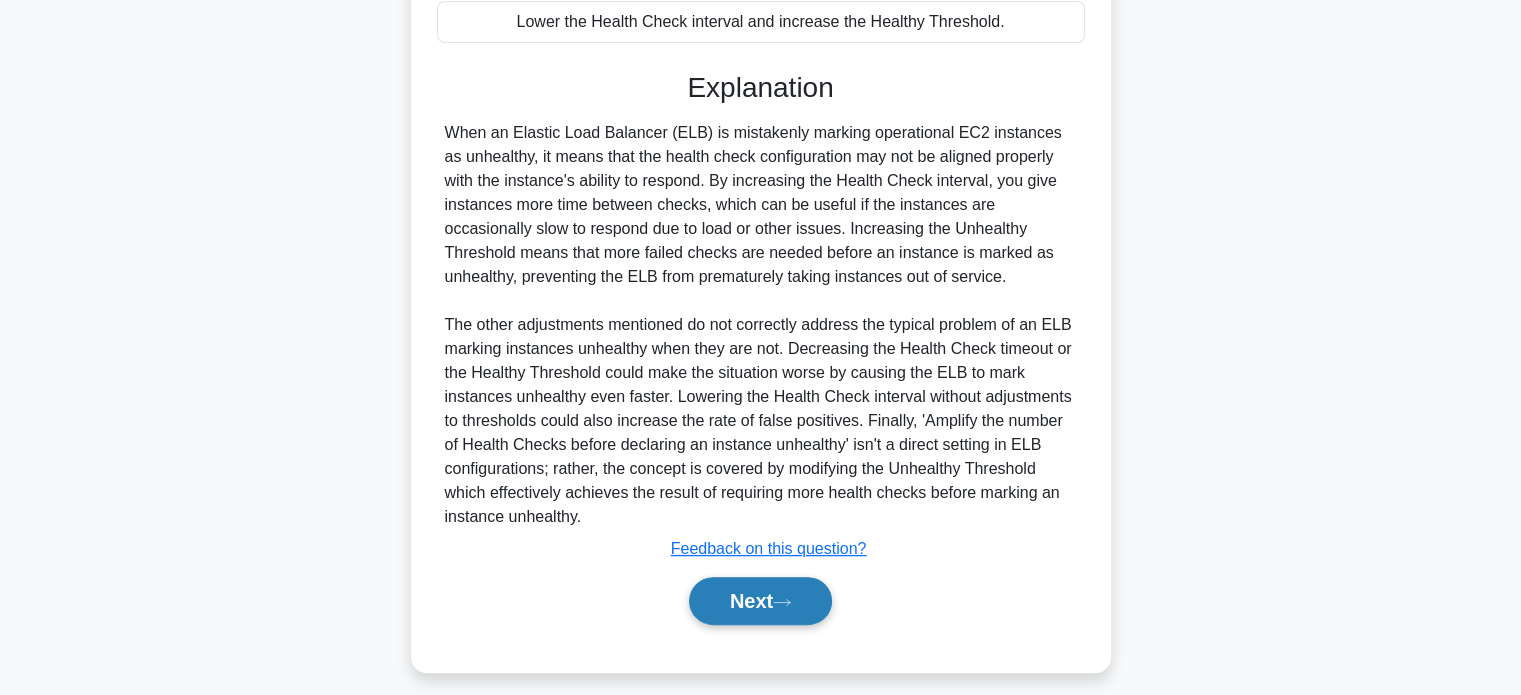 click on "Next" at bounding box center [760, 601] 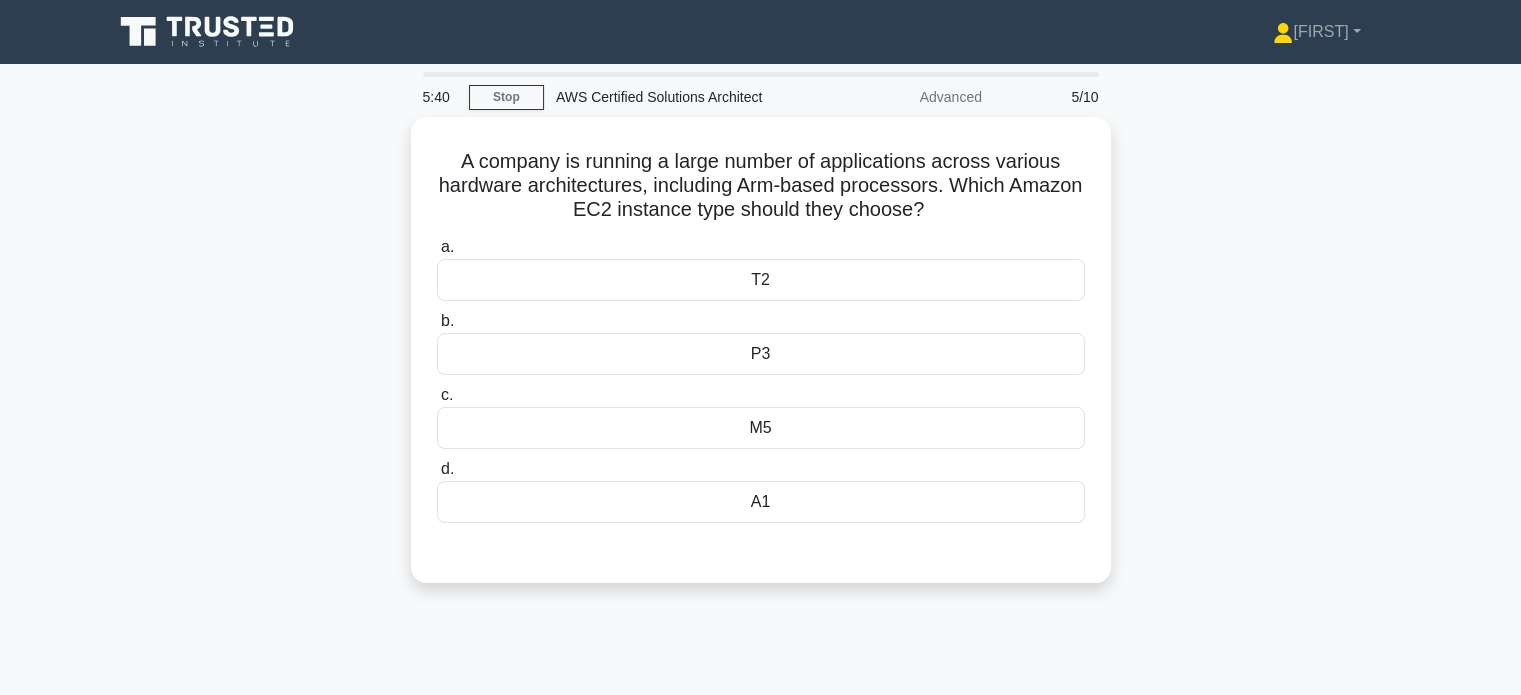 scroll, scrollTop: 0, scrollLeft: 0, axis: both 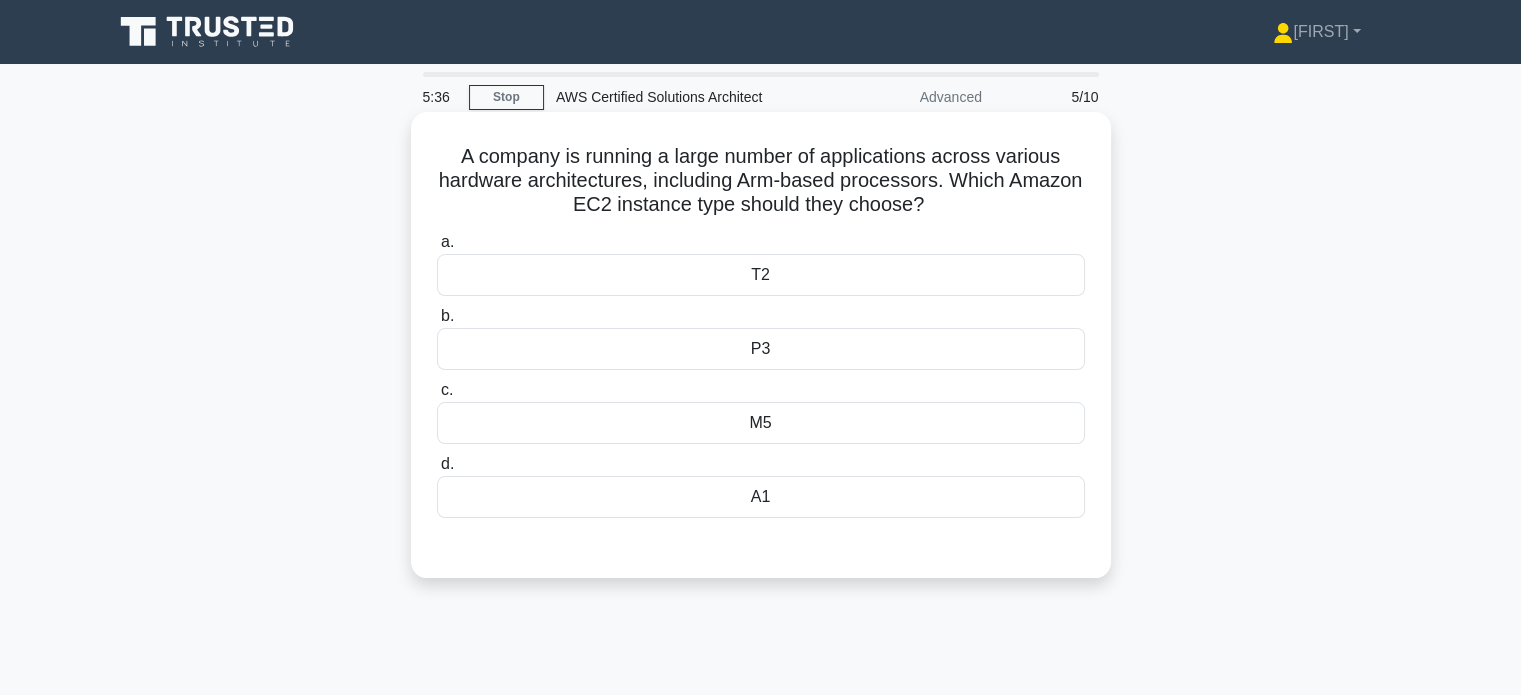 click on "A1" at bounding box center (761, 497) 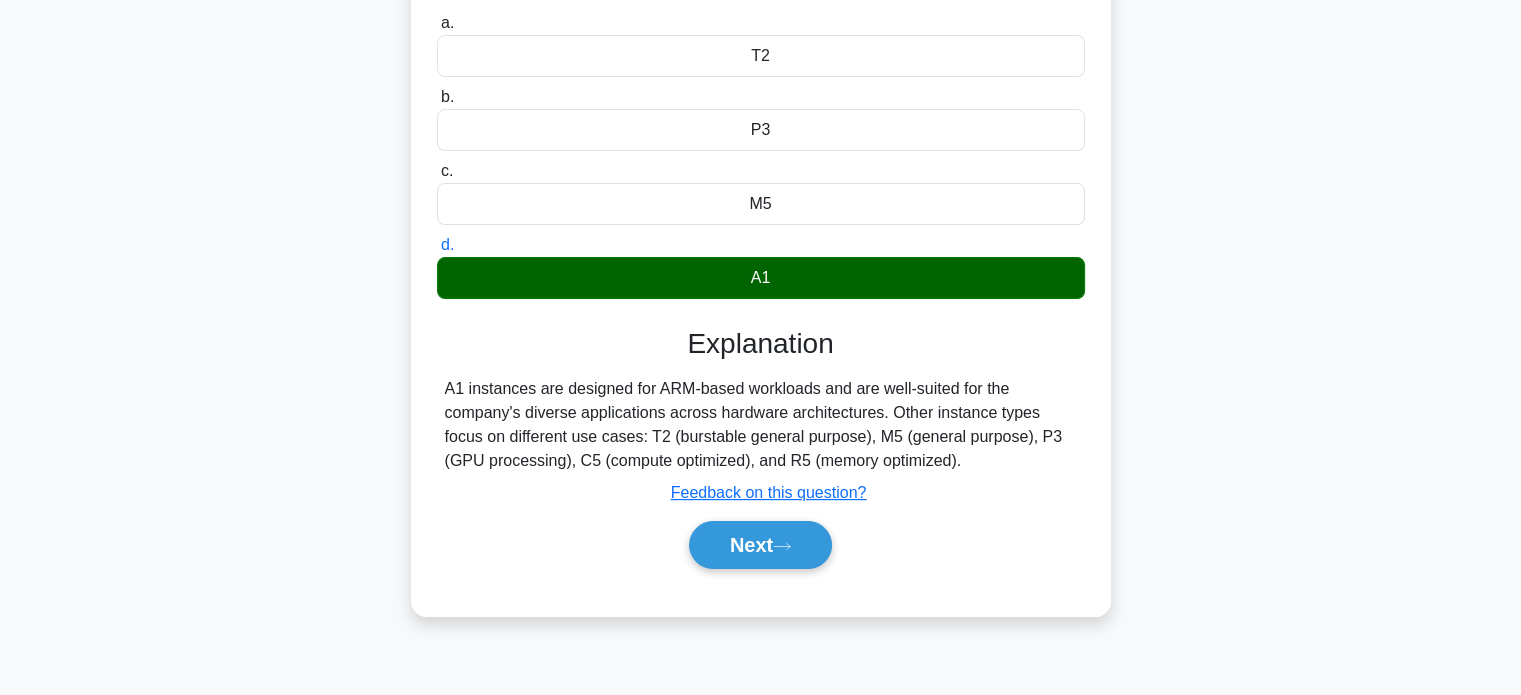 scroll, scrollTop: 220, scrollLeft: 0, axis: vertical 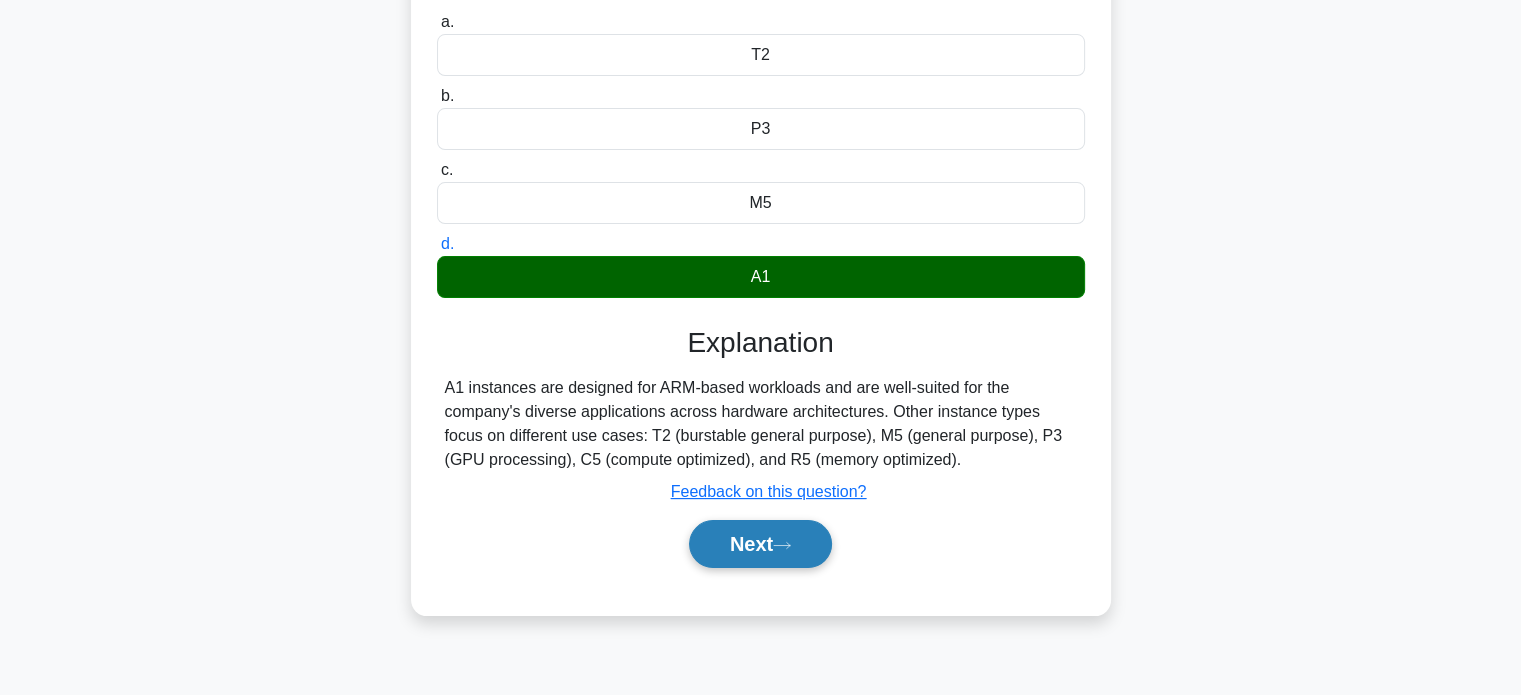 click 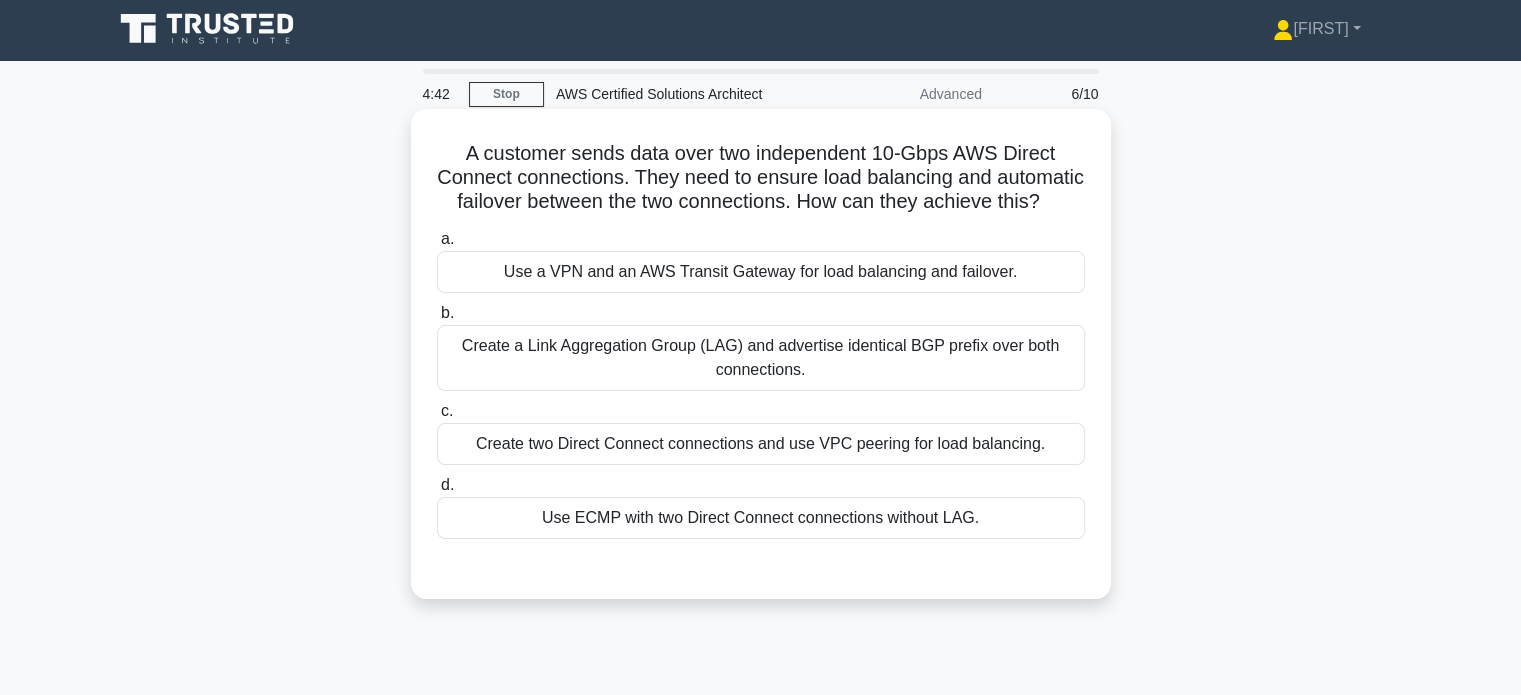 scroll, scrollTop: 0, scrollLeft: 0, axis: both 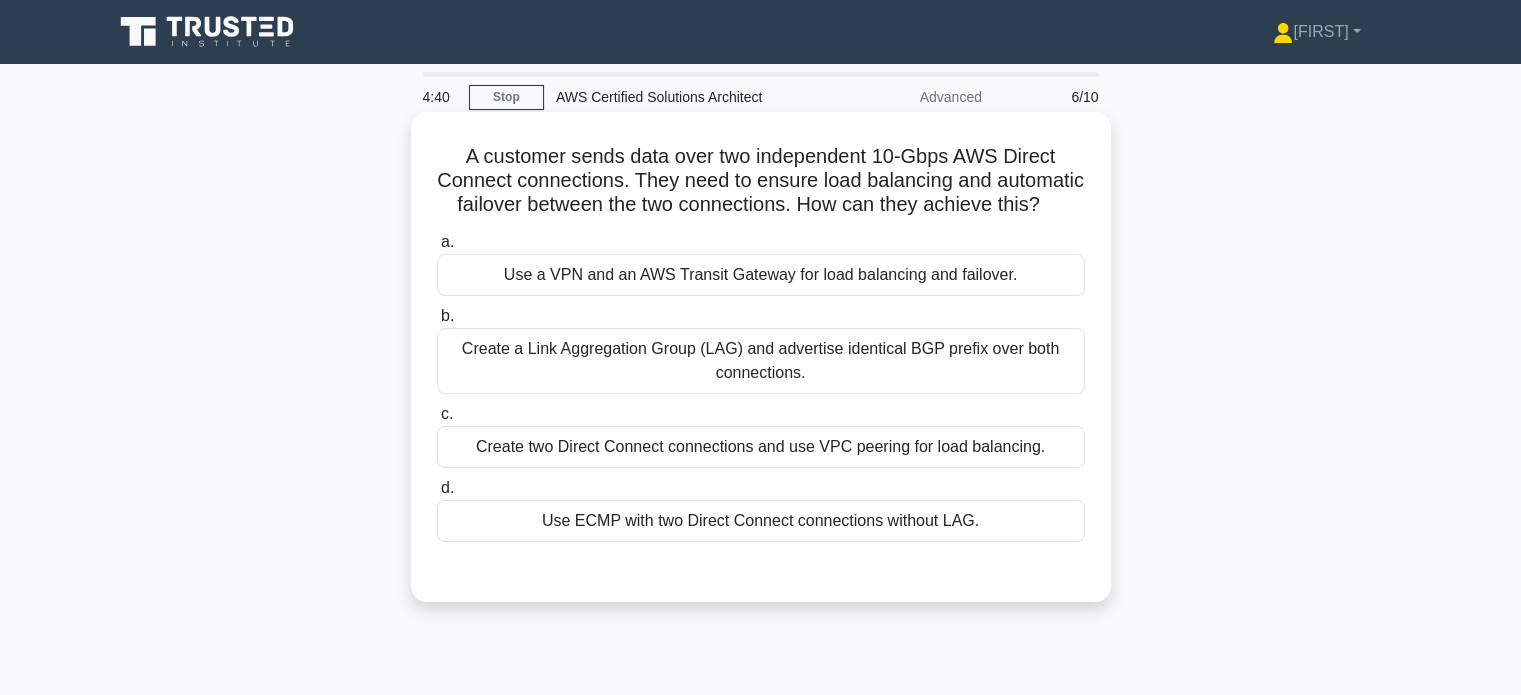 click on "Use a VPN and an AWS Transit Gateway for load balancing and failover." at bounding box center [761, 275] 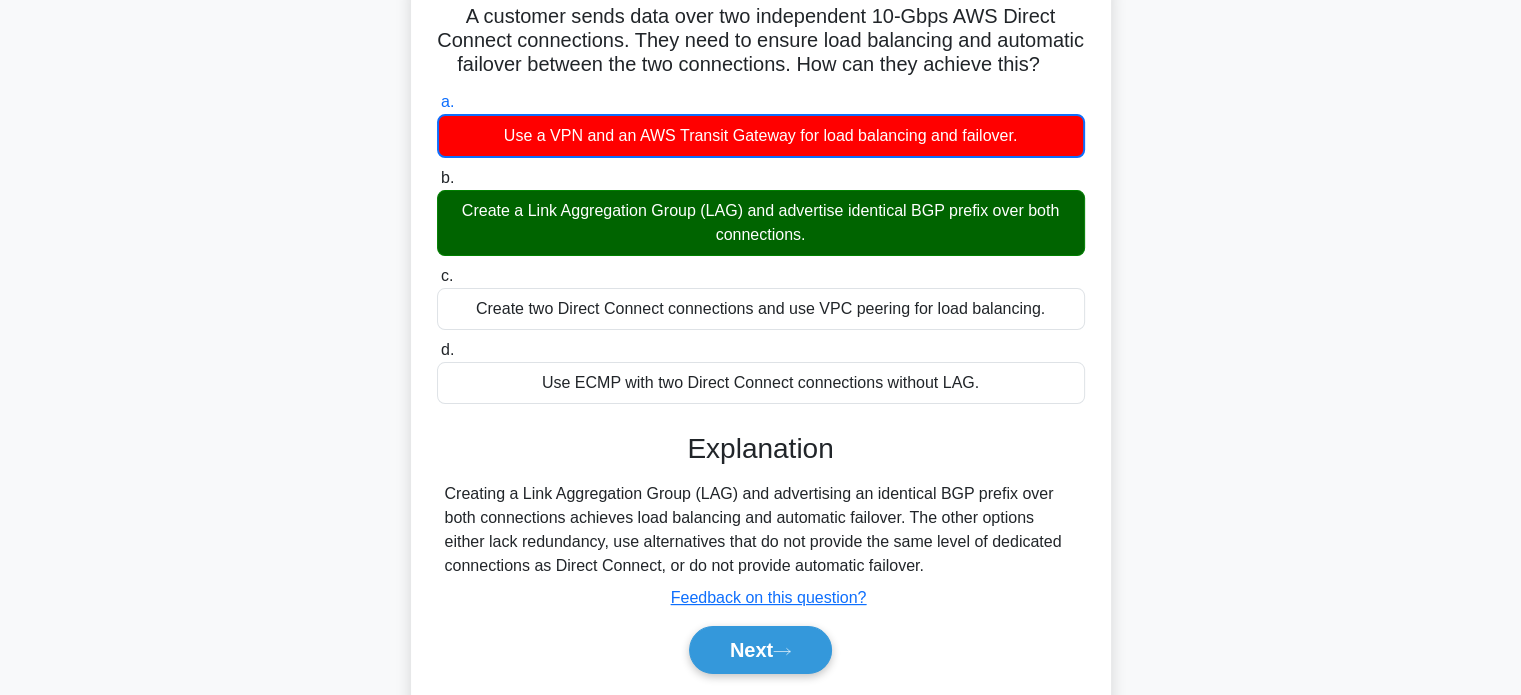 scroll, scrollTop: 143, scrollLeft: 0, axis: vertical 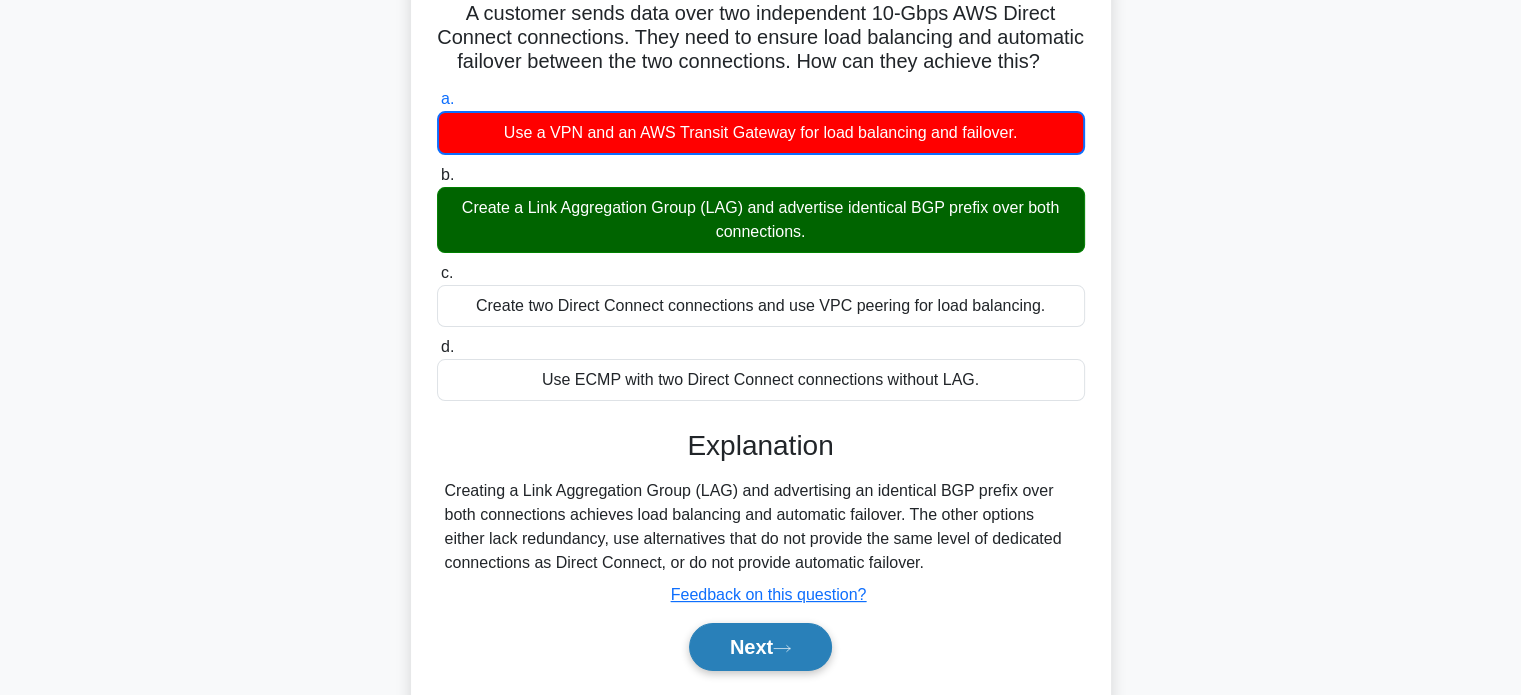 click on "Next" at bounding box center [760, 647] 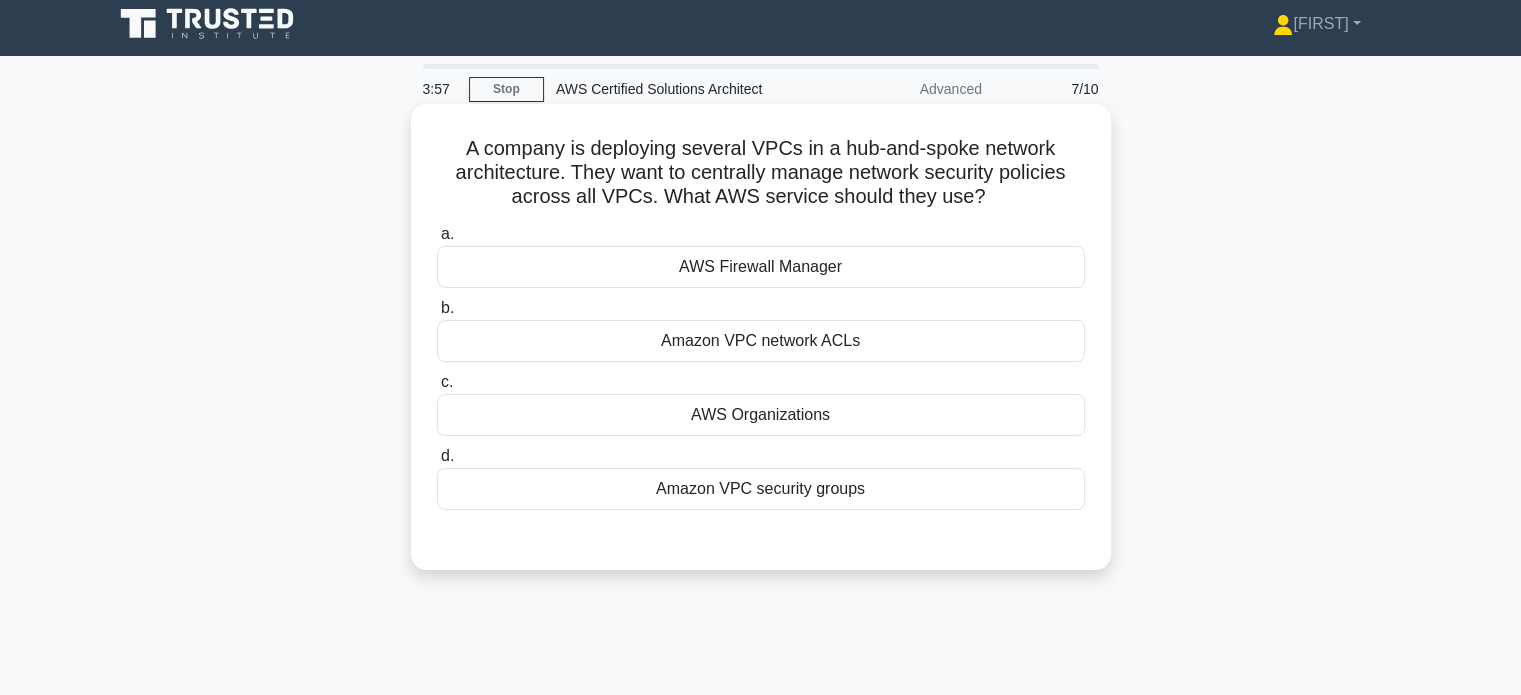 scroll, scrollTop: 0, scrollLeft: 0, axis: both 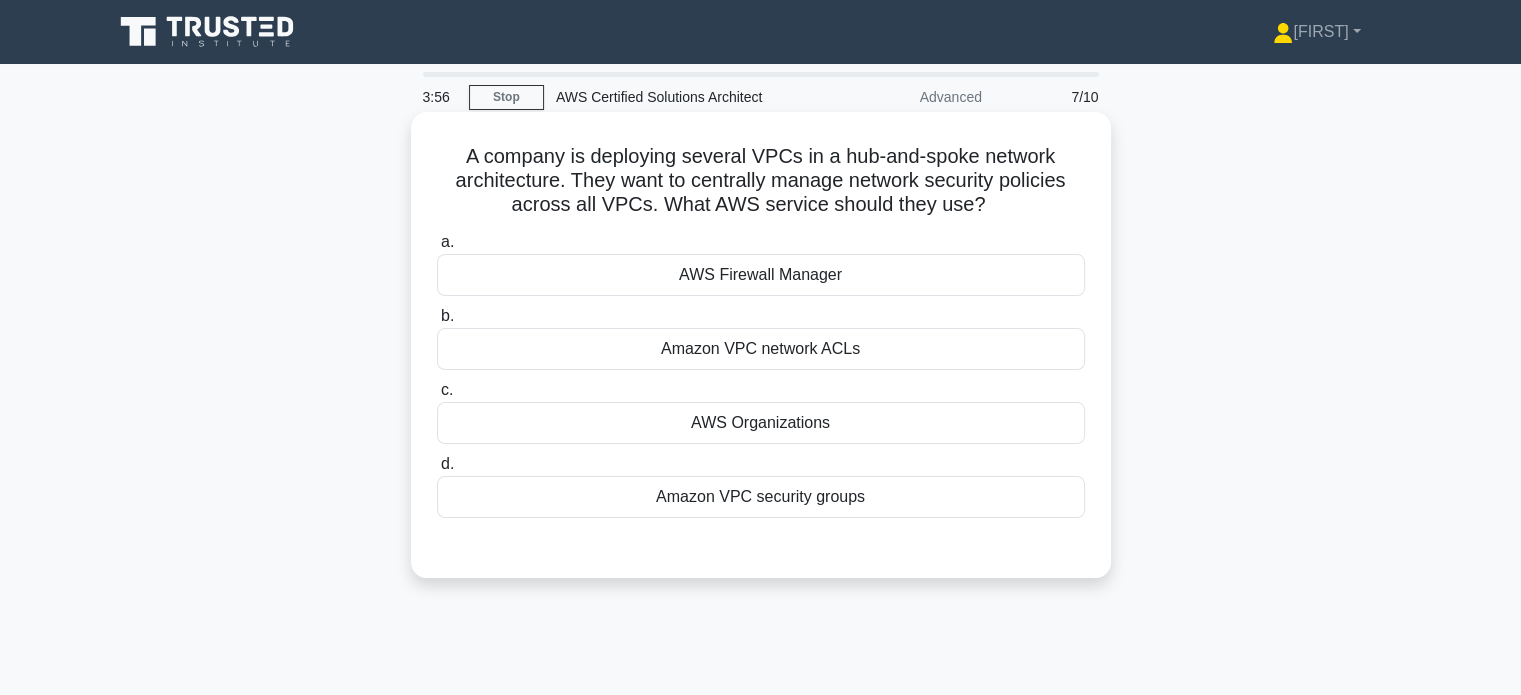 click on "AWS Firewall Manager" at bounding box center (761, 275) 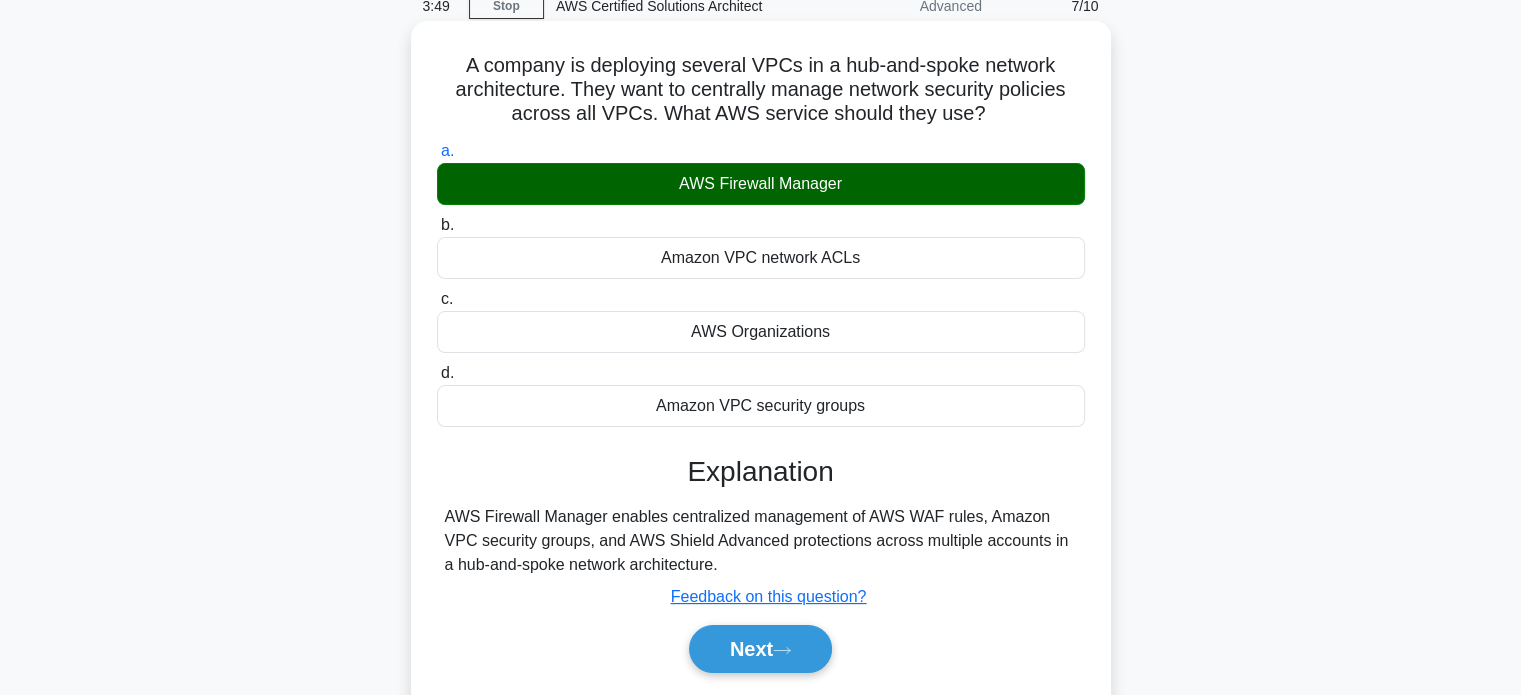 scroll, scrollTop: 94, scrollLeft: 0, axis: vertical 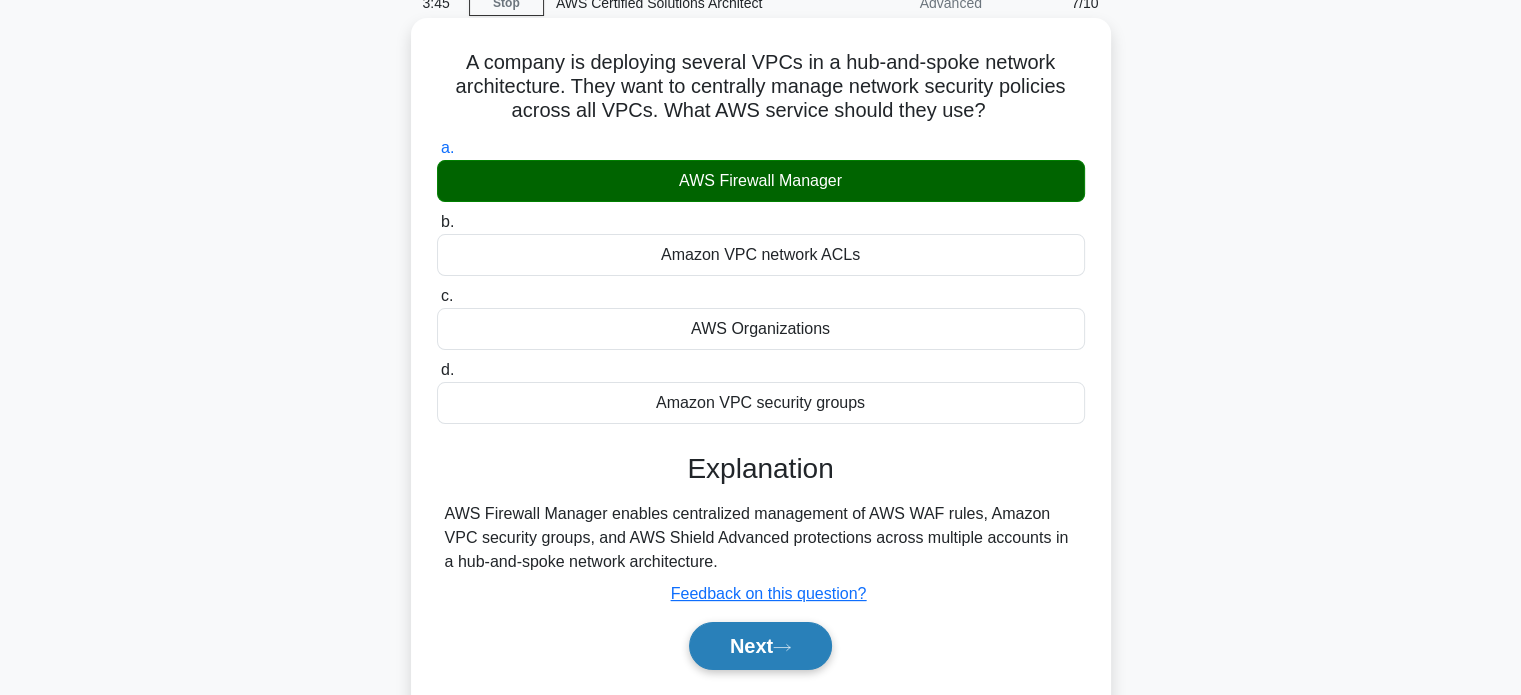 click on "Next" at bounding box center (760, 646) 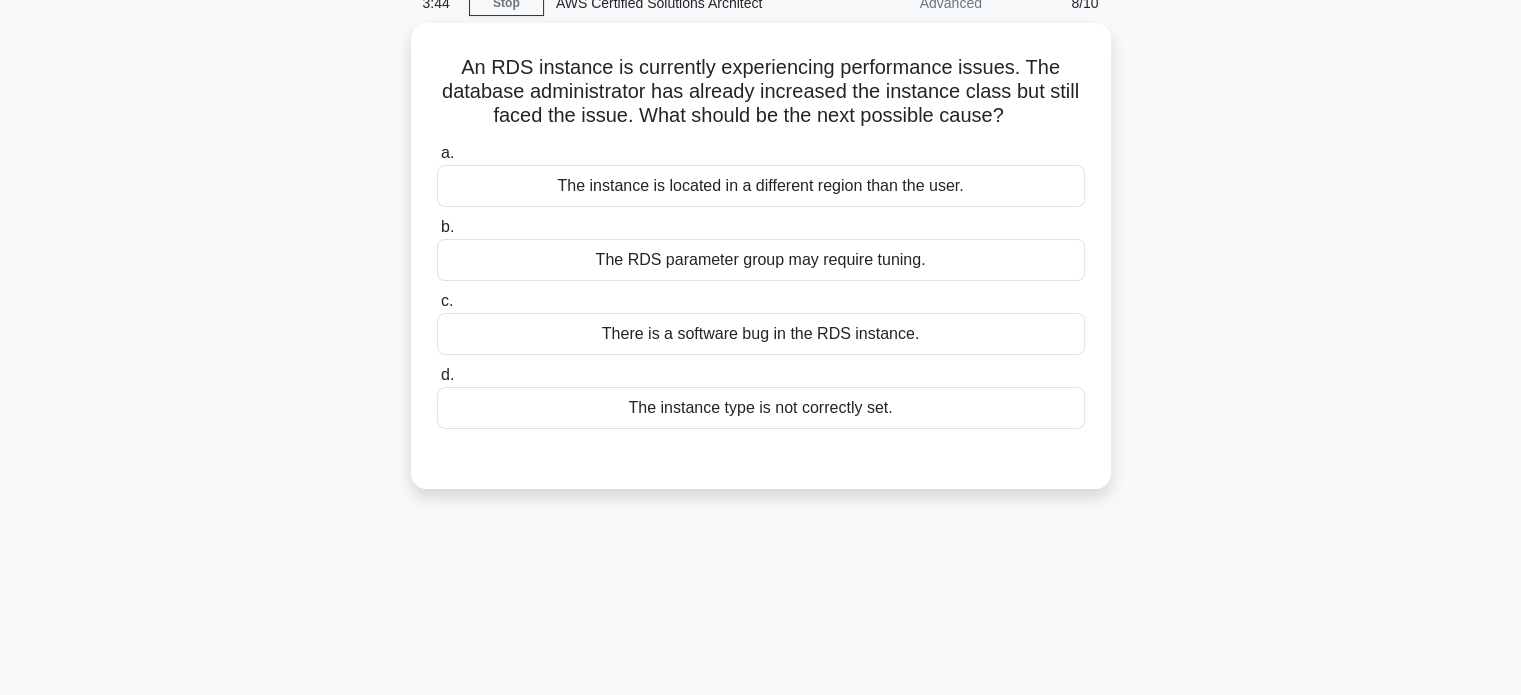 scroll, scrollTop: 0, scrollLeft: 0, axis: both 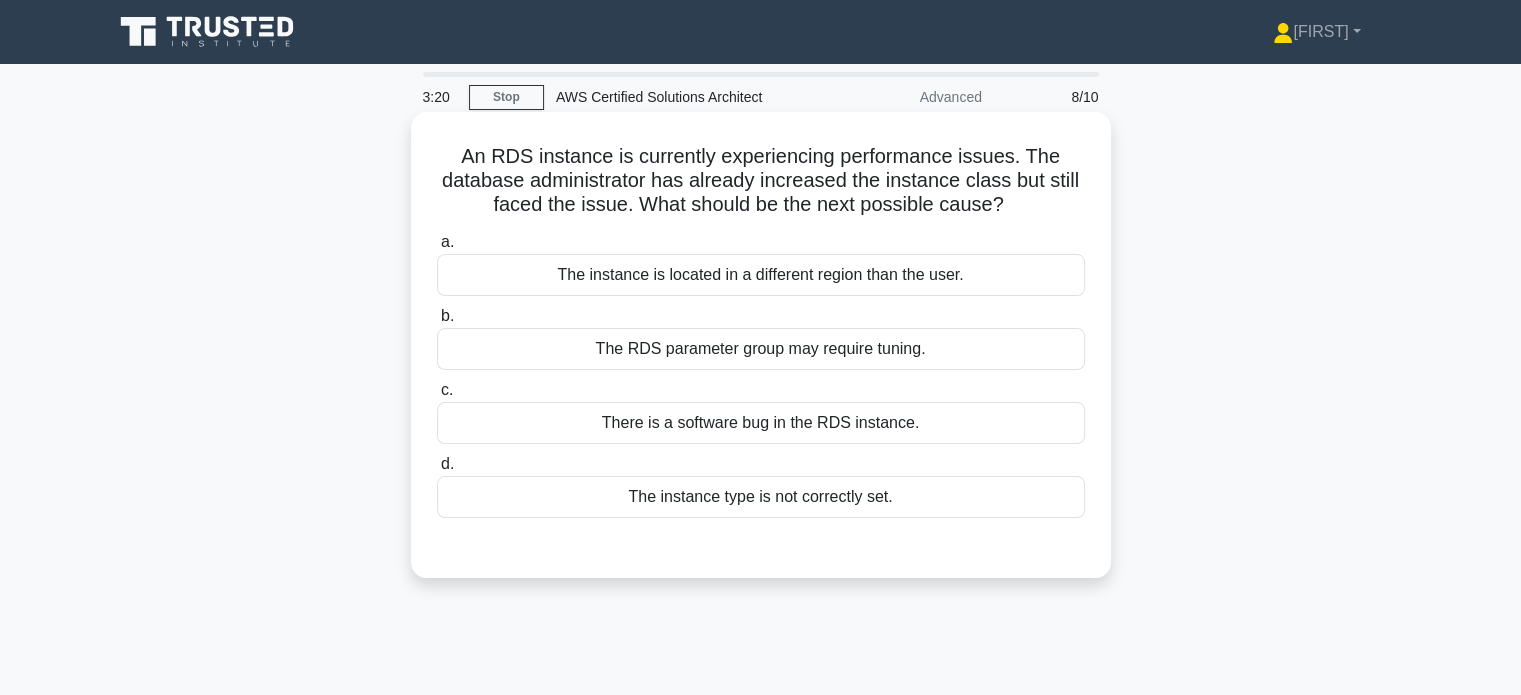 click on "The instance type is not correctly set." at bounding box center [761, 497] 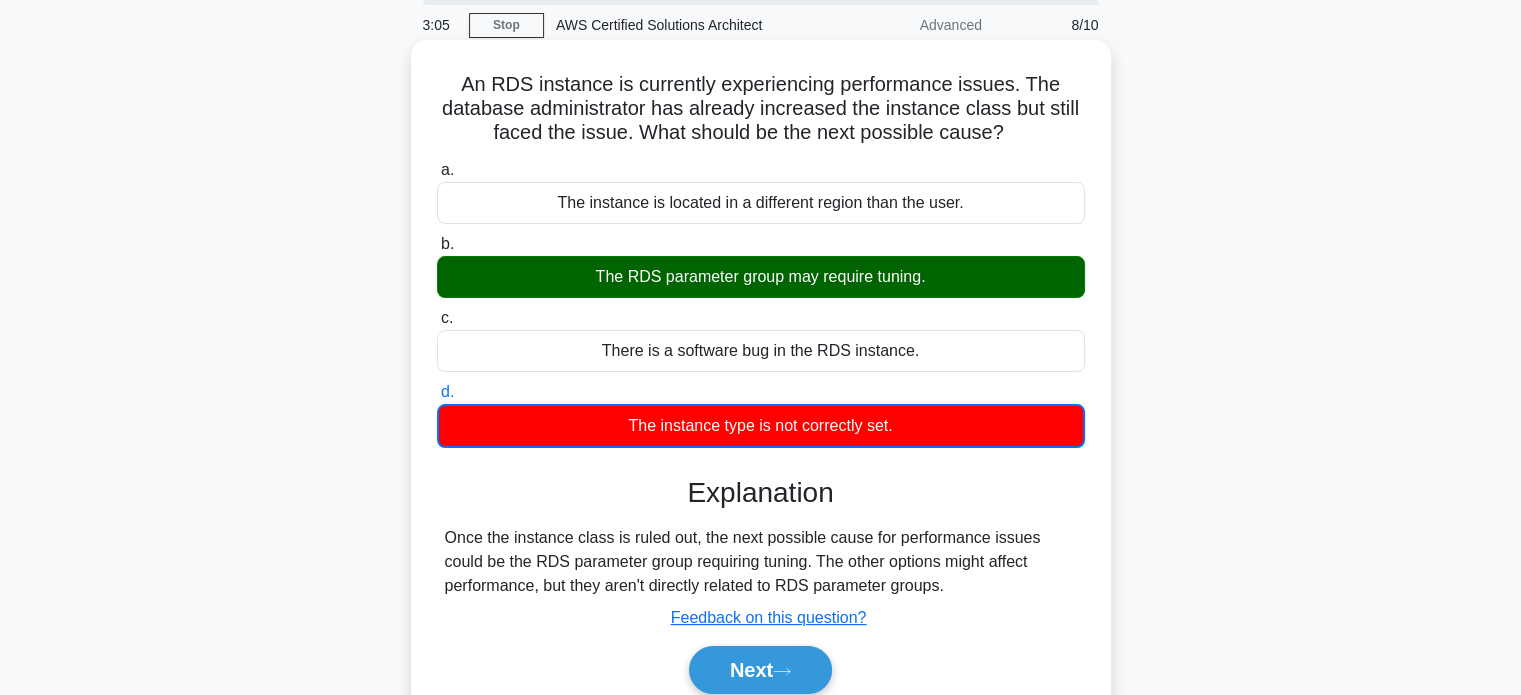 scroll, scrollTop: 72, scrollLeft: 0, axis: vertical 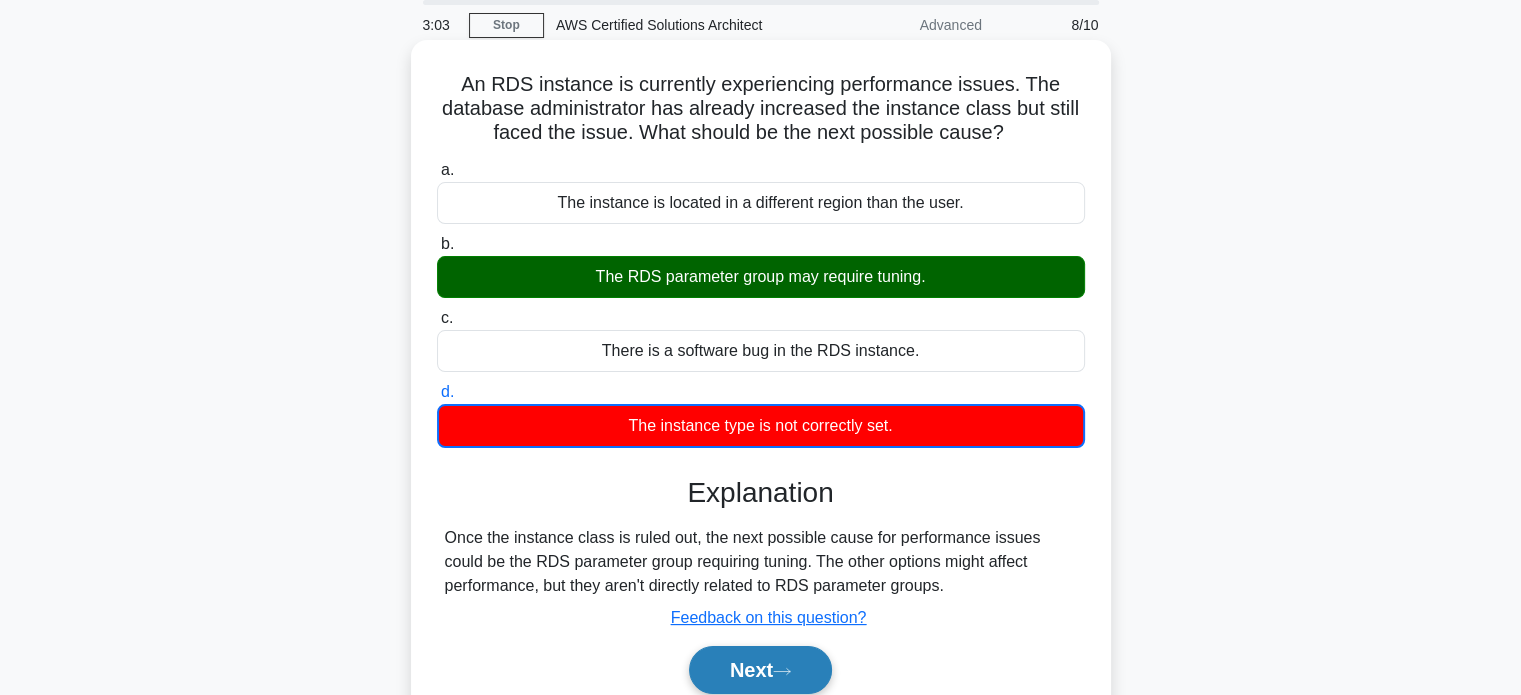 click on "Next" at bounding box center [760, 670] 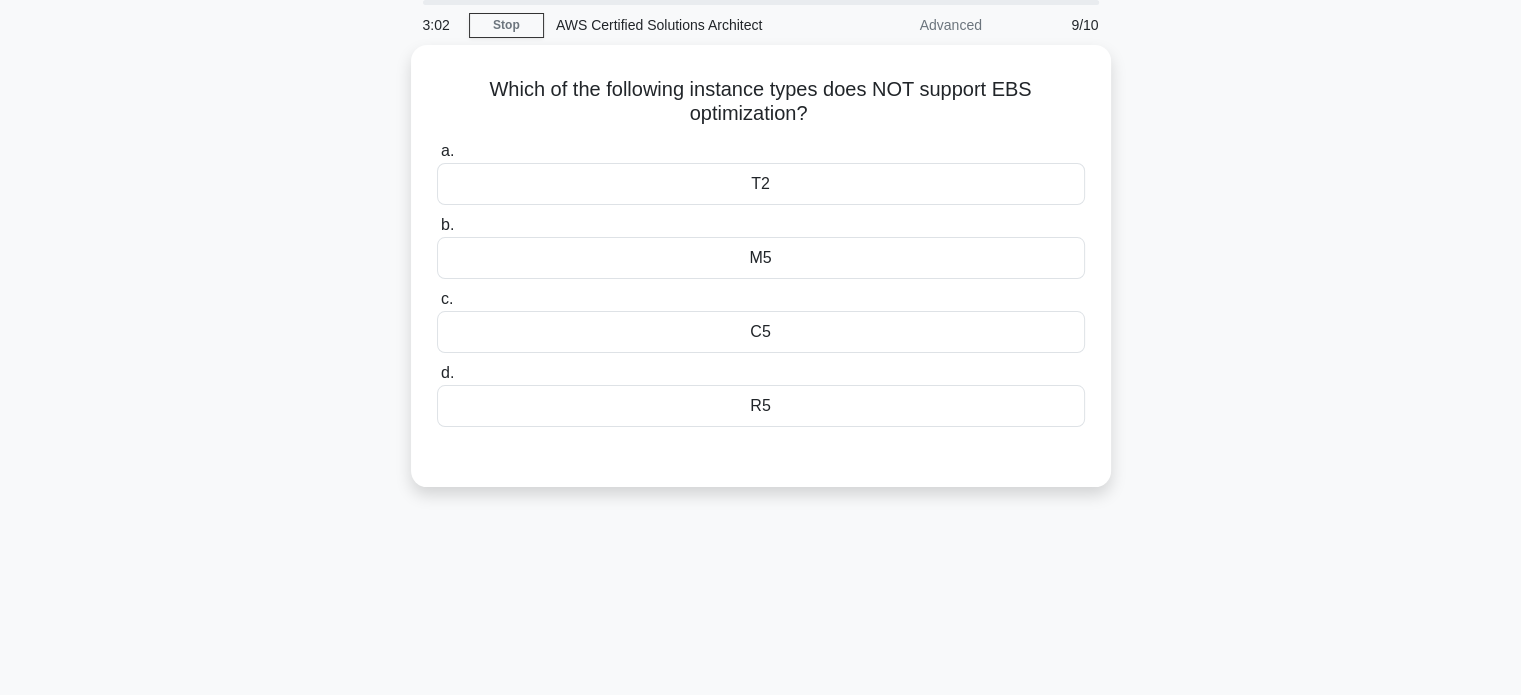 scroll, scrollTop: 0, scrollLeft: 0, axis: both 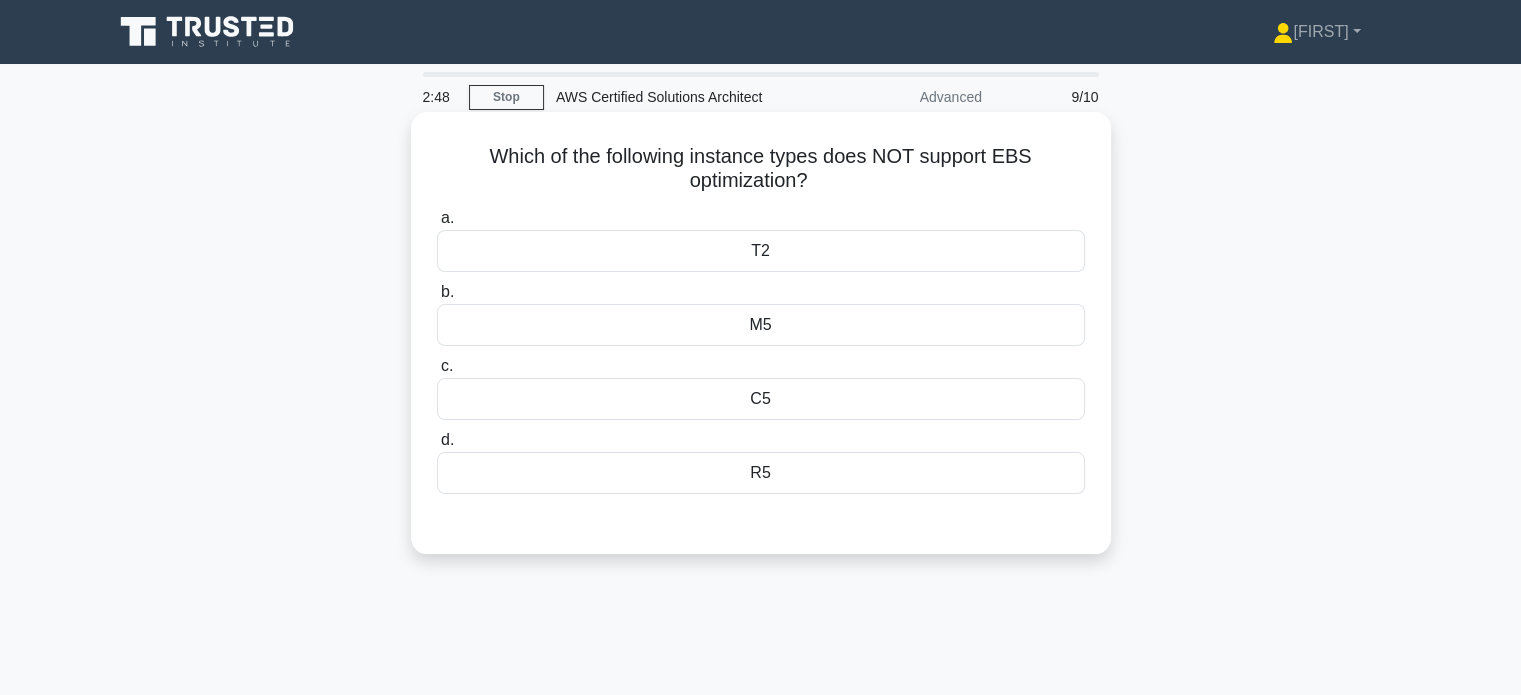 click on "R5" at bounding box center (761, 473) 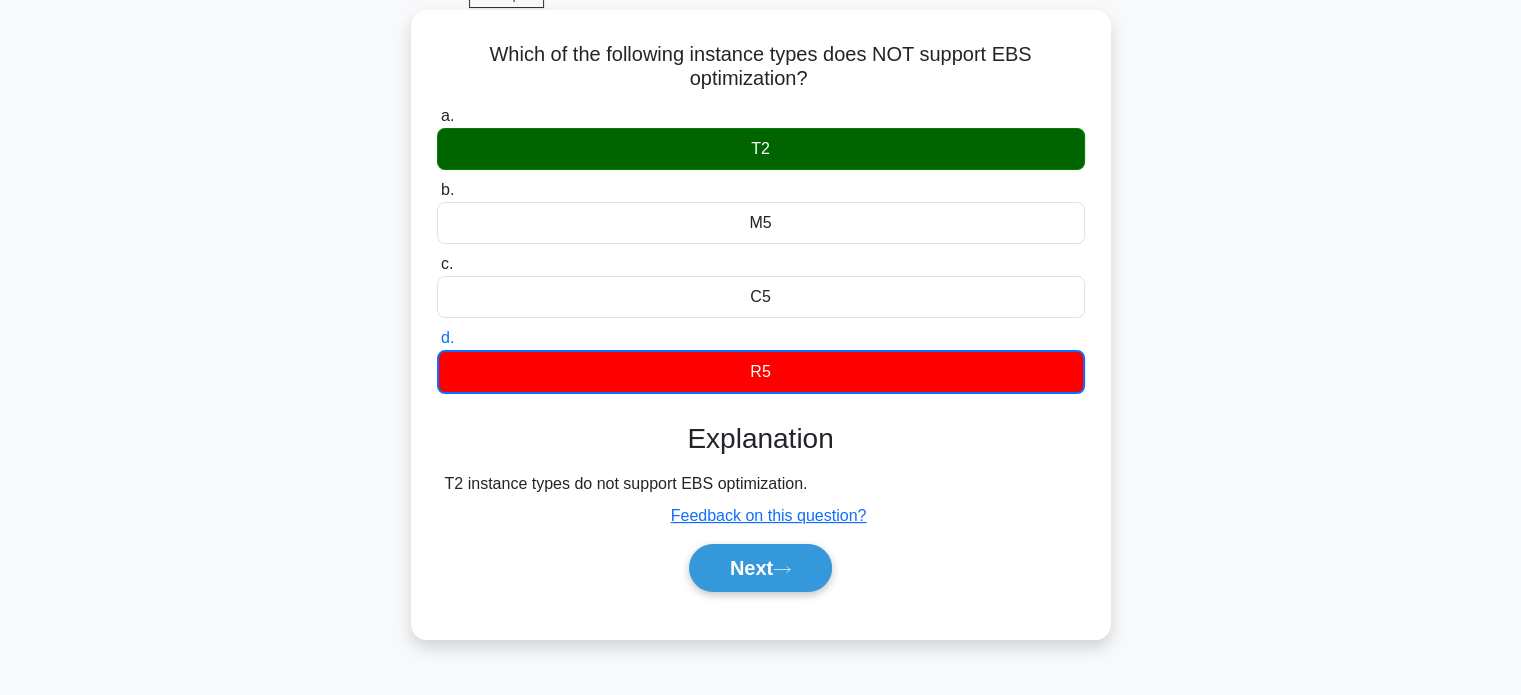 scroll, scrollTop: 100, scrollLeft: 0, axis: vertical 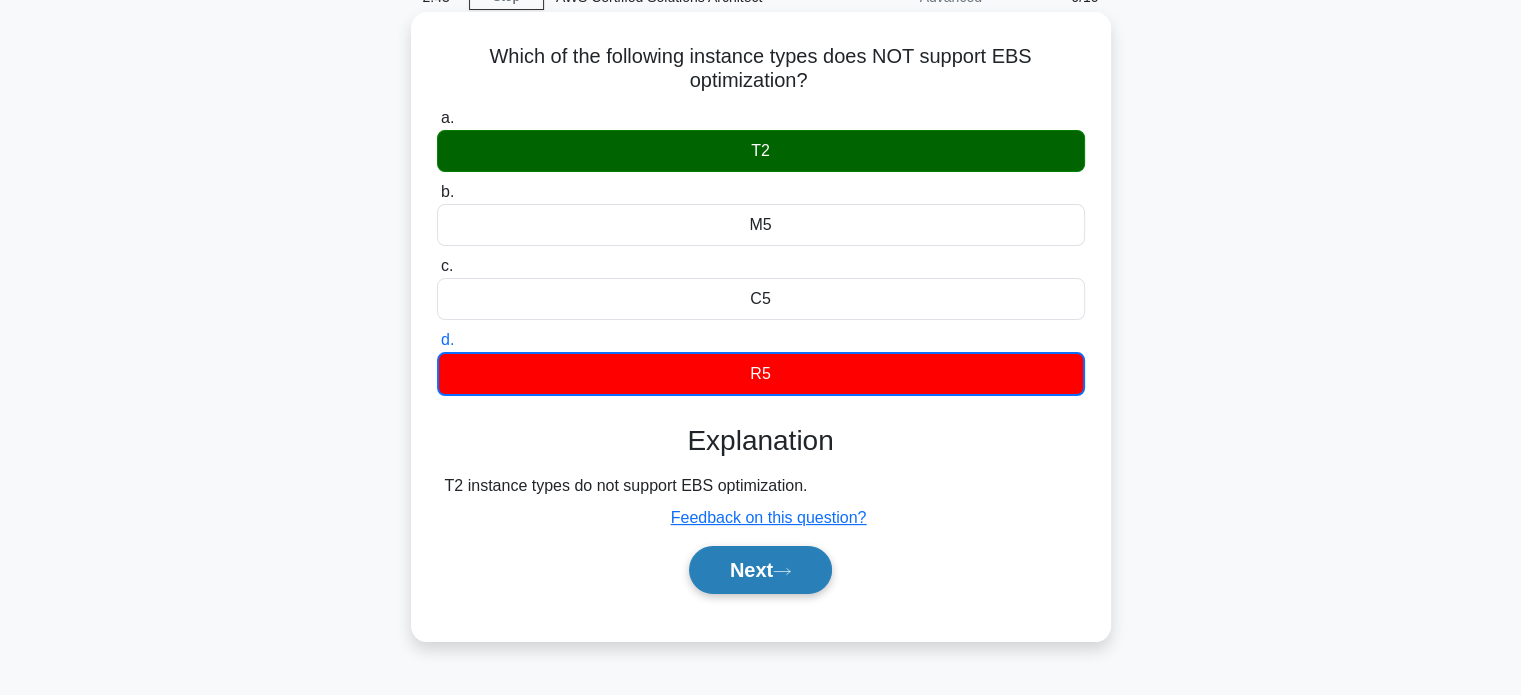 click on "Next" at bounding box center (760, 570) 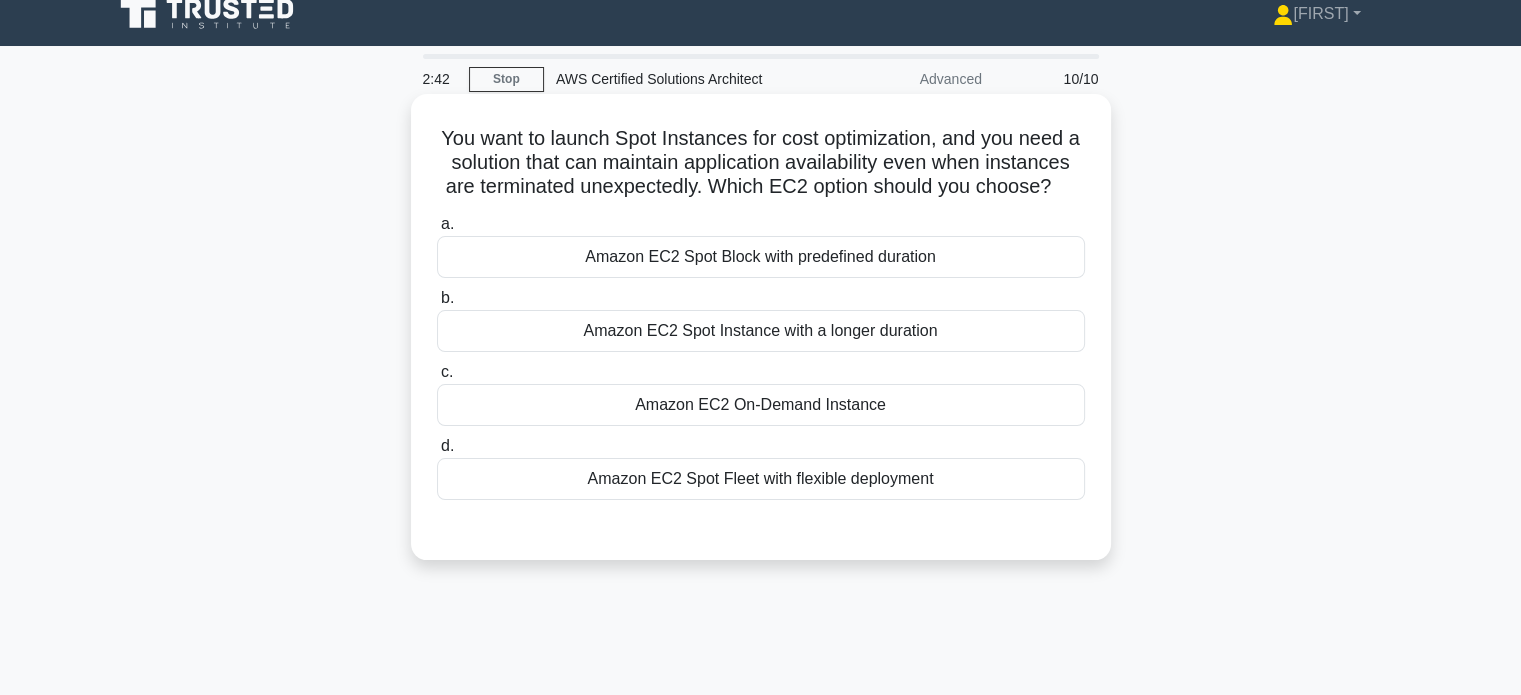 scroll, scrollTop: 0, scrollLeft: 0, axis: both 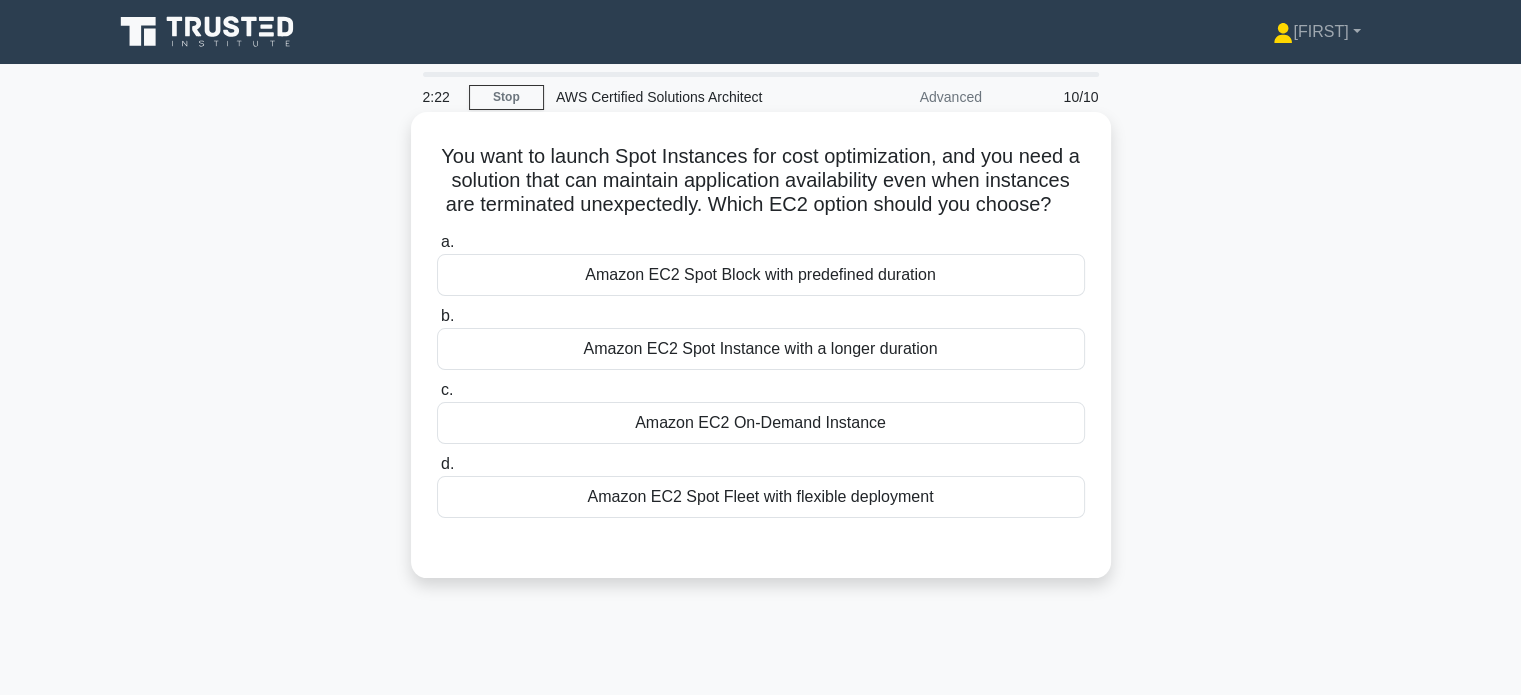 click on "Amazon EC2 Spot Fleet with flexible deployment" at bounding box center [761, 497] 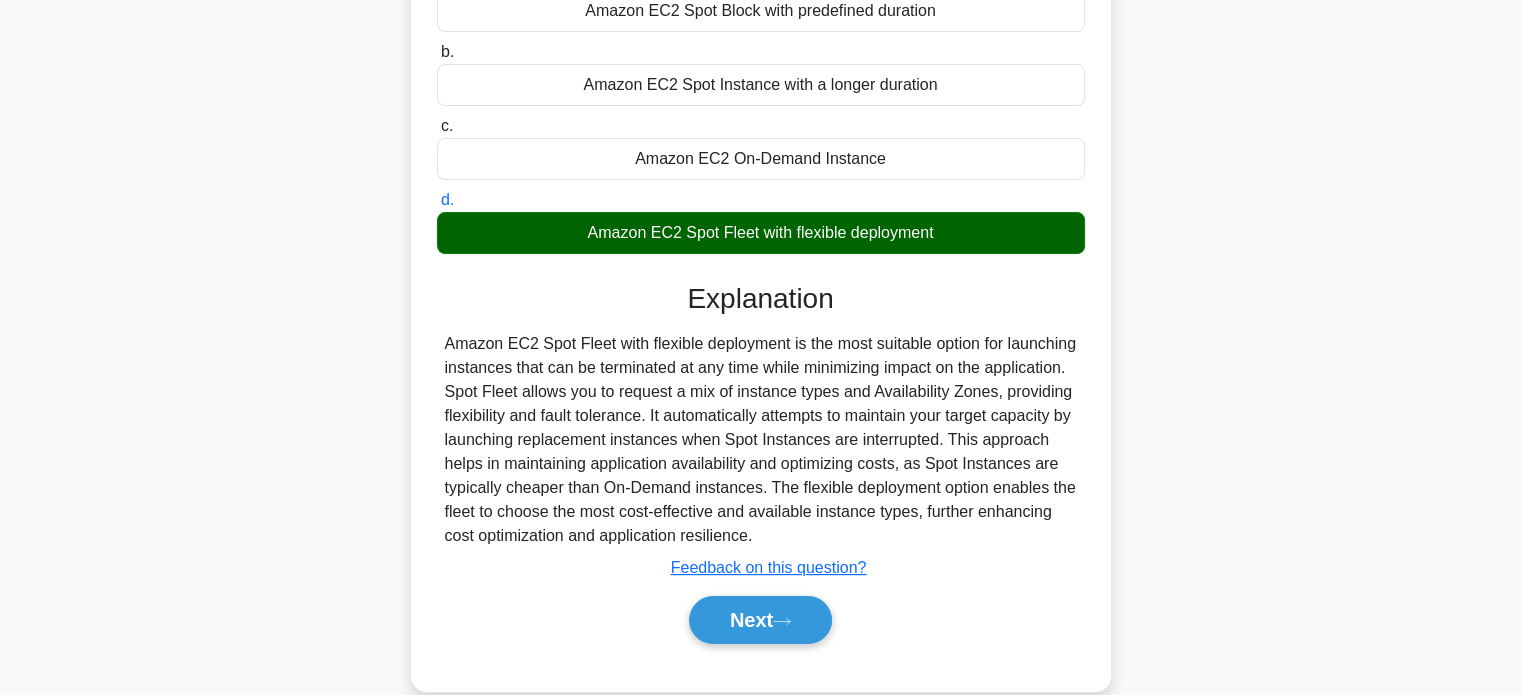 scroll, scrollTop: 266, scrollLeft: 0, axis: vertical 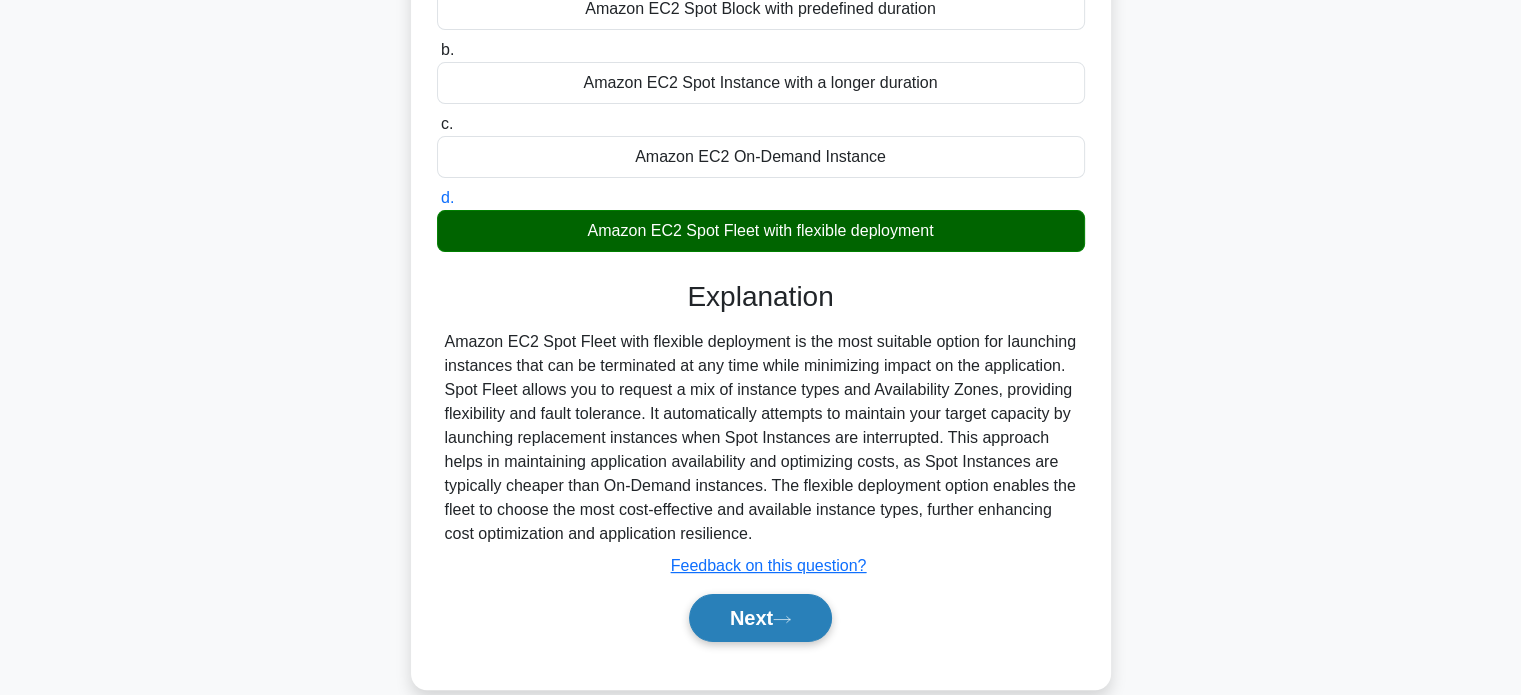 click on "Next" at bounding box center (760, 618) 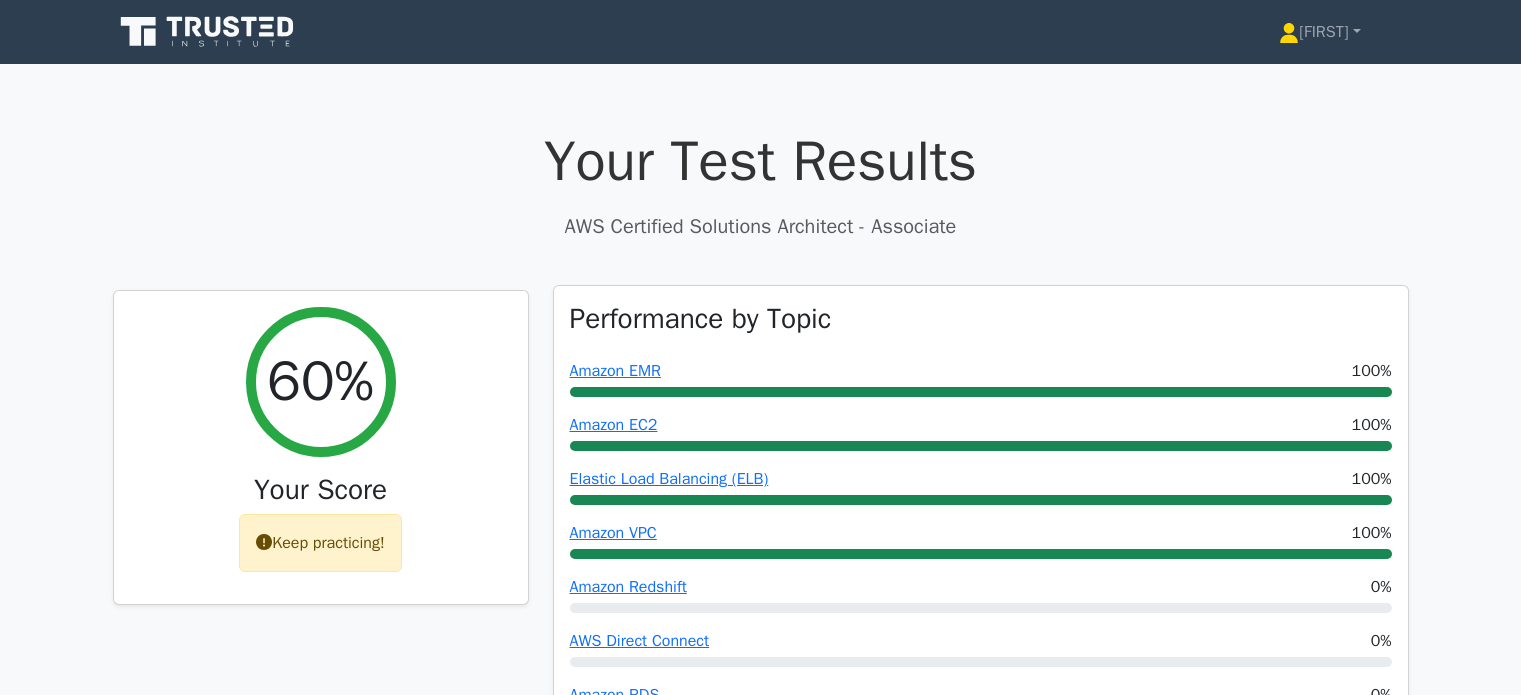 scroll, scrollTop: 0, scrollLeft: 0, axis: both 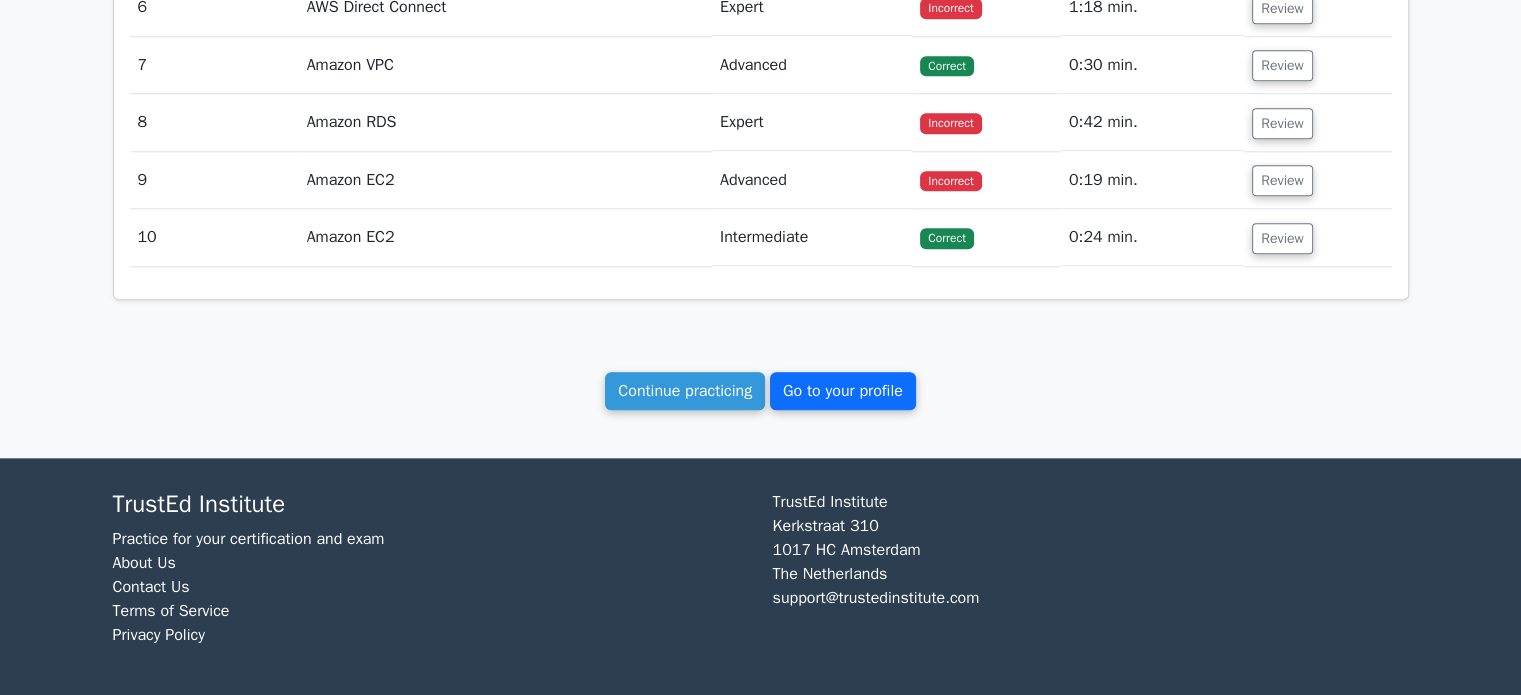 click on "Go to your profile" at bounding box center (843, 391) 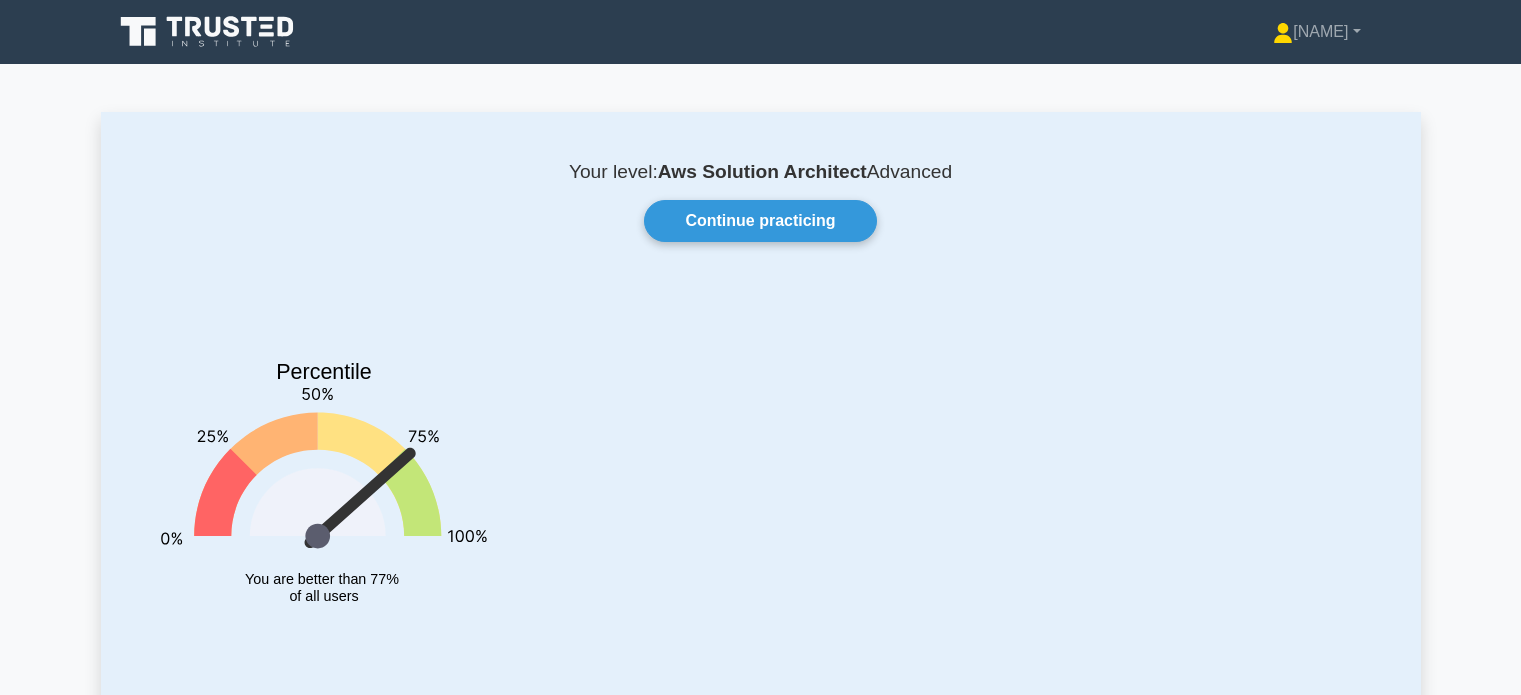 scroll, scrollTop: 0, scrollLeft: 0, axis: both 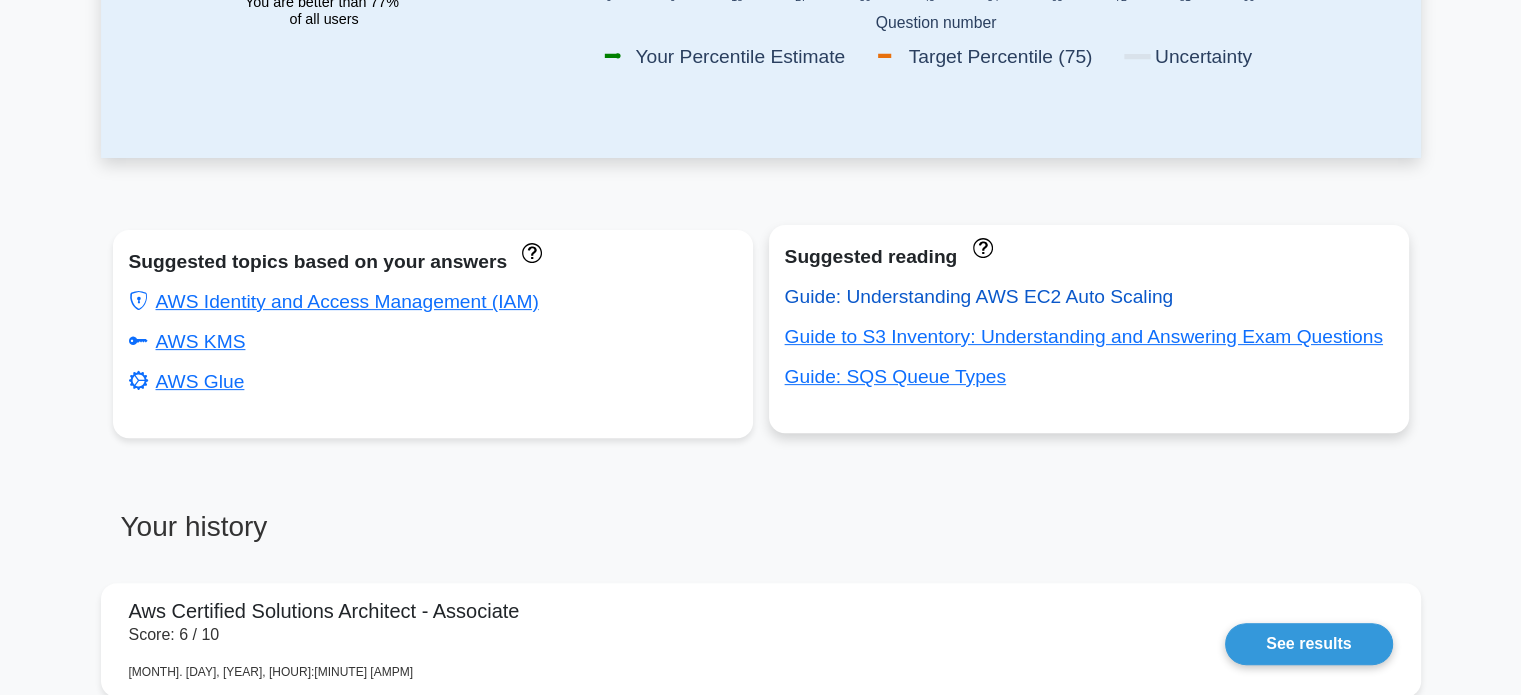 click on "Guide: Understanding AWS EC2 Auto Scaling" at bounding box center [979, 296] 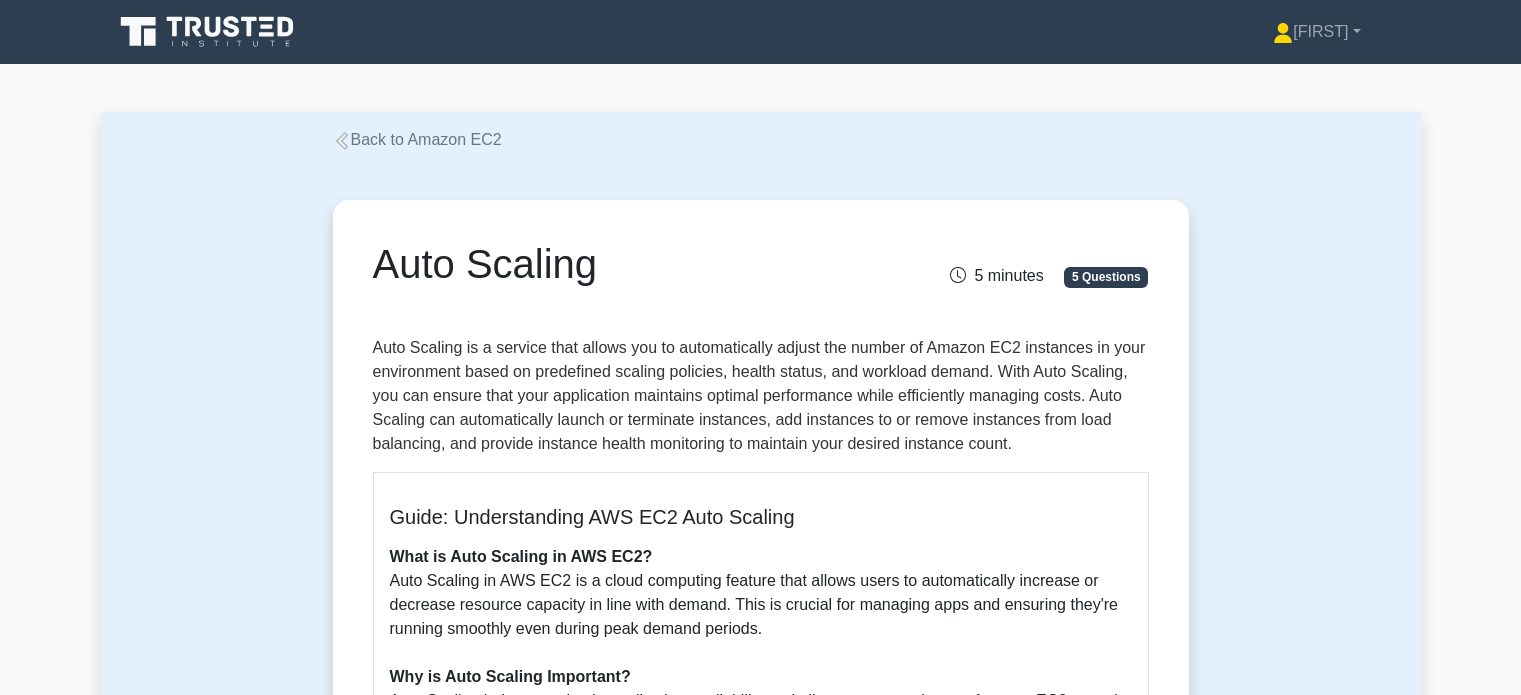 scroll, scrollTop: 0, scrollLeft: 0, axis: both 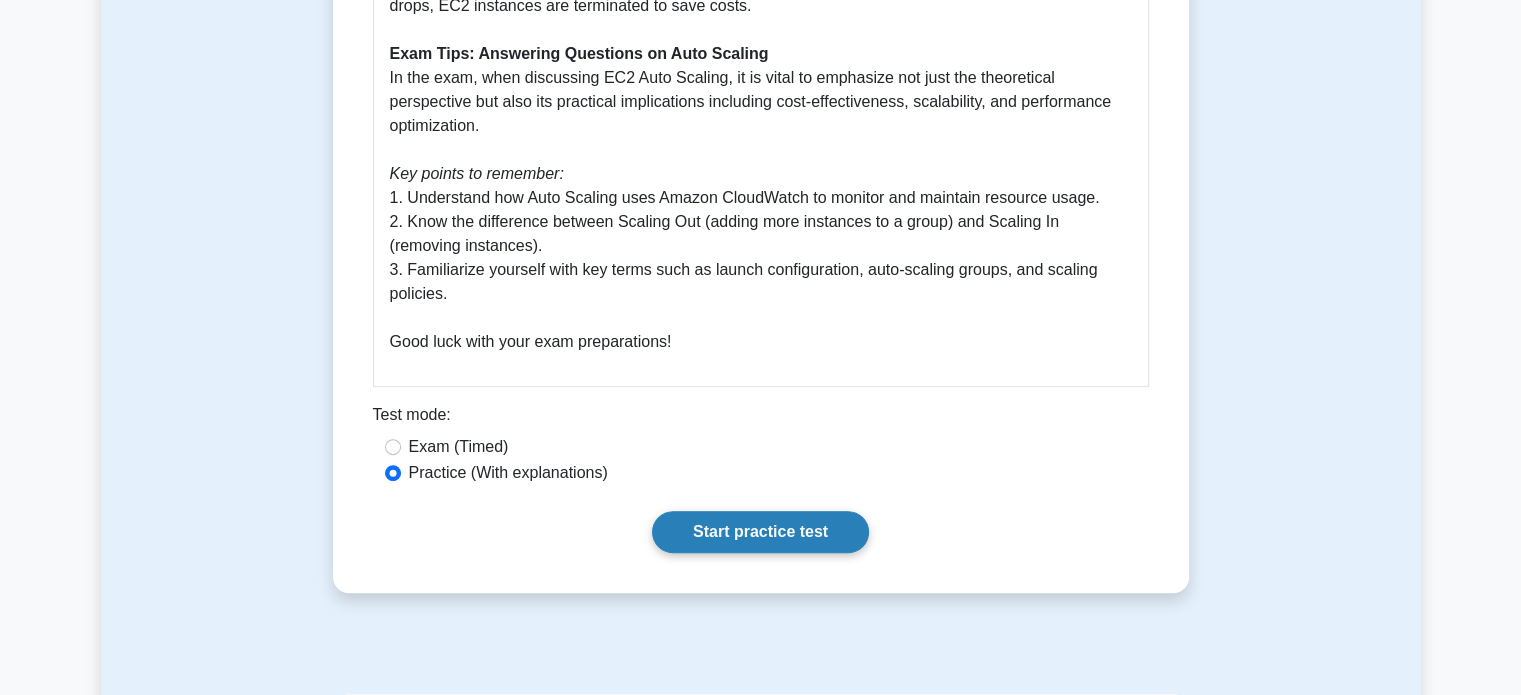 click on "Start practice test" at bounding box center (760, 532) 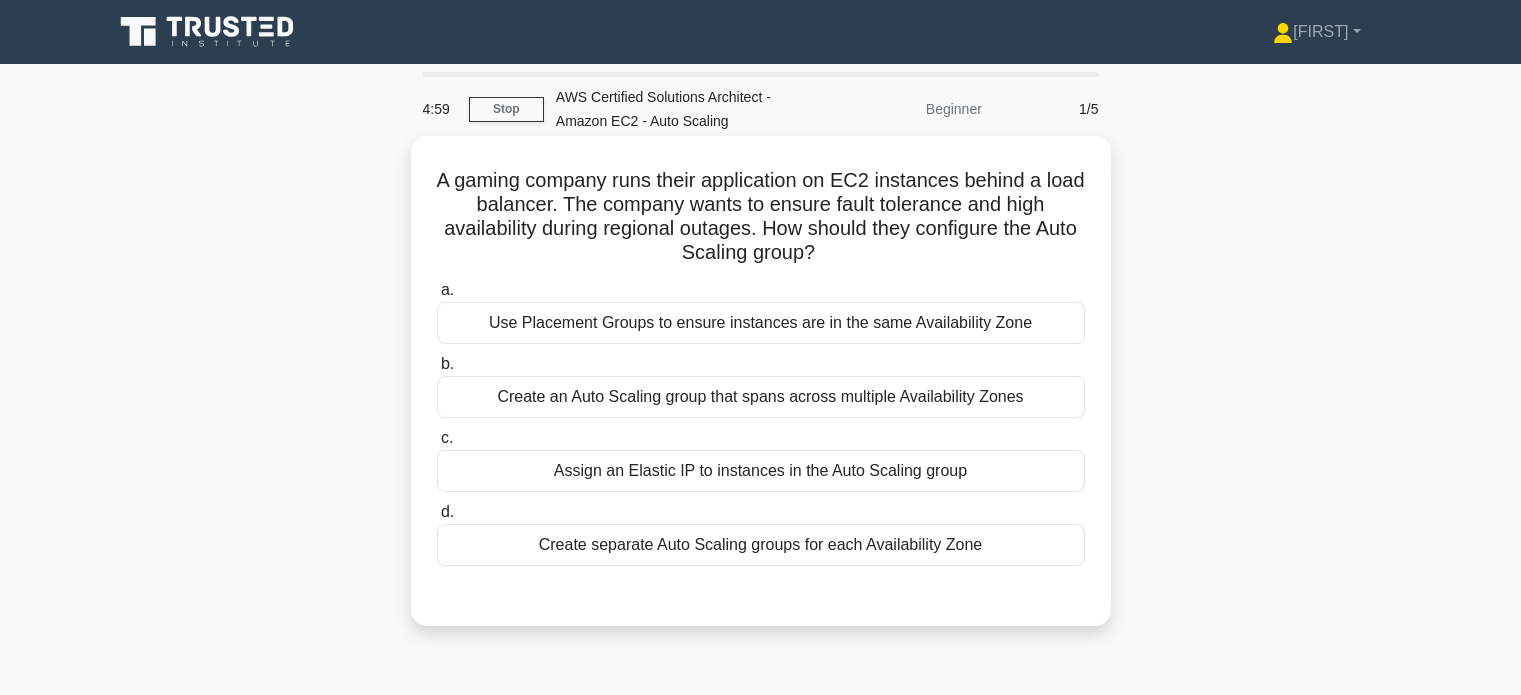 scroll, scrollTop: 0, scrollLeft: 0, axis: both 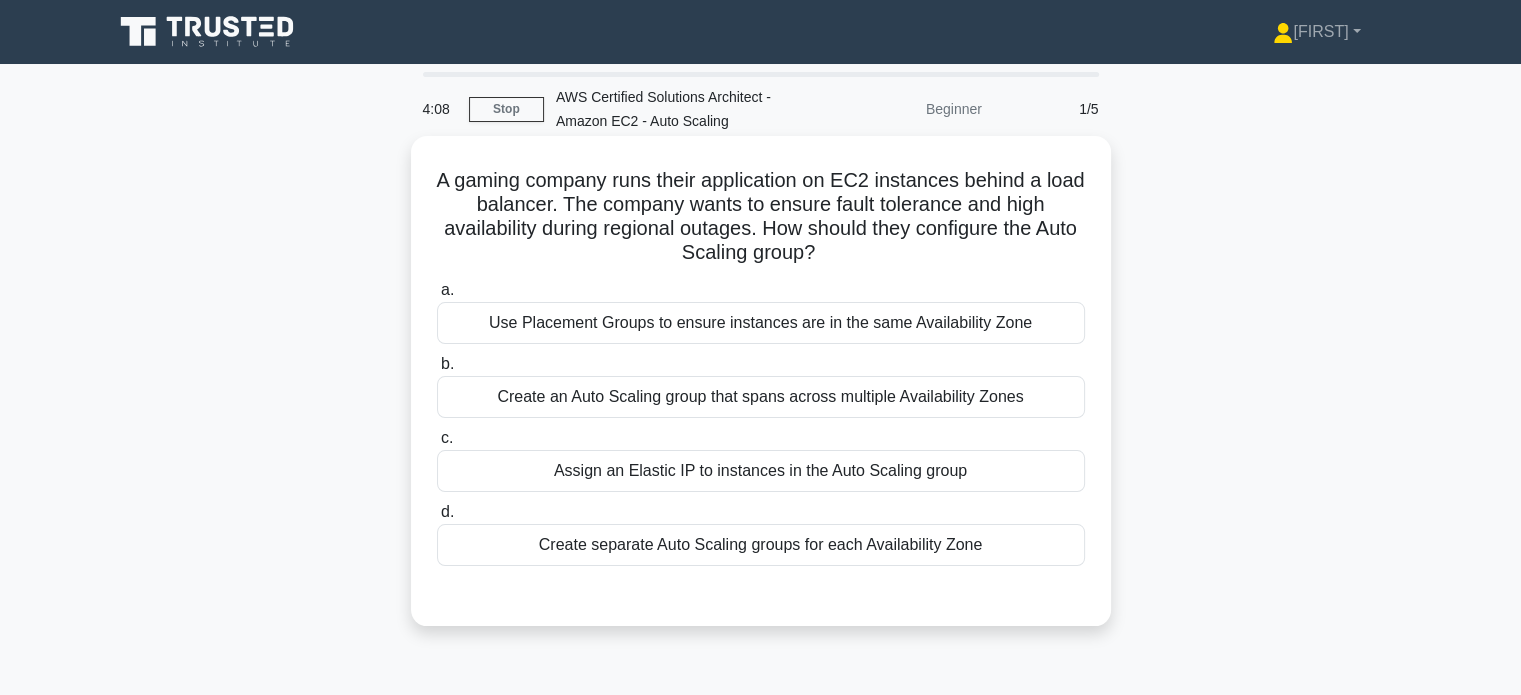 click on "Create an Auto Scaling group that spans across multiple Availability Zones" at bounding box center (761, 397) 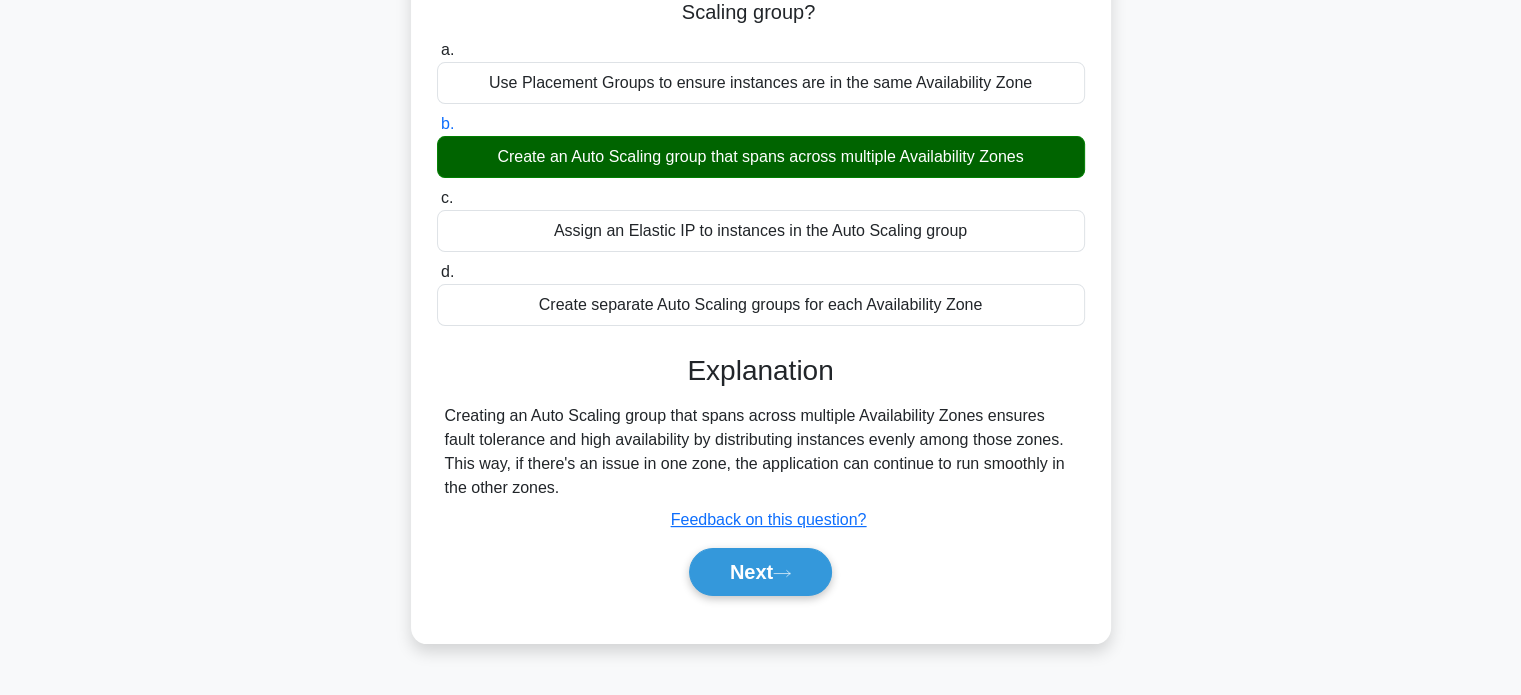 scroll, scrollTop: 240, scrollLeft: 0, axis: vertical 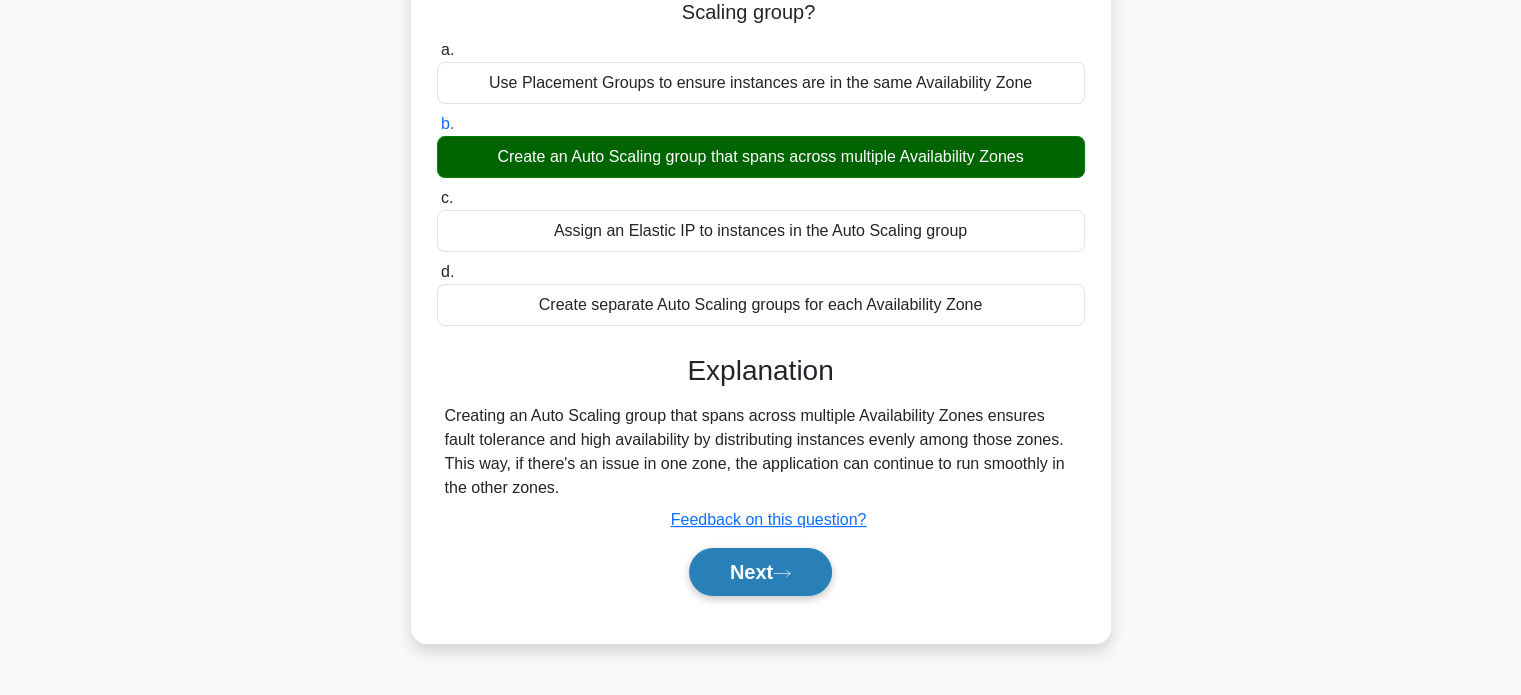click on "Next" at bounding box center [760, 572] 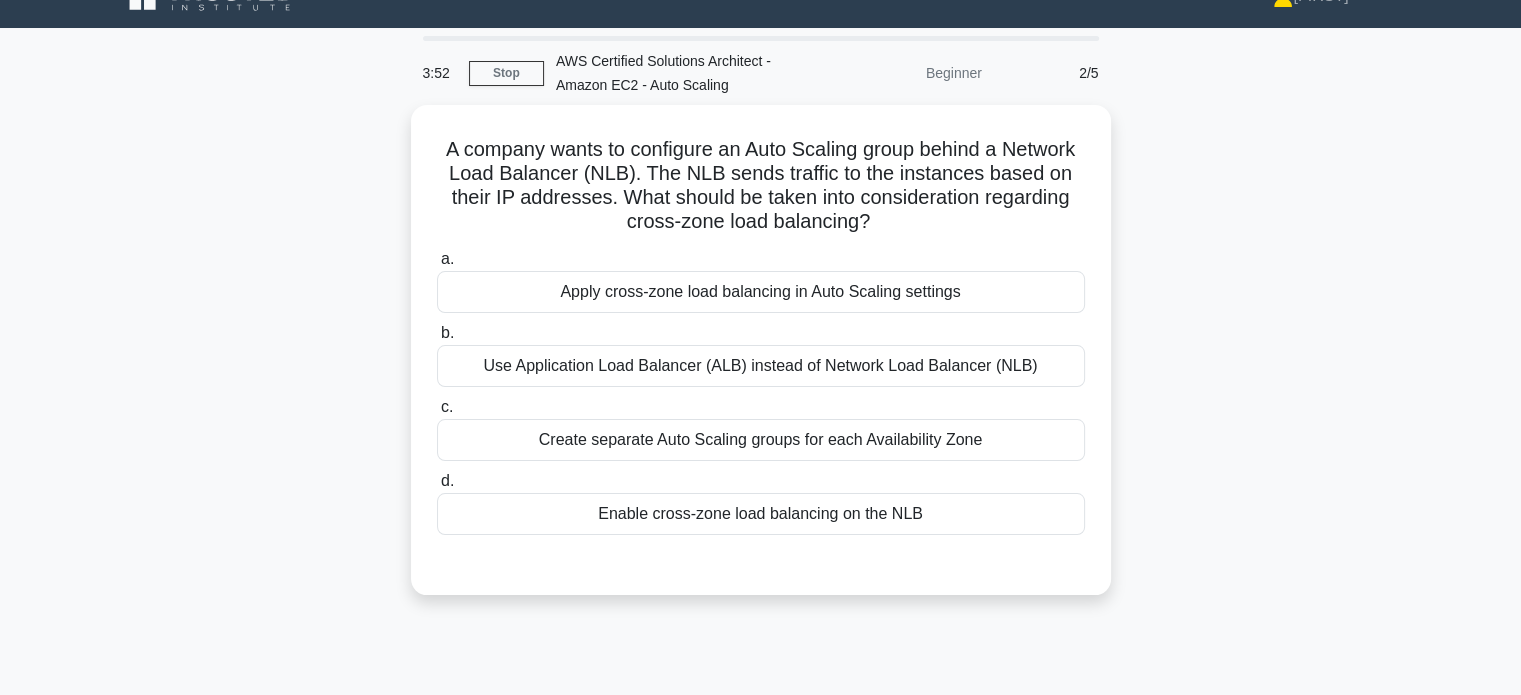 scroll, scrollTop: 8, scrollLeft: 0, axis: vertical 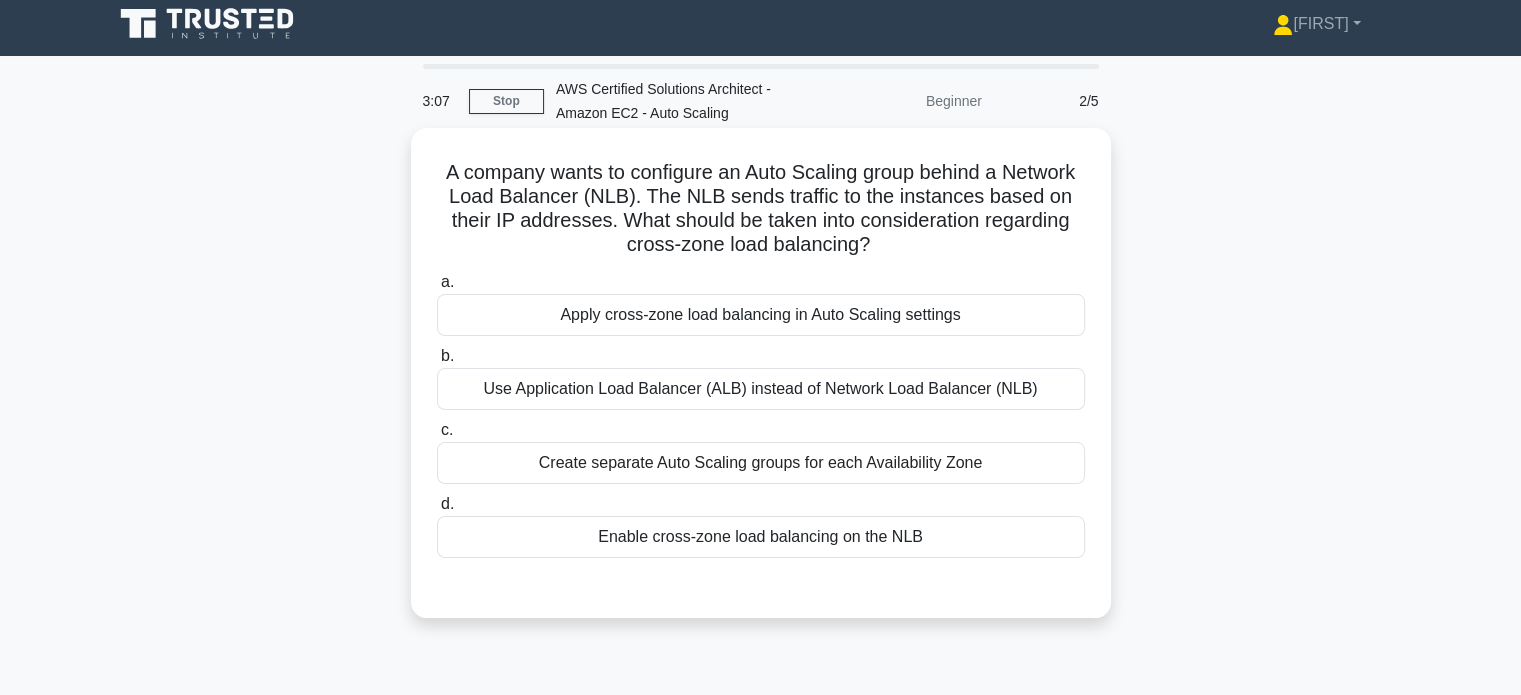 click on "Enable cross-zone load balancing on the NLB" at bounding box center [761, 537] 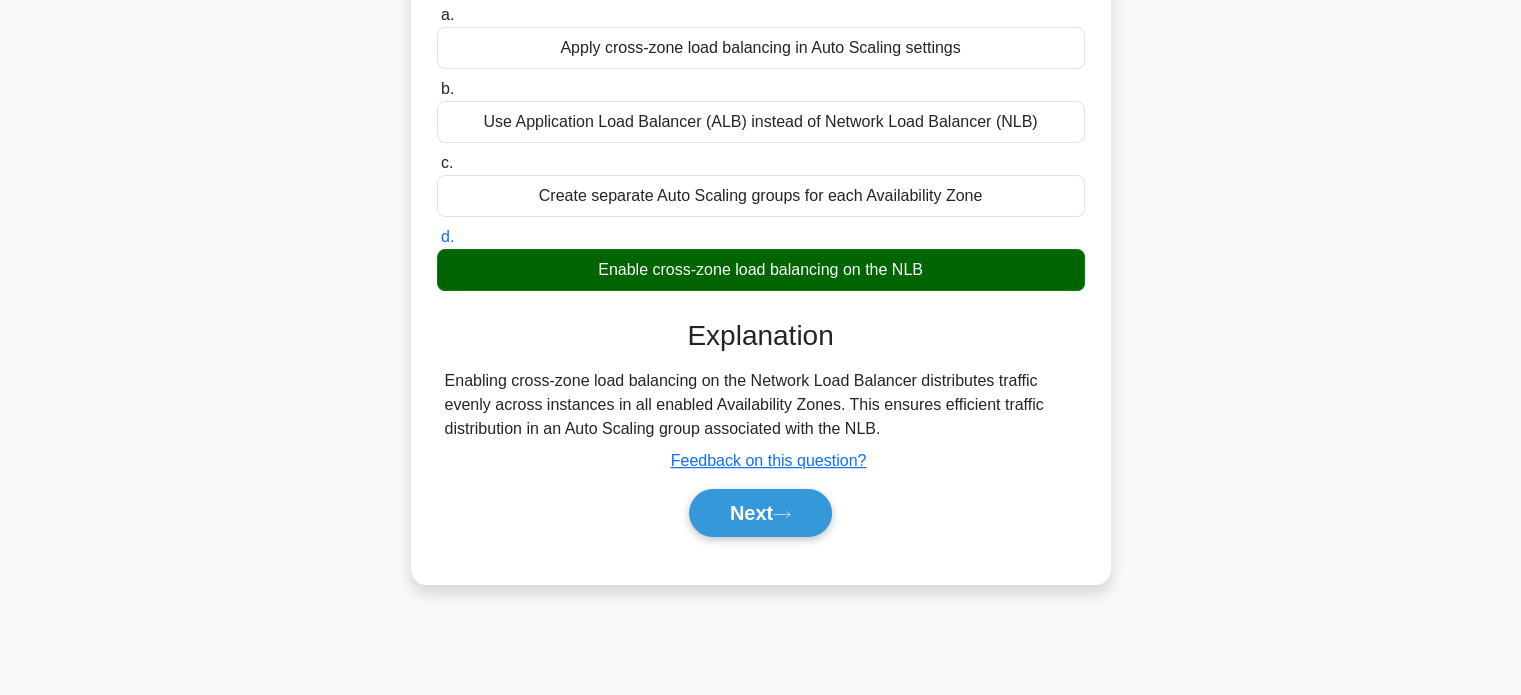 scroll, scrollTop: 303, scrollLeft: 0, axis: vertical 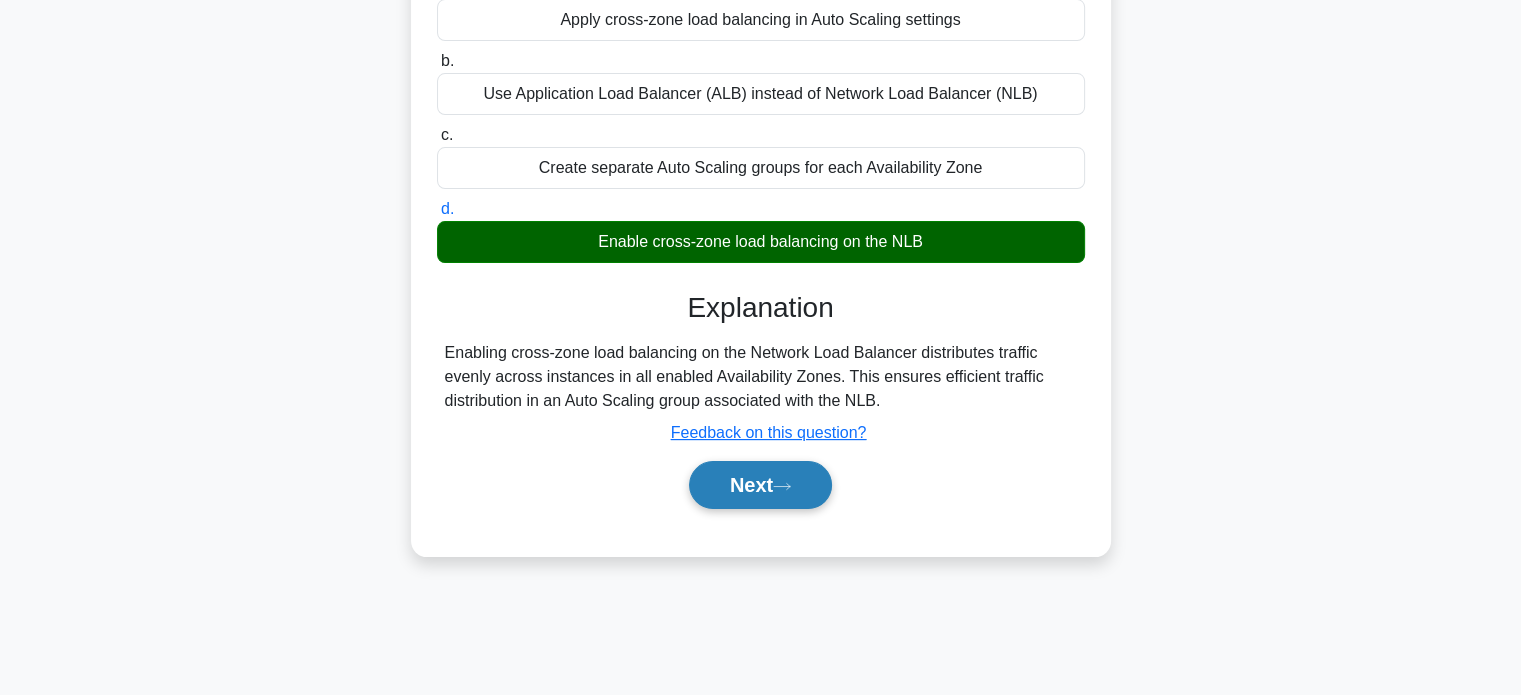 click on "Next" at bounding box center [760, 485] 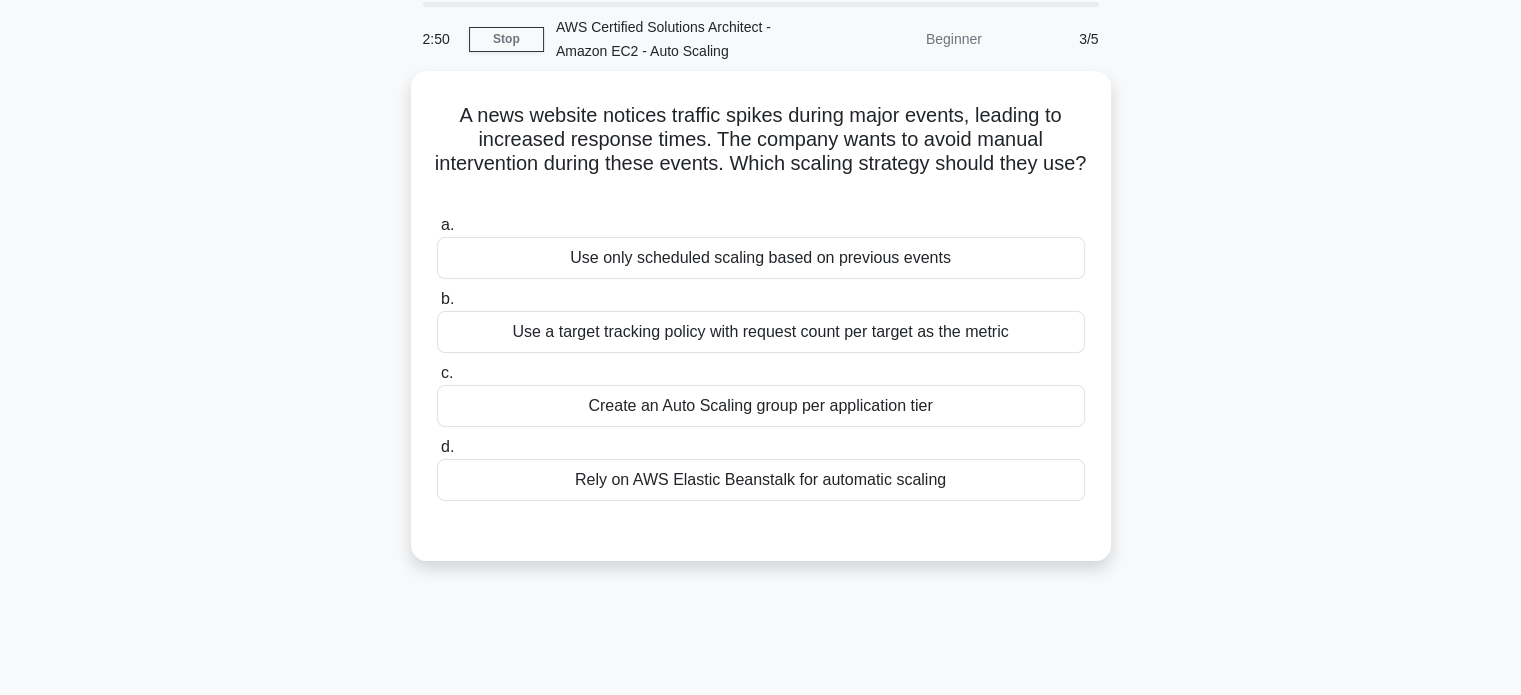 scroll, scrollTop: 0, scrollLeft: 0, axis: both 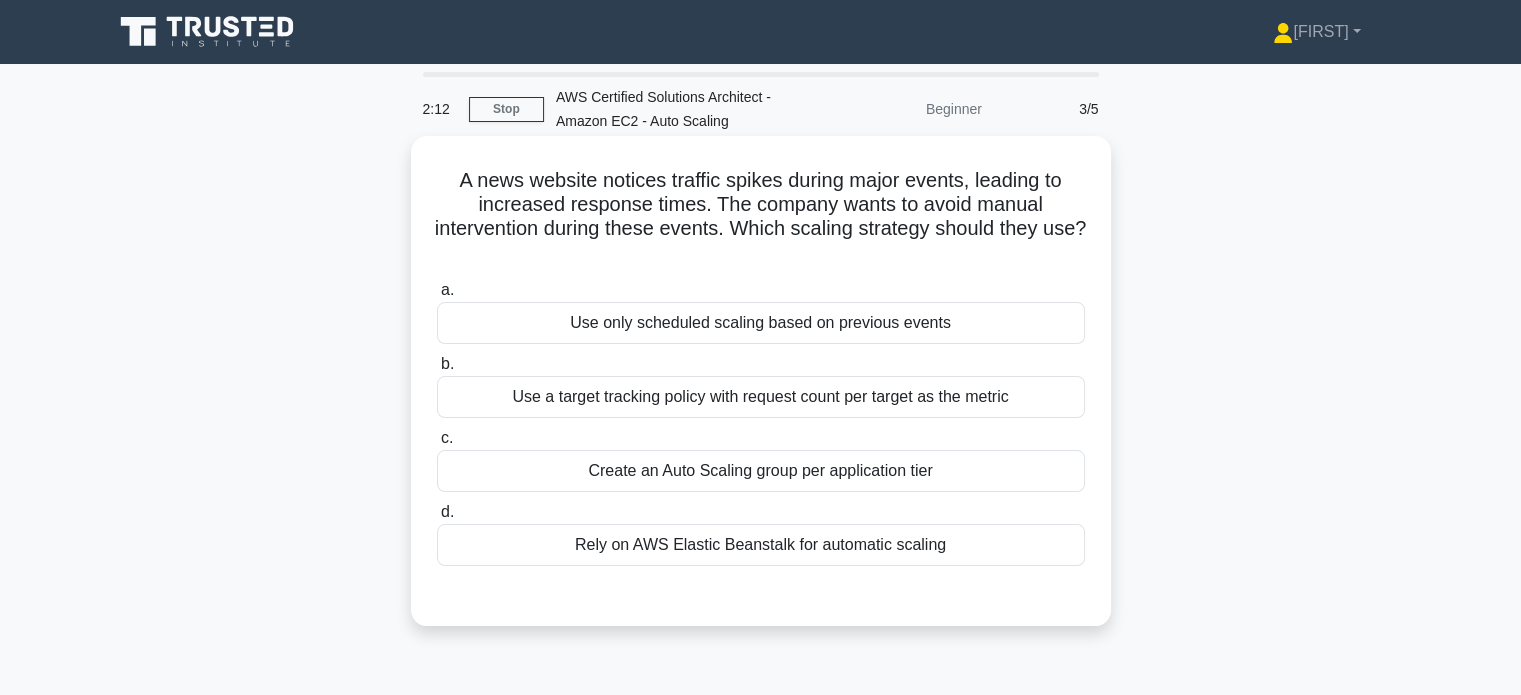 click on "Use only scheduled scaling based on previous events" at bounding box center [761, 323] 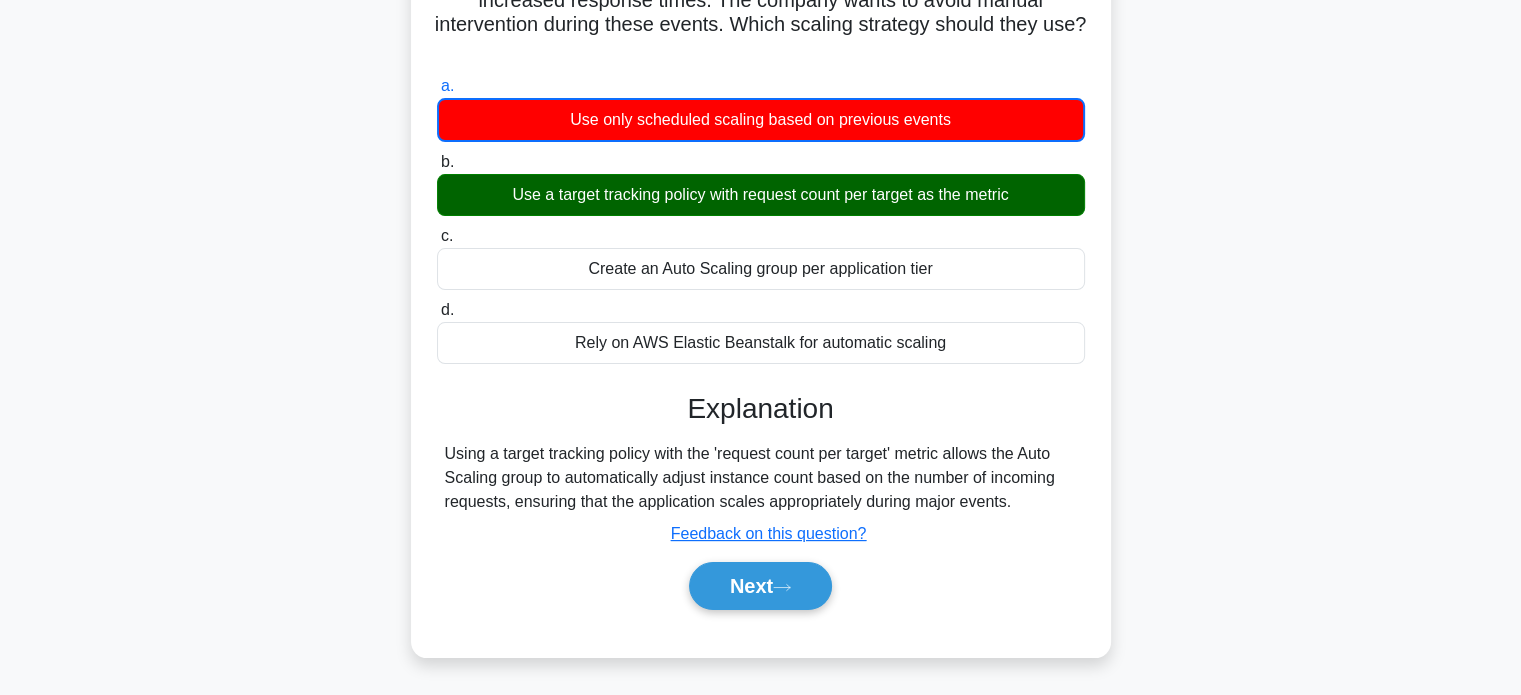 scroll, scrollTop: 224, scrollLeft: 0, axis: vertical 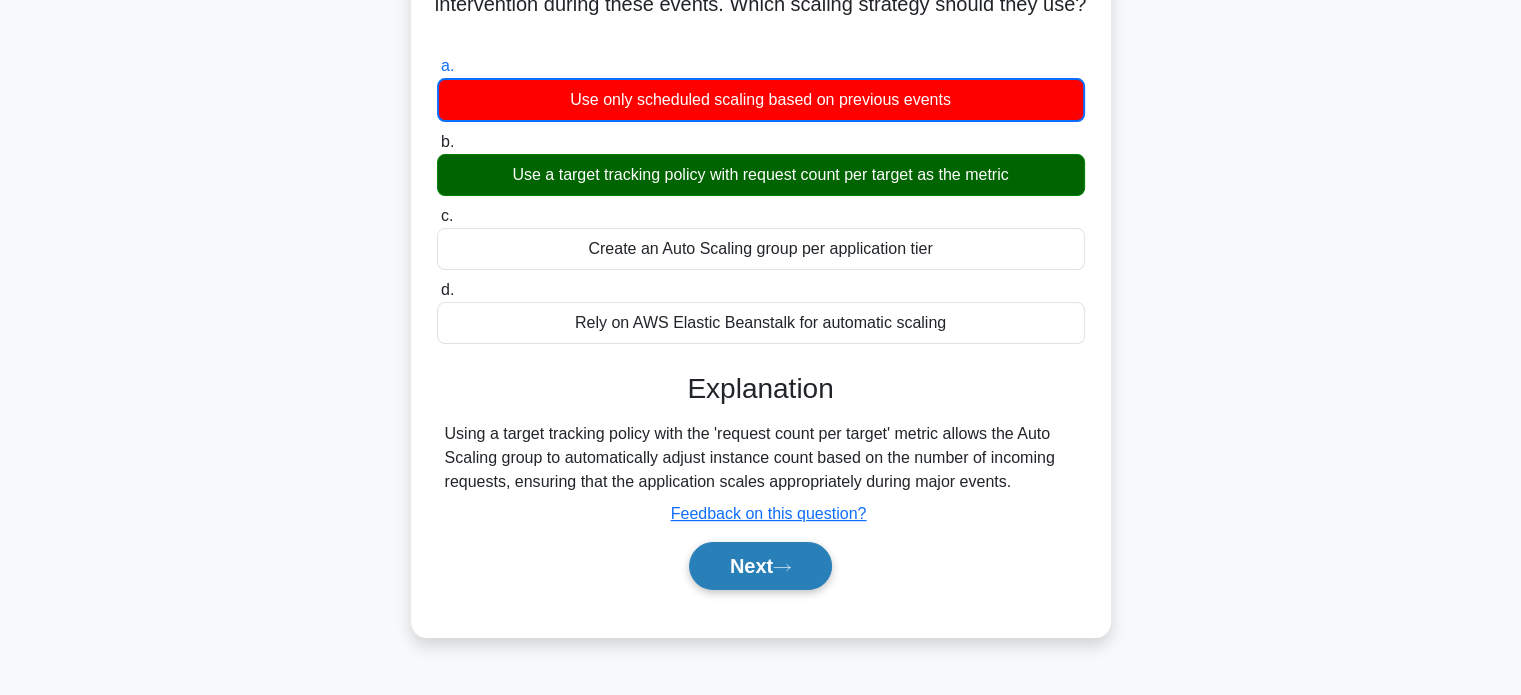 click on "Next" at bounding box center (760, 566) 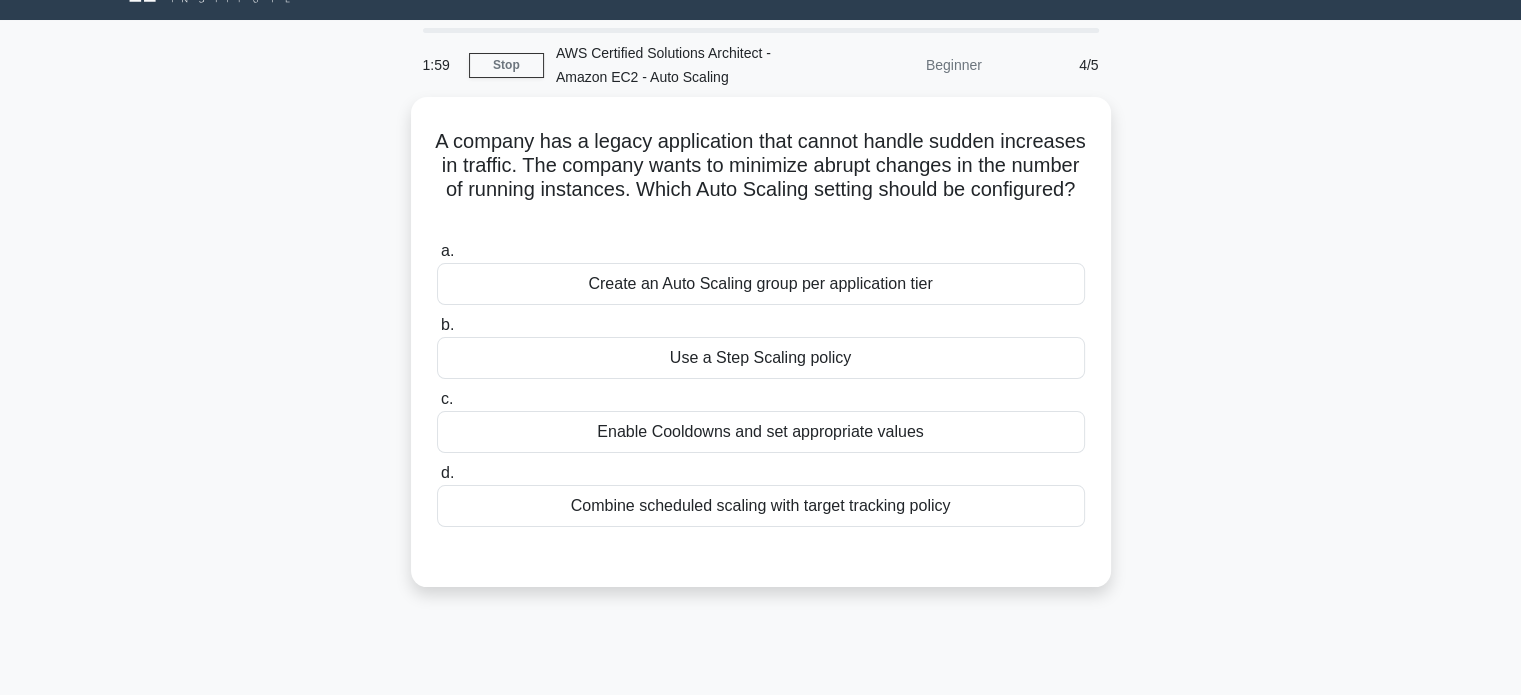 scroll, scrollTop: 44, scrollLeft: 0, axis: vertical 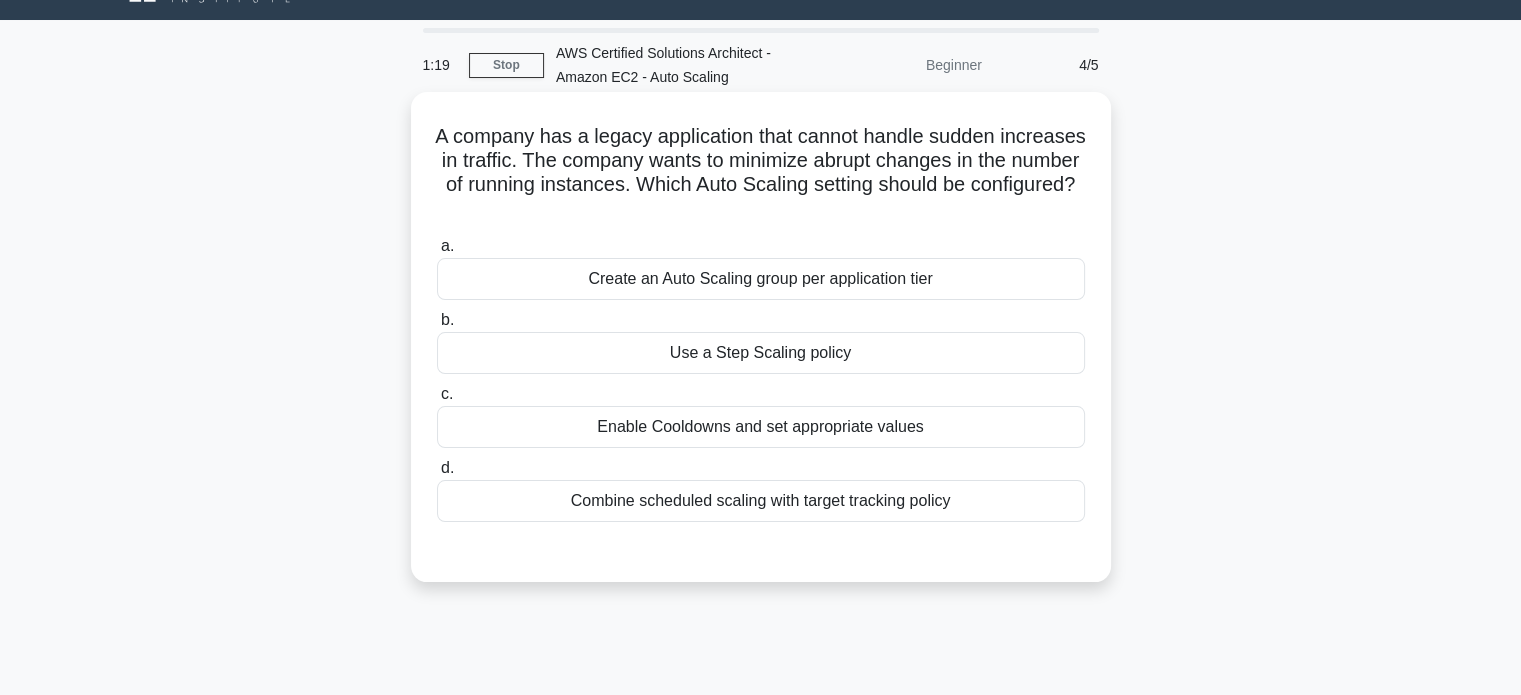 click on "Enable Cooldowns and set appropriate values" at bounding box center (761, 427) 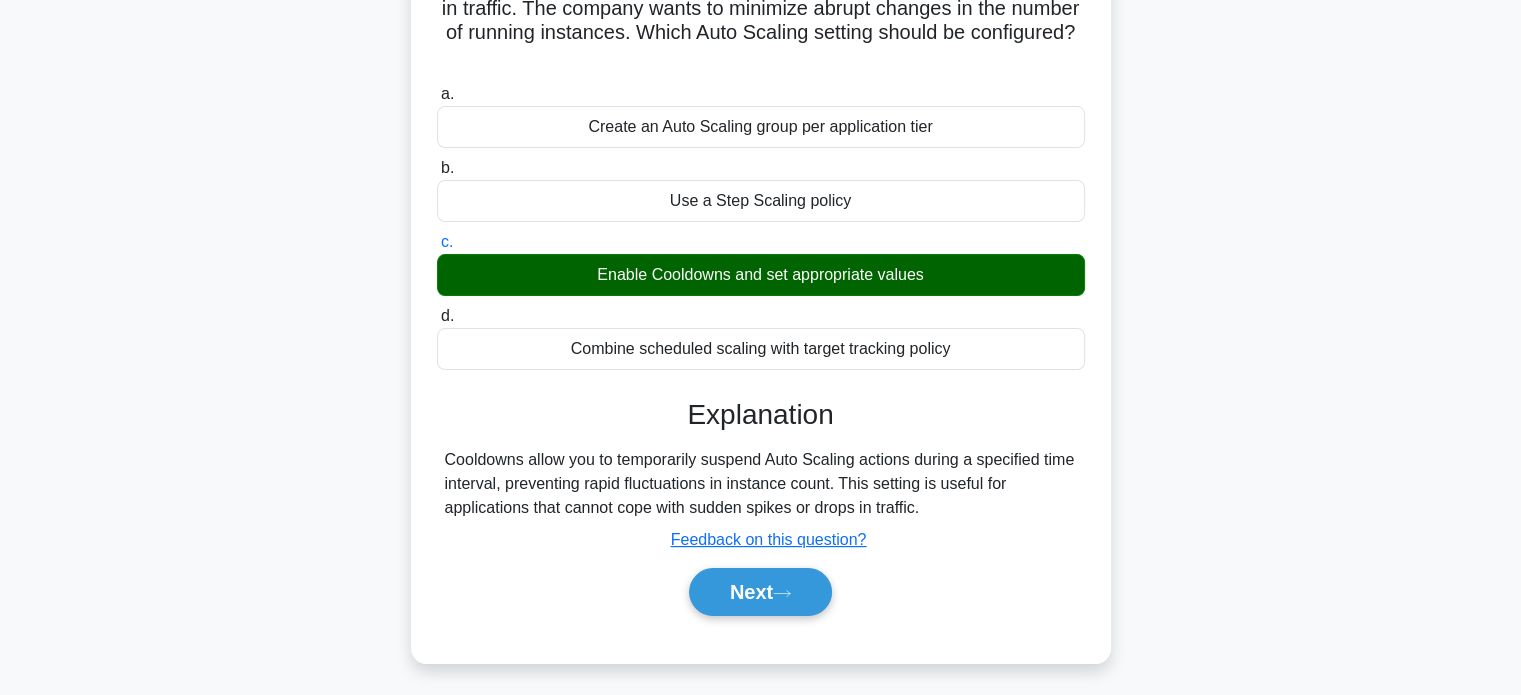 scroll, scrollTop: 234, scrollLeft: 0, axis: vertical 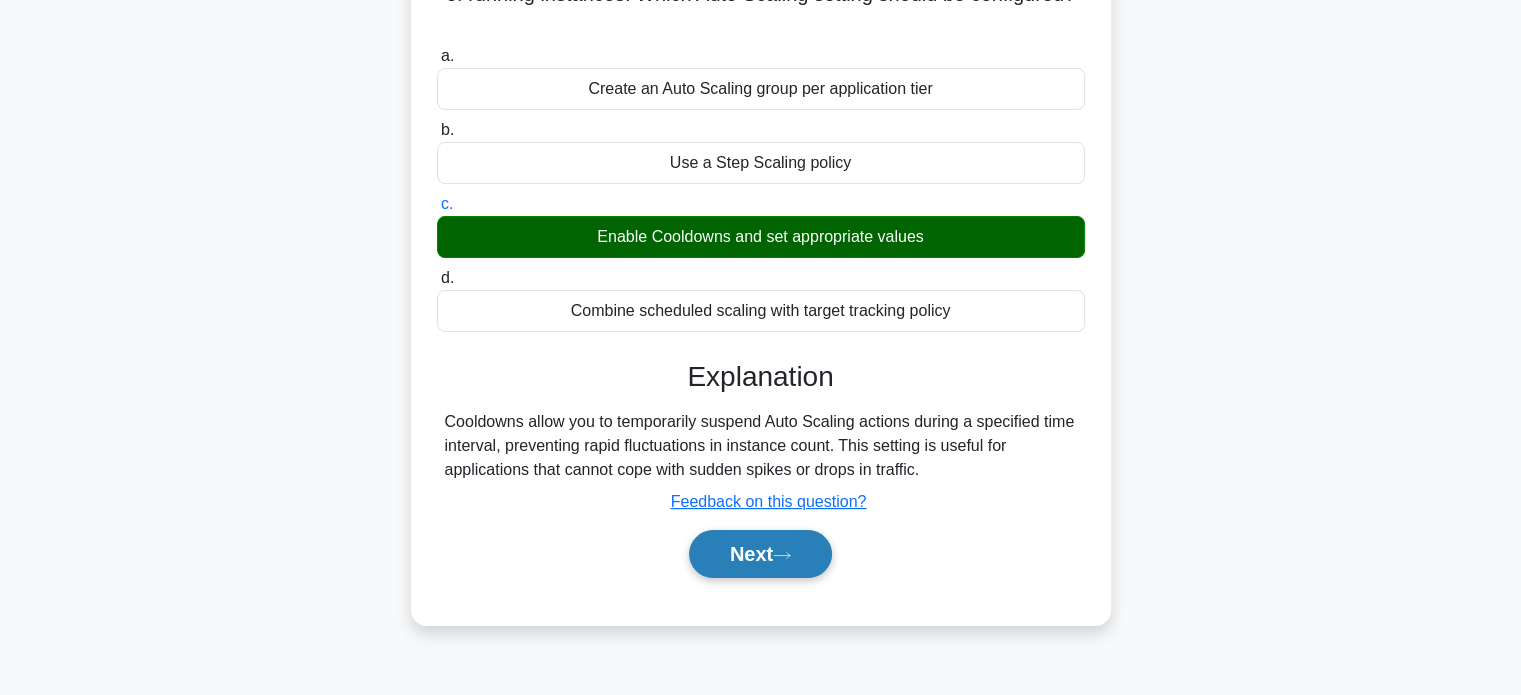click on "Next" at bounding box center (760, 554) 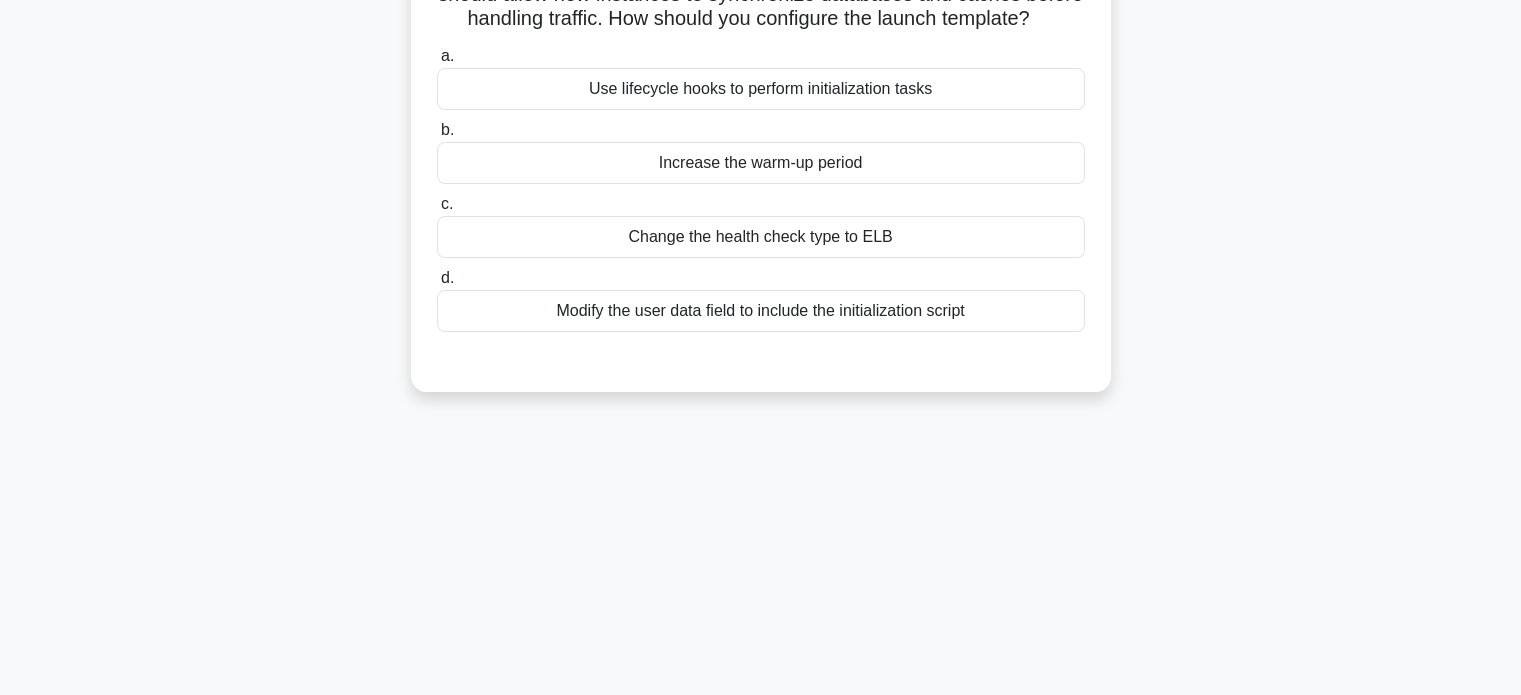 scroll, scrollTop: 0, scrollLeft: 0, axis: both 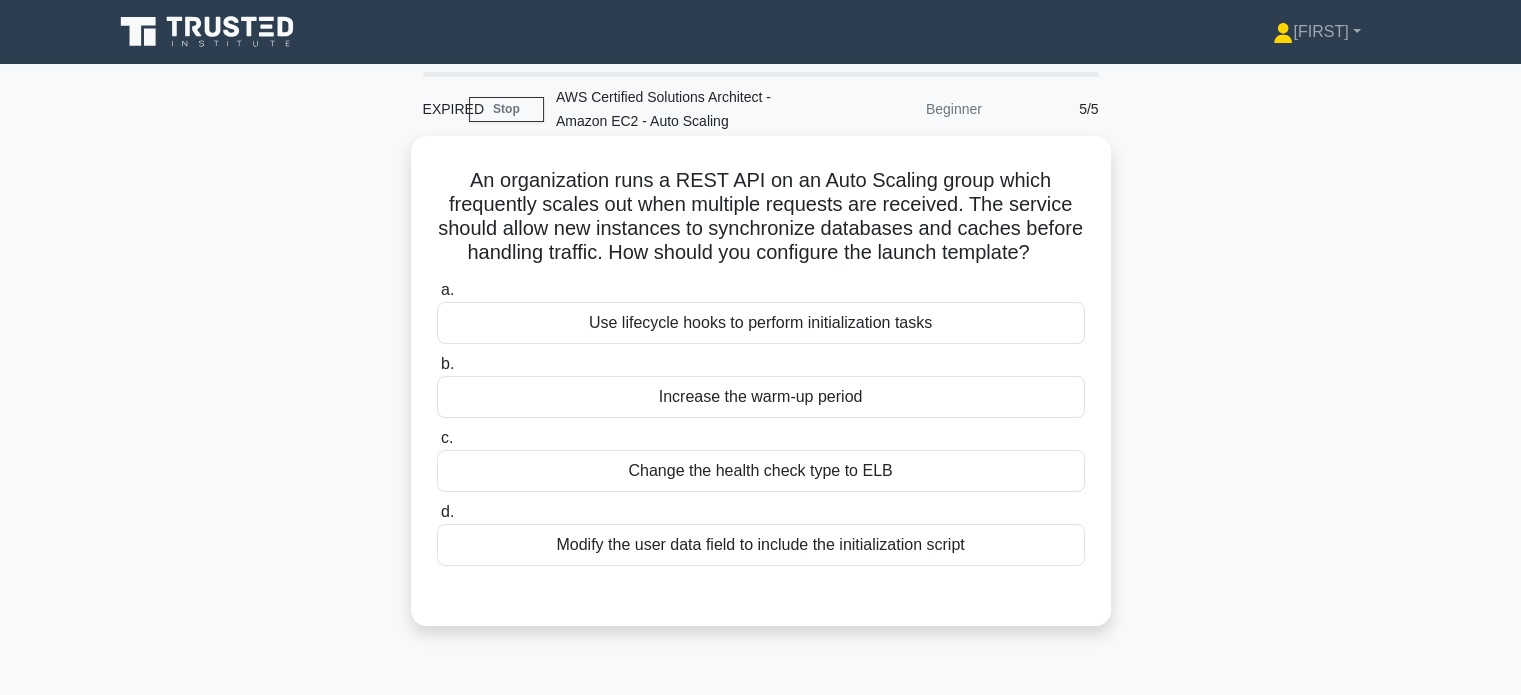 click on "Modify the user data field to include the initialization script" at bounding box center [761, 545] 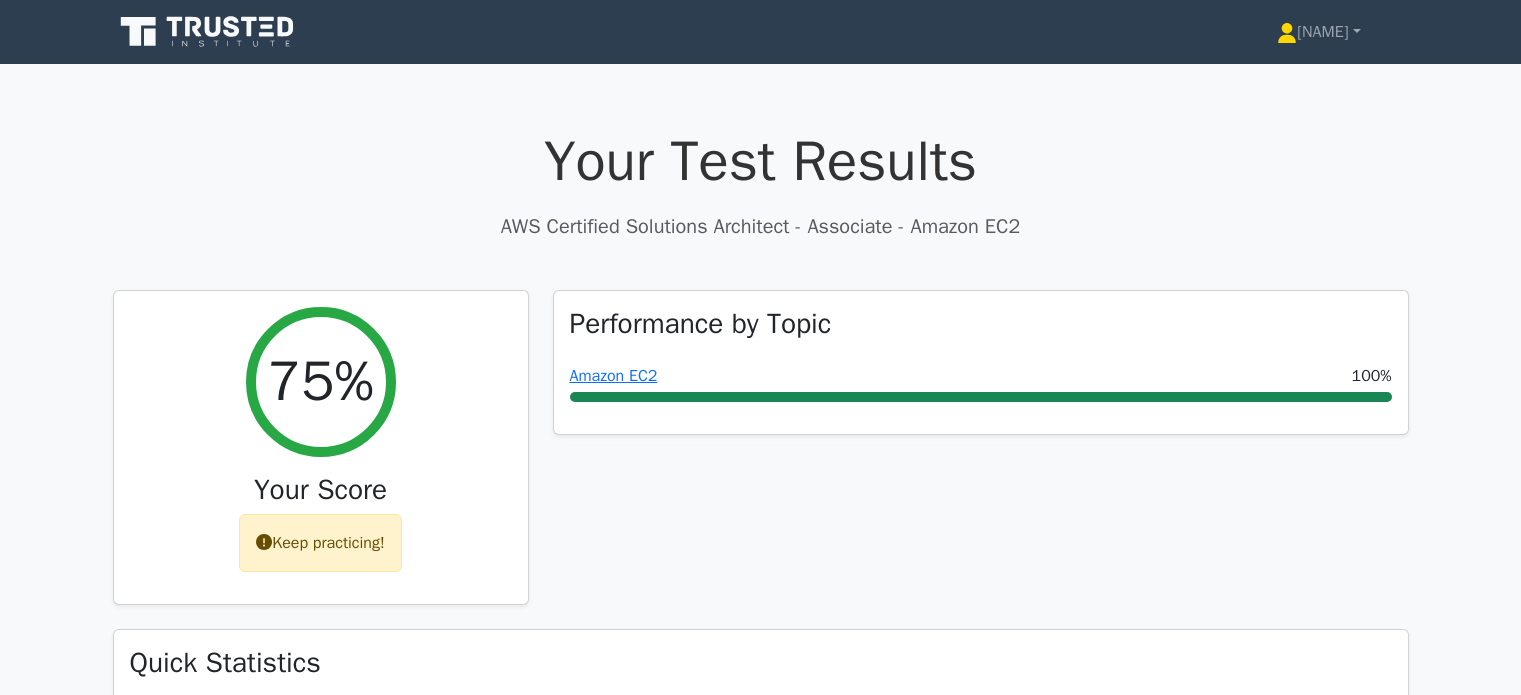 scroll, scrollTop: 188, scrollLeft: 0, axis: vertical 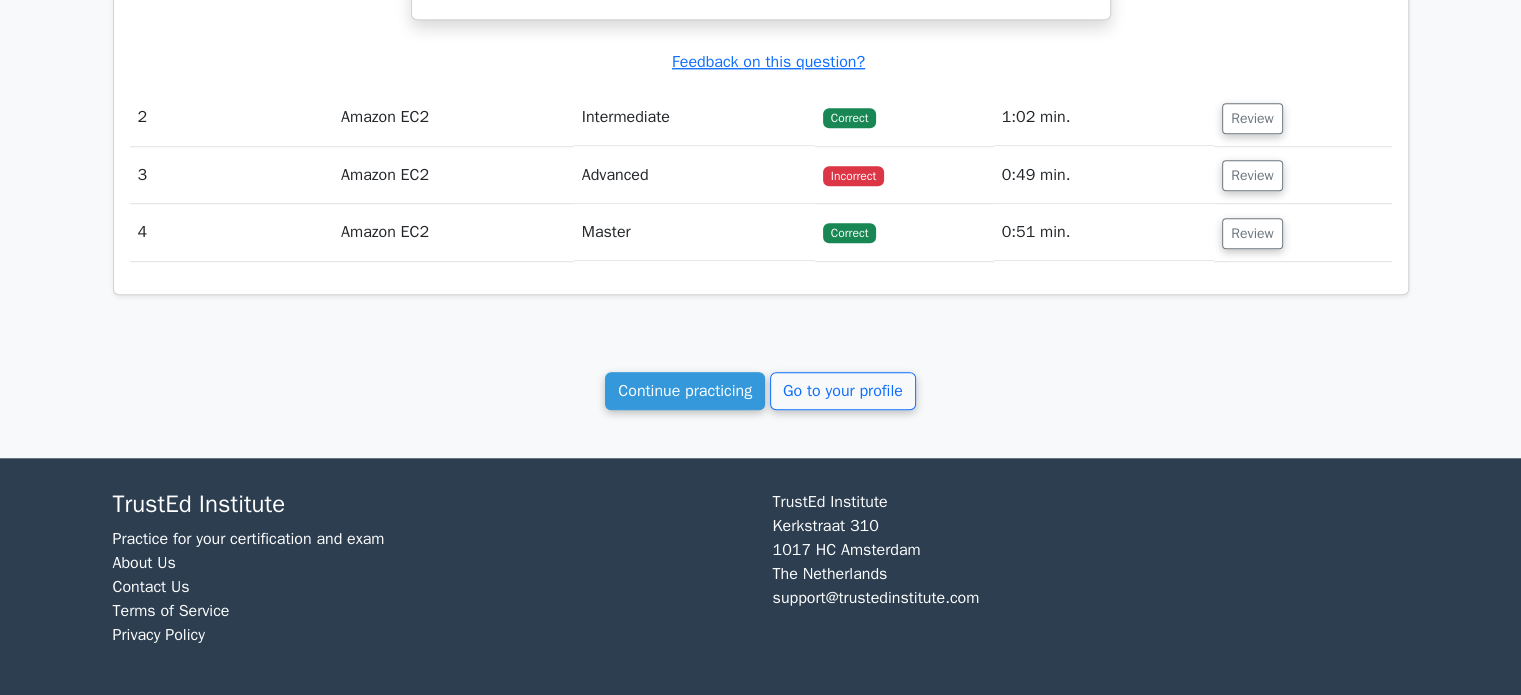 click on "Question Analysis
Question  #
Topic
Difficulty
Result
Time Spent
Action
1
Amazon EC2
Beginner
Correct" at bounding box center [761, -260] 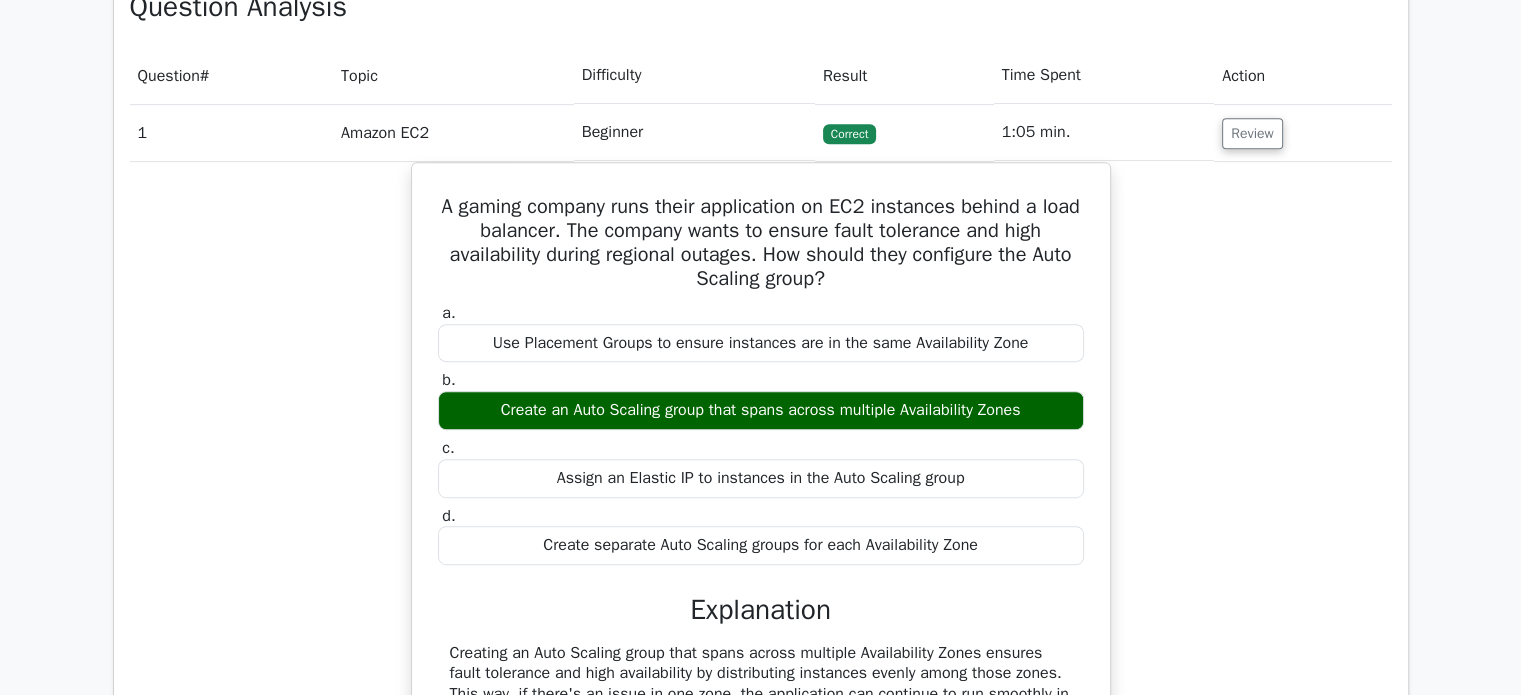 scroll, scrollTop: 919, scrollLeft: 0, axis: vertical 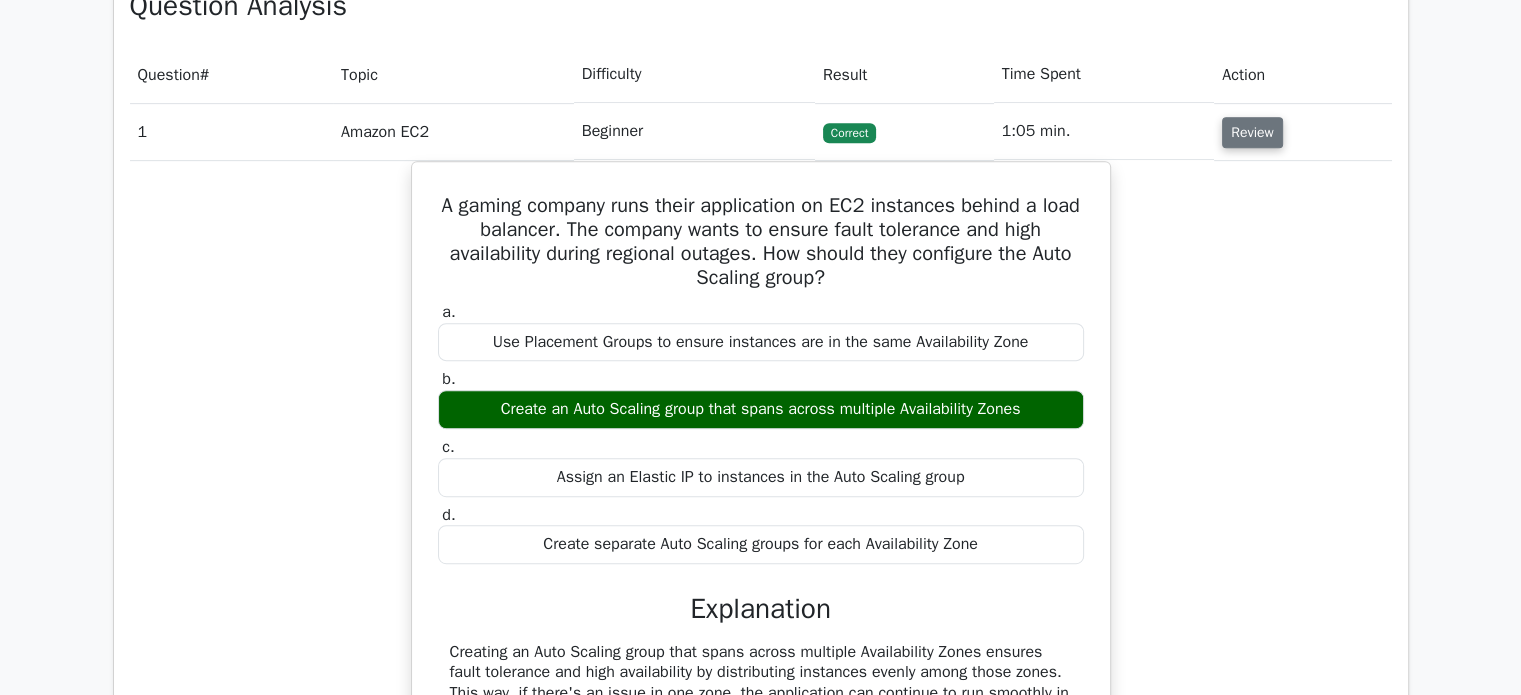 click on "Review" at bounding box center [1252, 132] 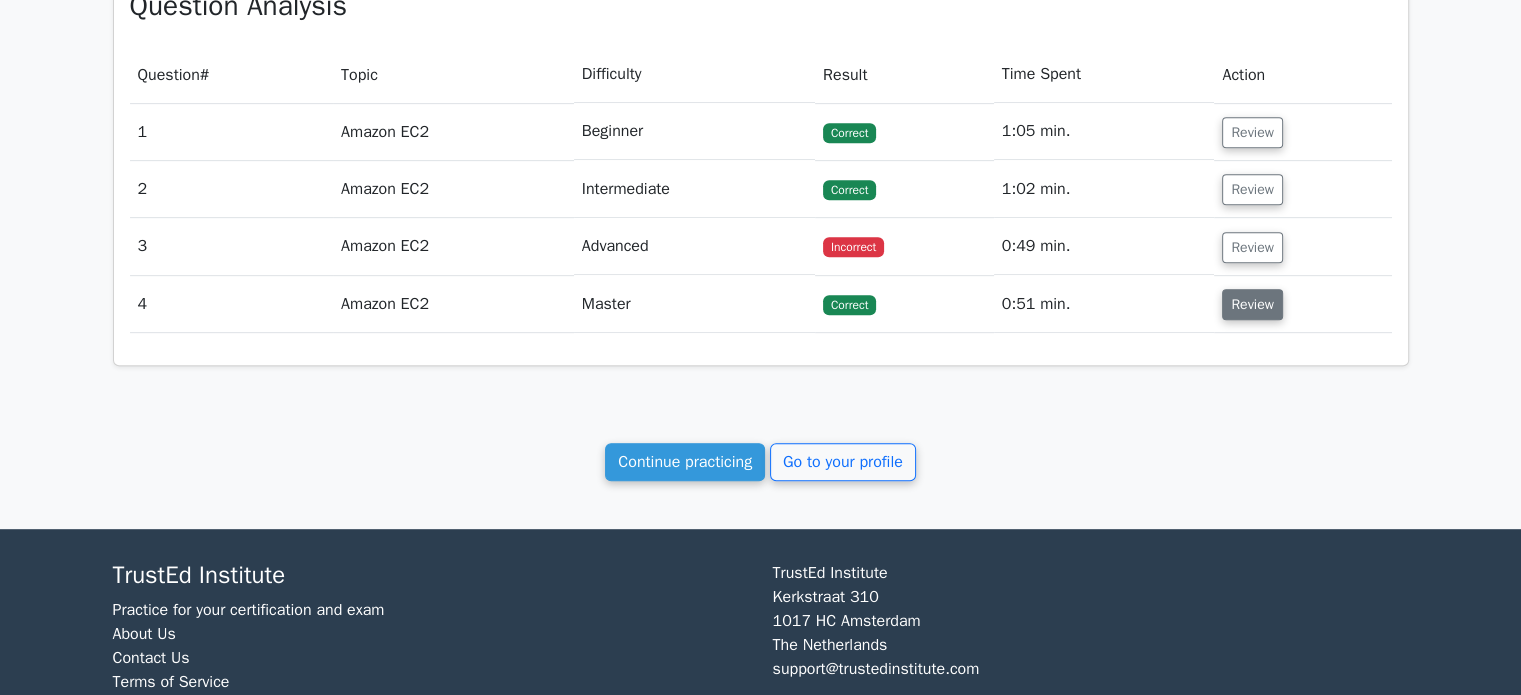 click on "Review" at bounding box center [1252, 304] 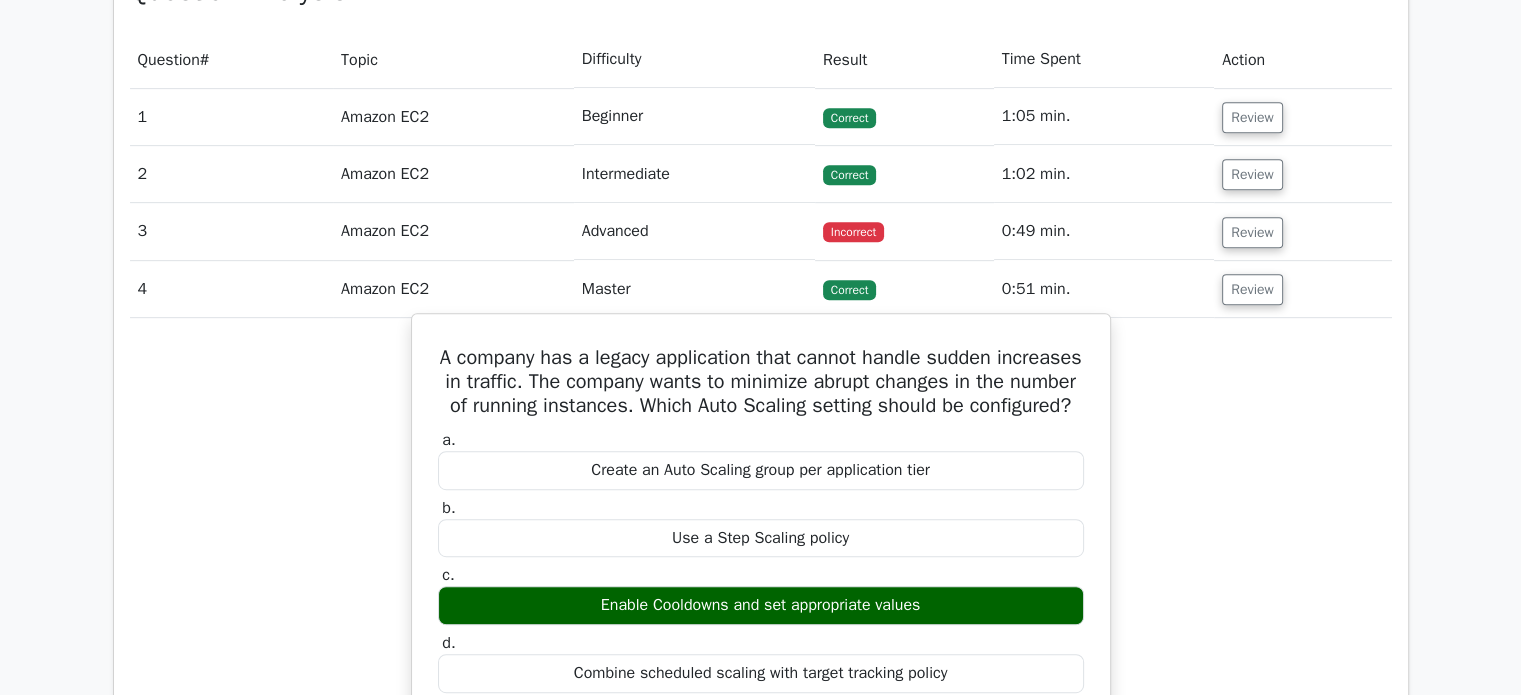 scroll, scrollTop: 883, scrollLeft: 0, axis: vertical 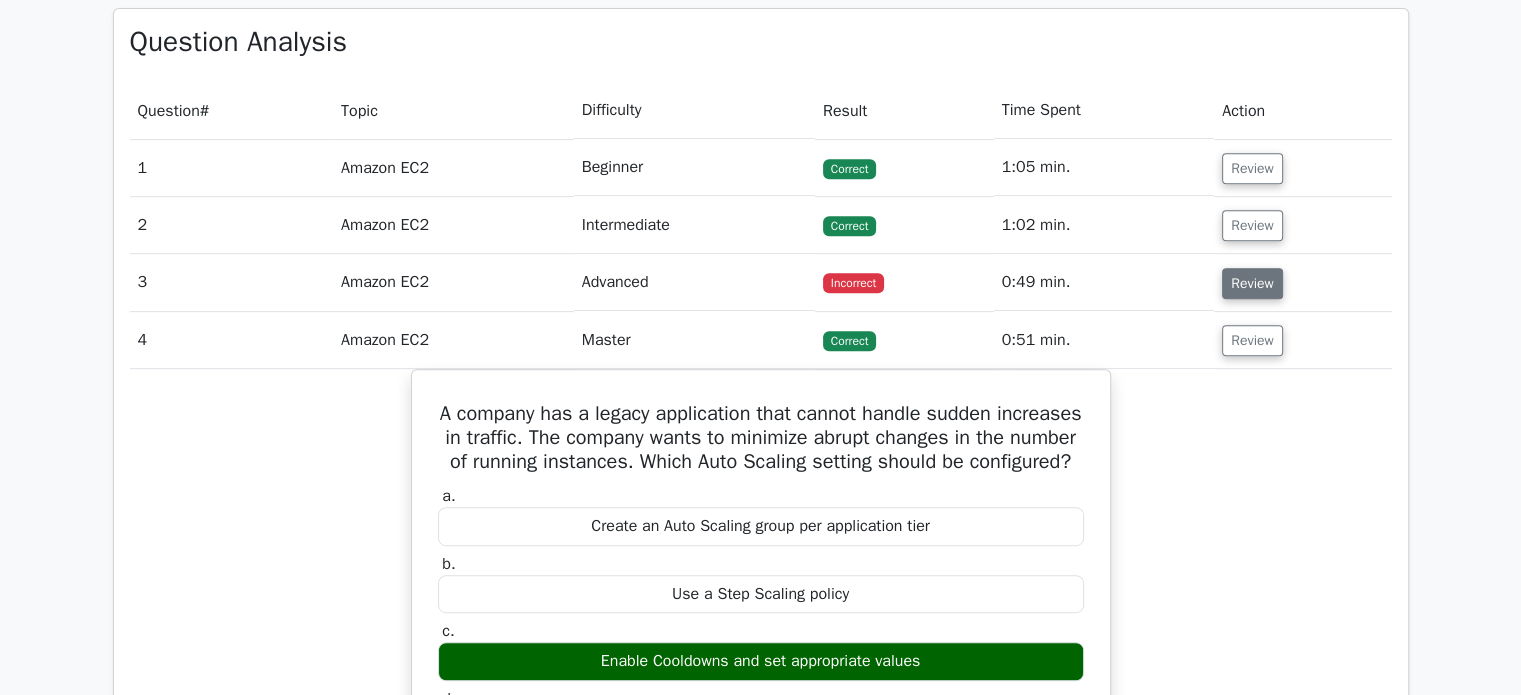 click on "Review" at bounding box center (1252, 283) 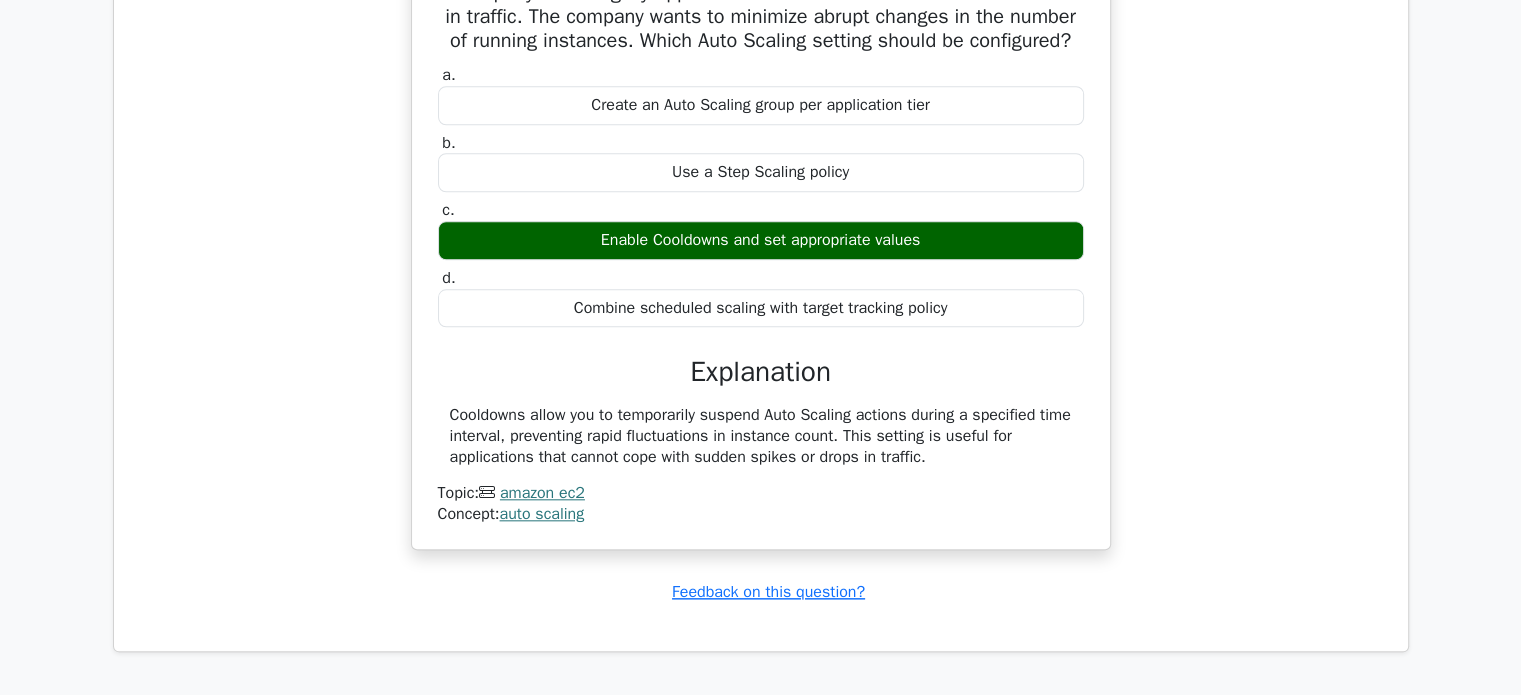 scroll, scrollTop: 2387, scrollLeft: 0, axis: vertical 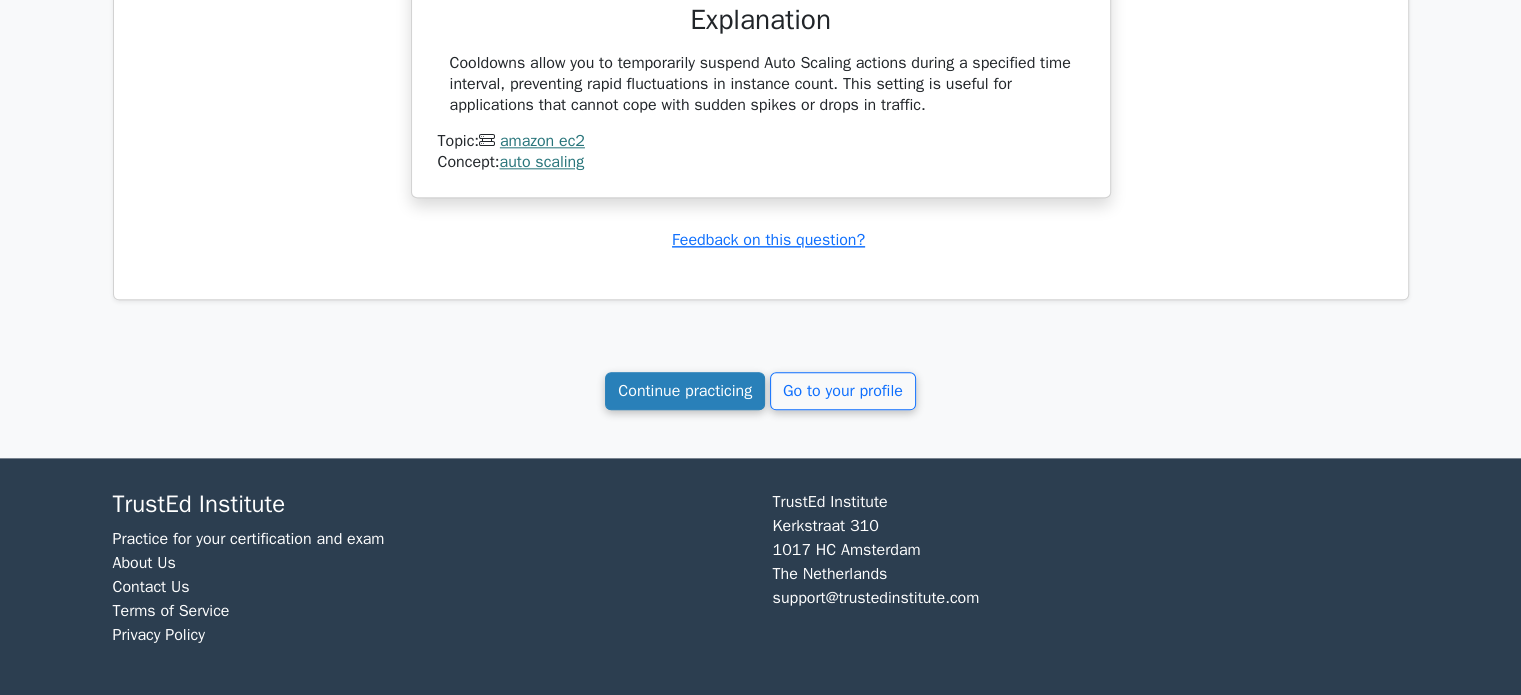 click on "Continue practicing" at bounding box center (685, 391) 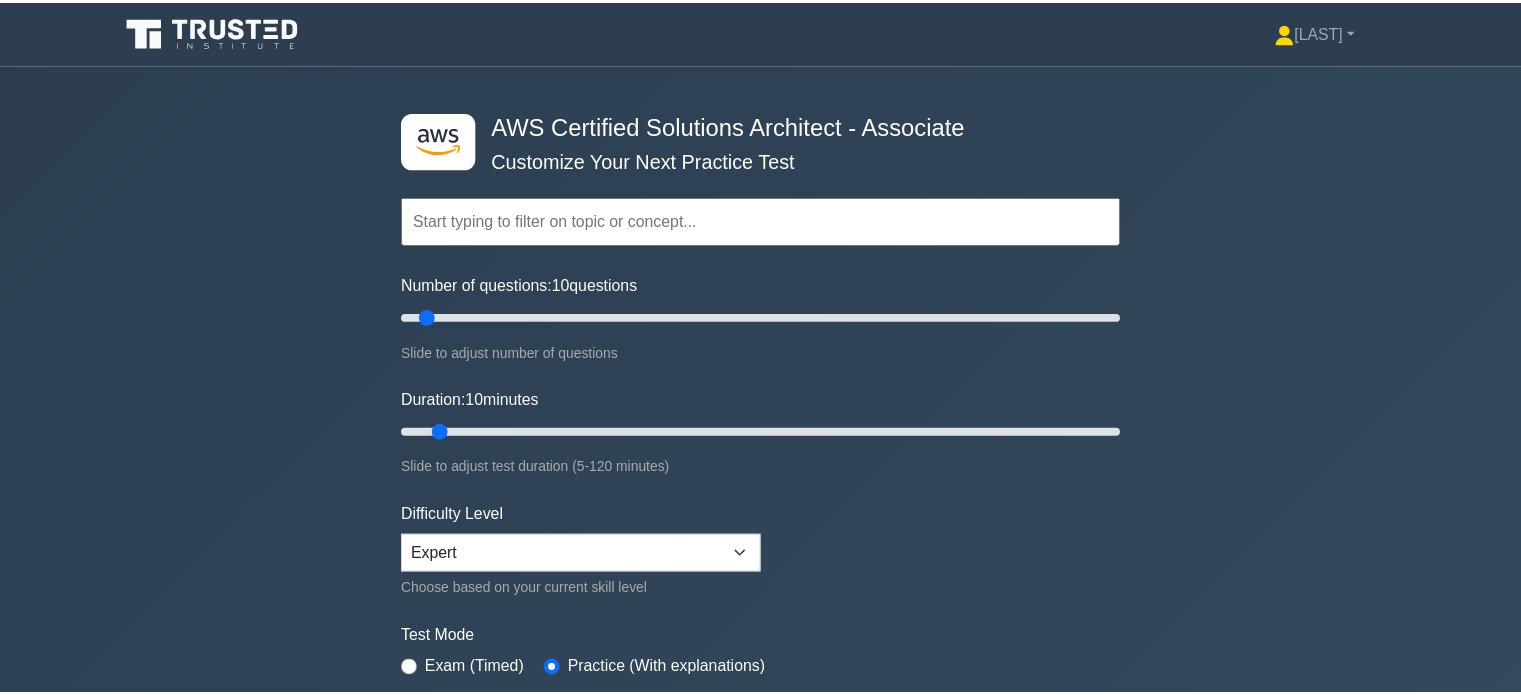 scroll, scrollTop: 0, scrollLeft: 0, axis: both 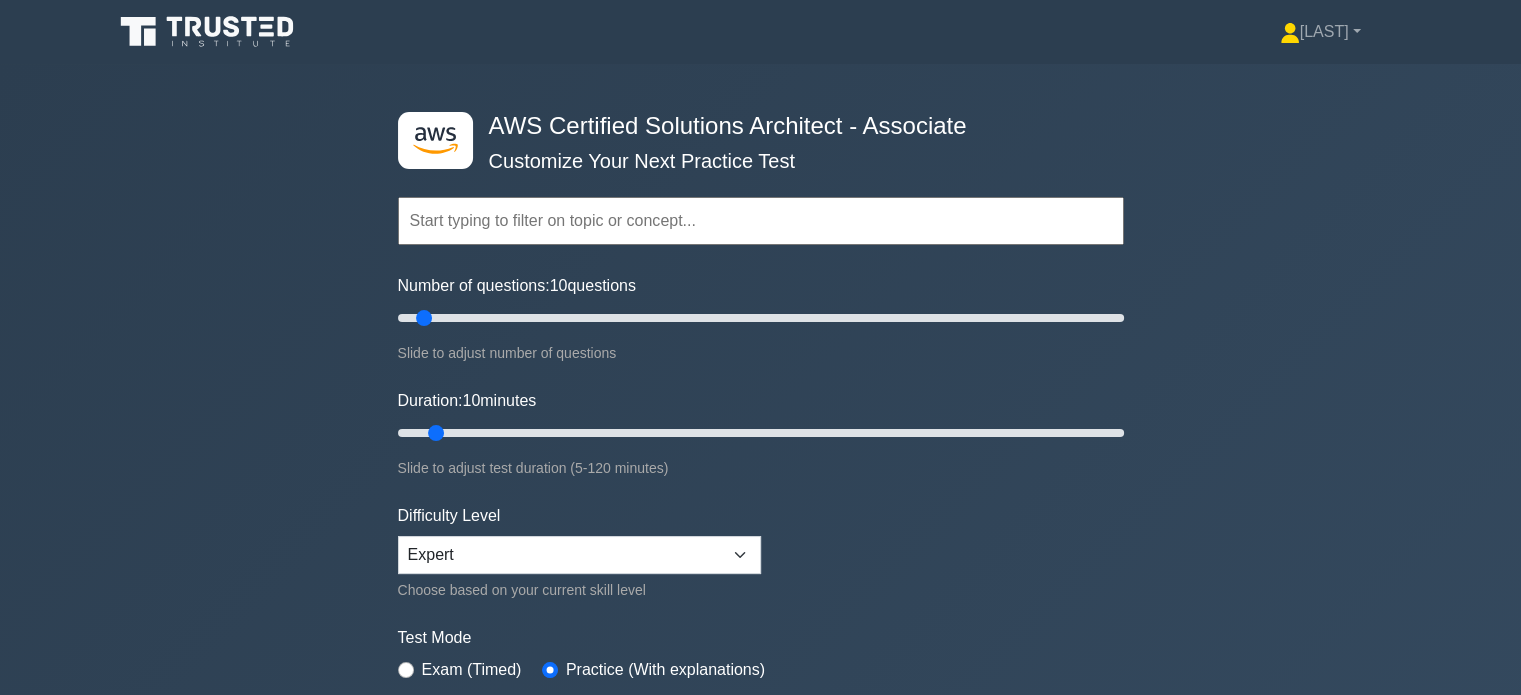 click at bounding box center (761, 221) 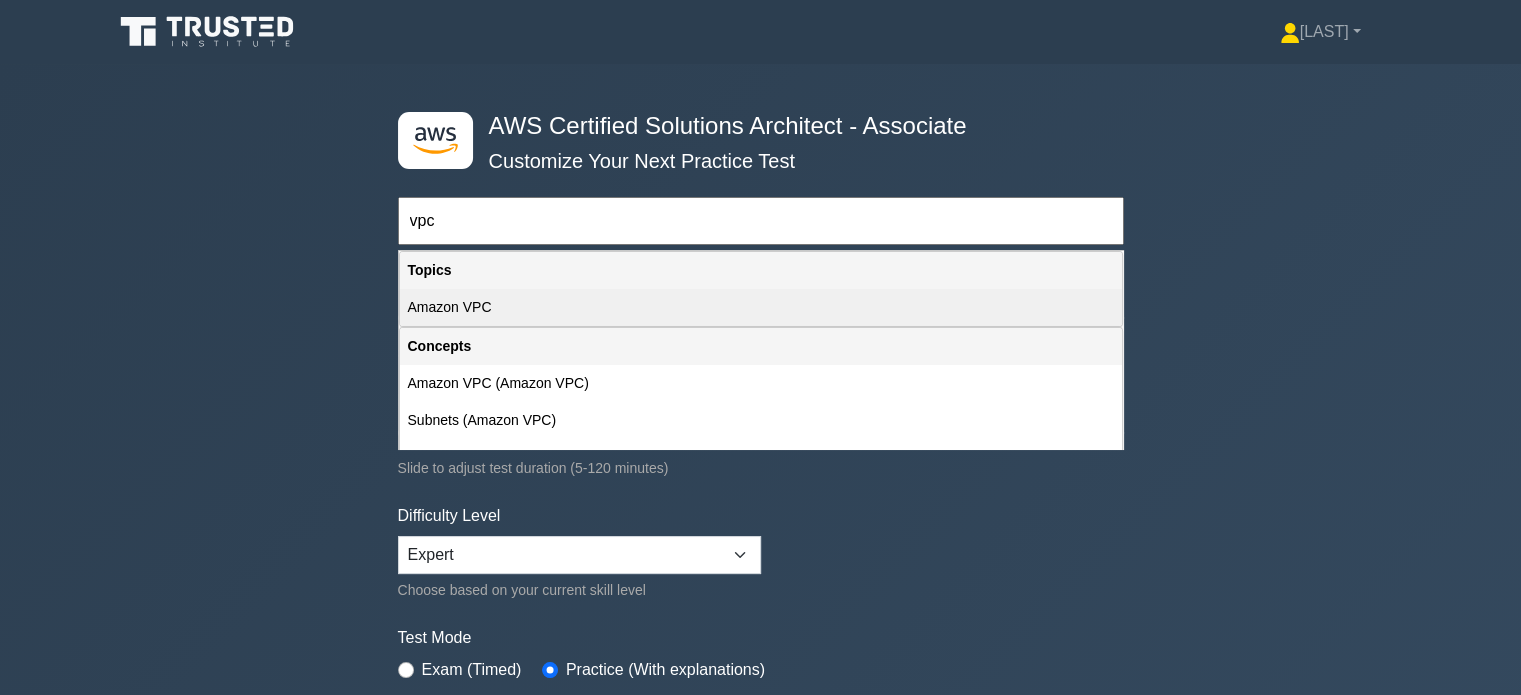 click on "Amazon VPC" at bounding box center (761, 307) 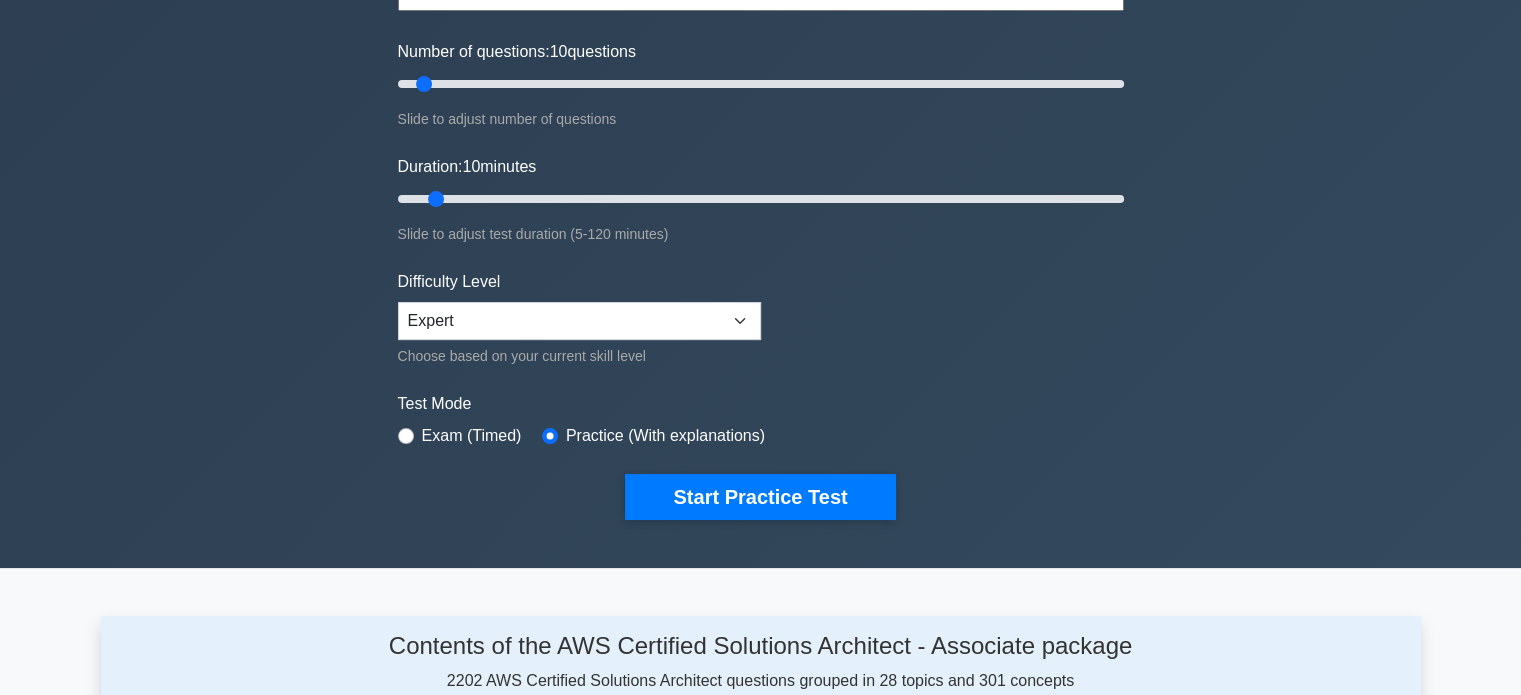 scroll, scrollTop: 235, scrollLeft: 0, axis: vertical 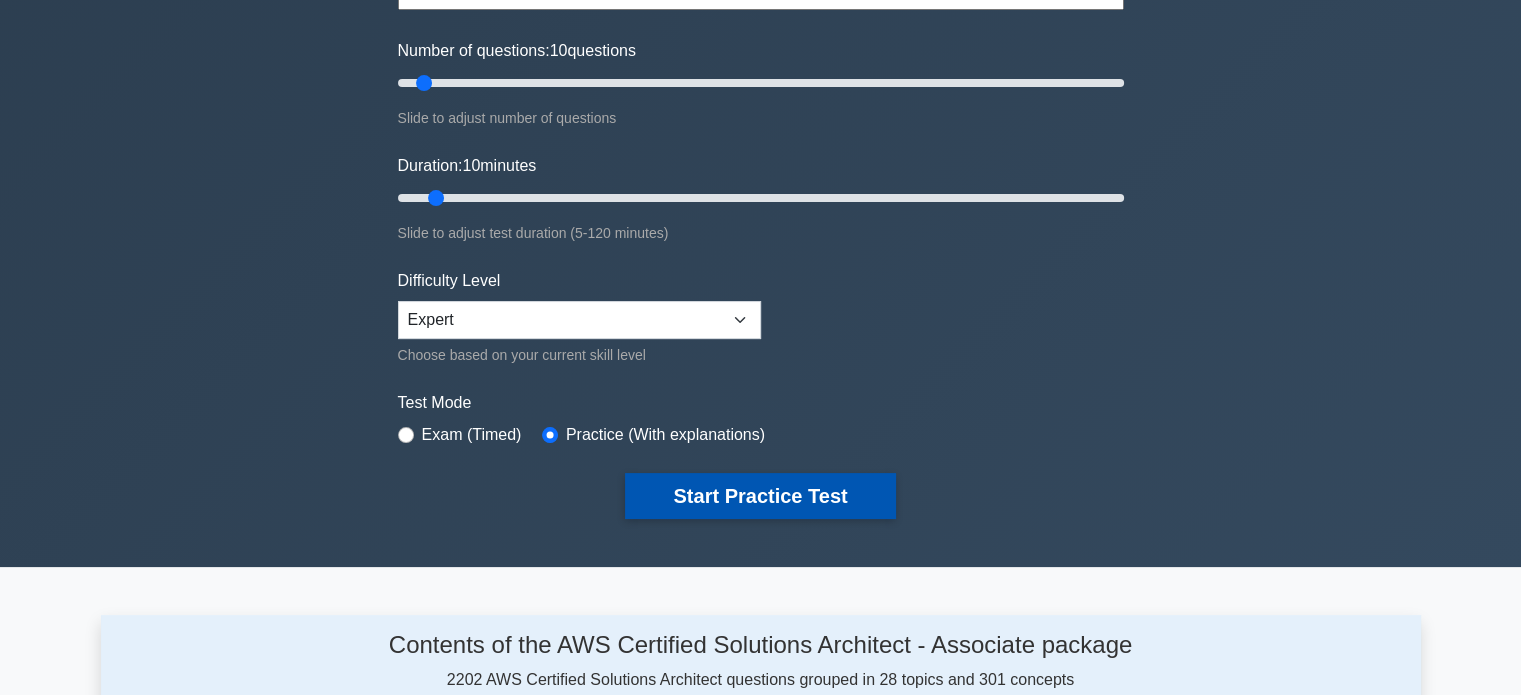 click on "Start Practice Test" at bounding box center (760, 496) 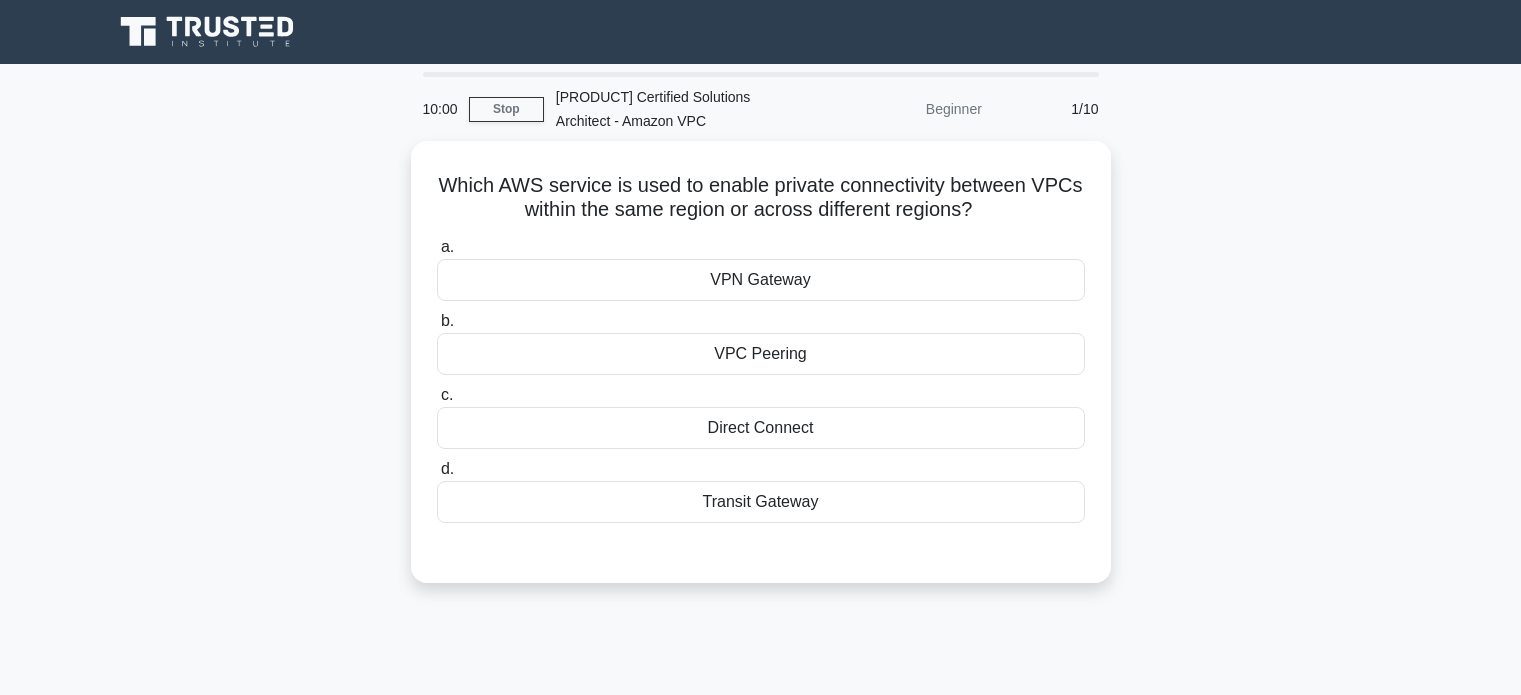 scroll, scrollTop: 0, scrollLeft: 0, axis: both 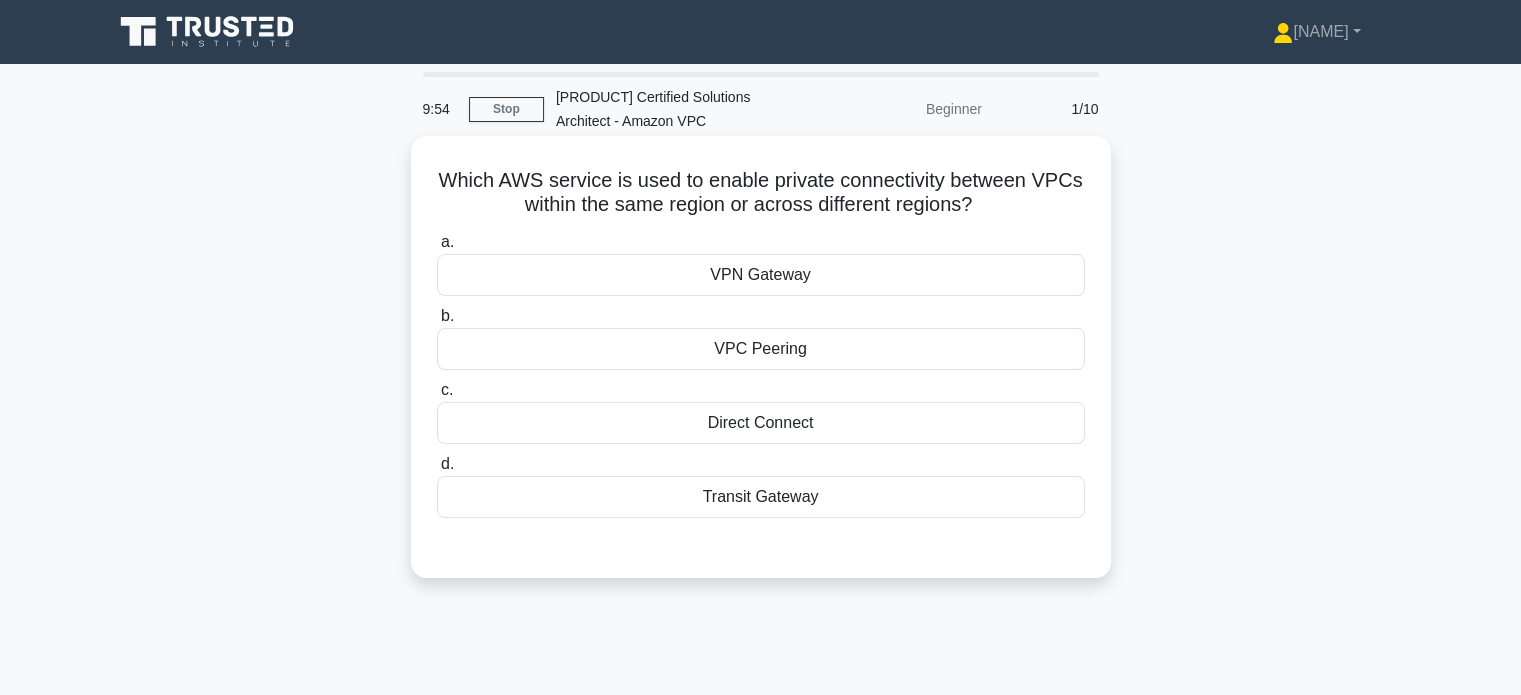click on "VPN Gateway" at bounding box center (761, 275) 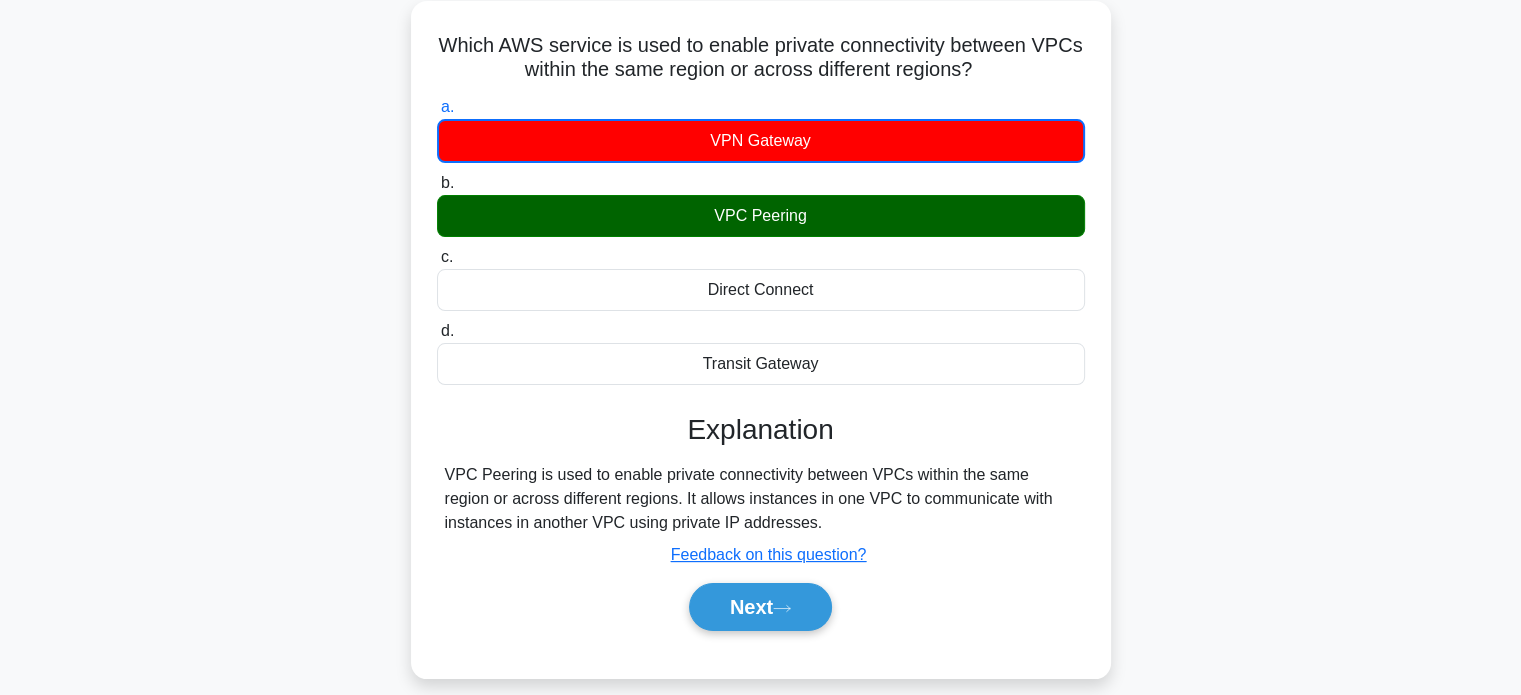 scroll, scrollTop: 140, scrollLeft: 0, axis: vertical 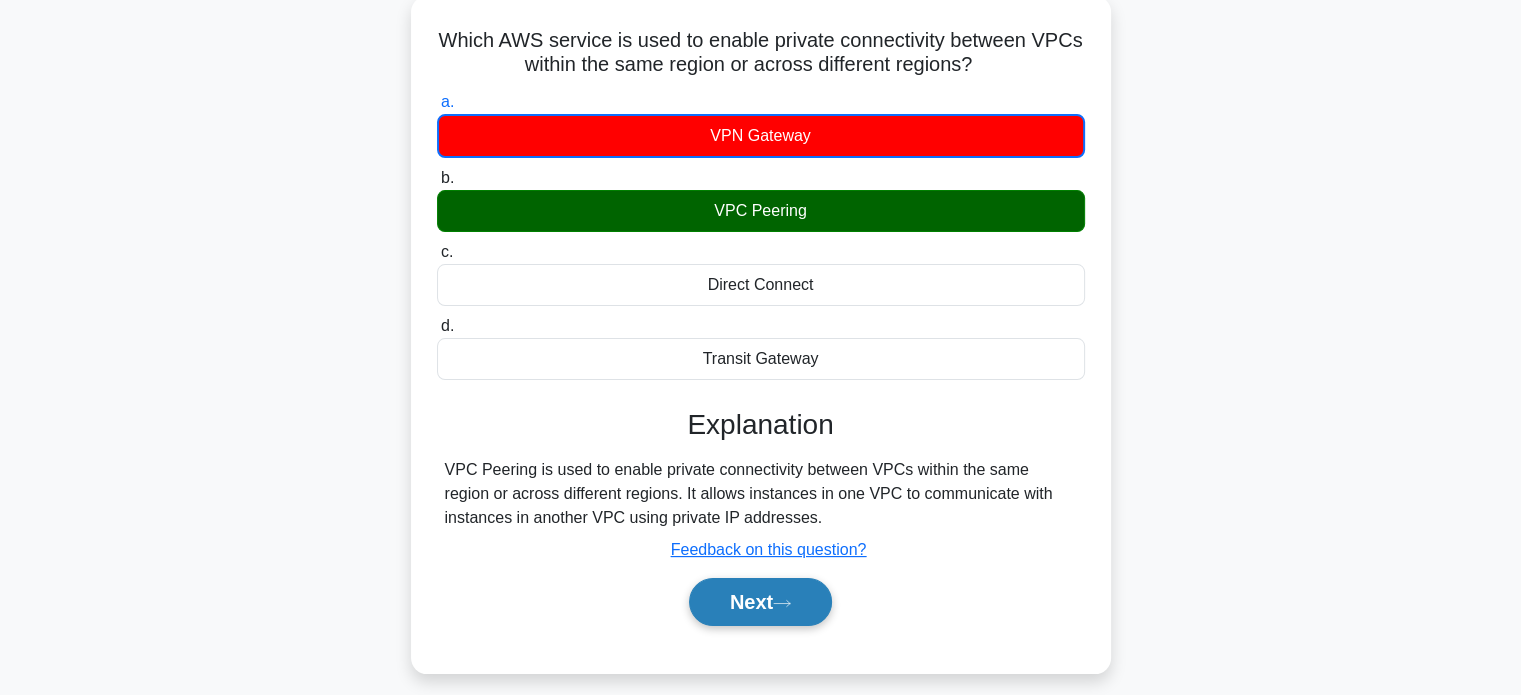 click on "Next" at bounding box center (760, 602) 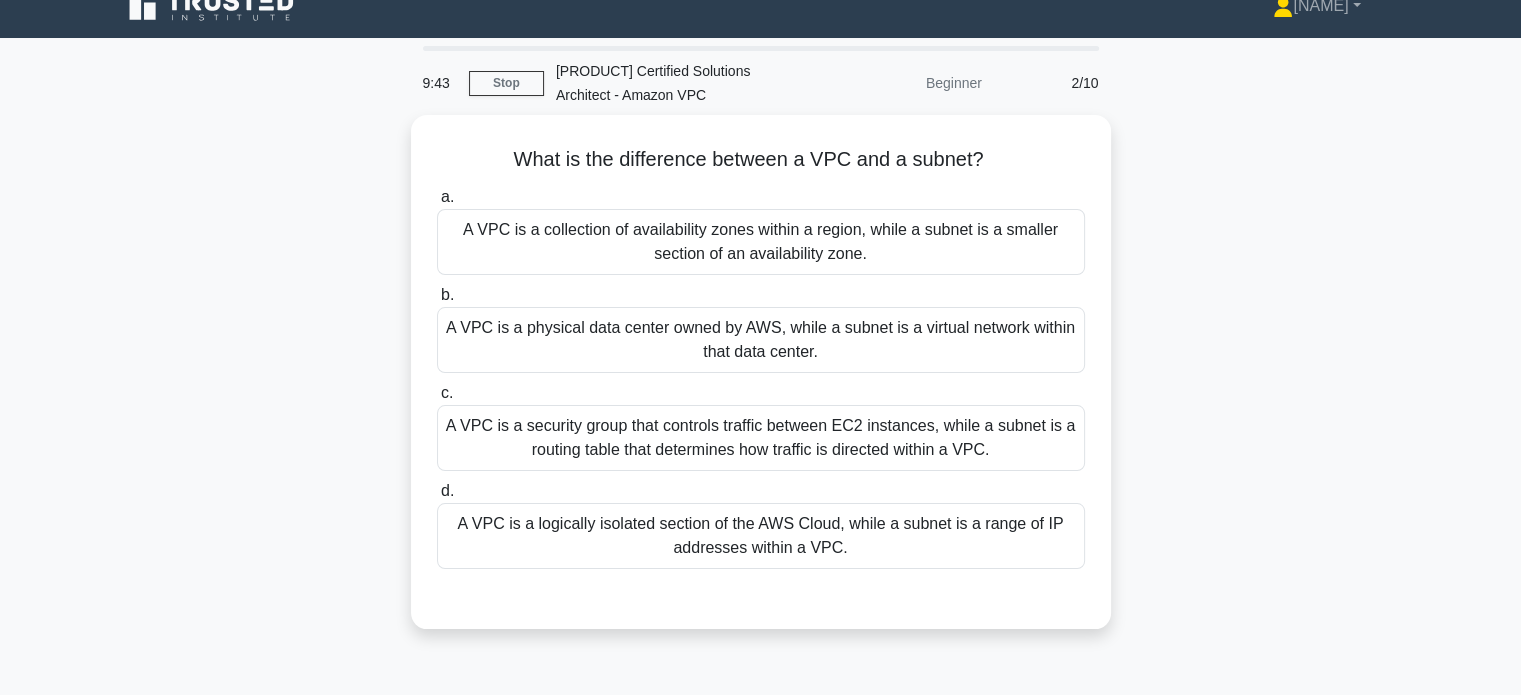 scroll, scrollTop: 24, scrollLeft: 0, axis: vertical 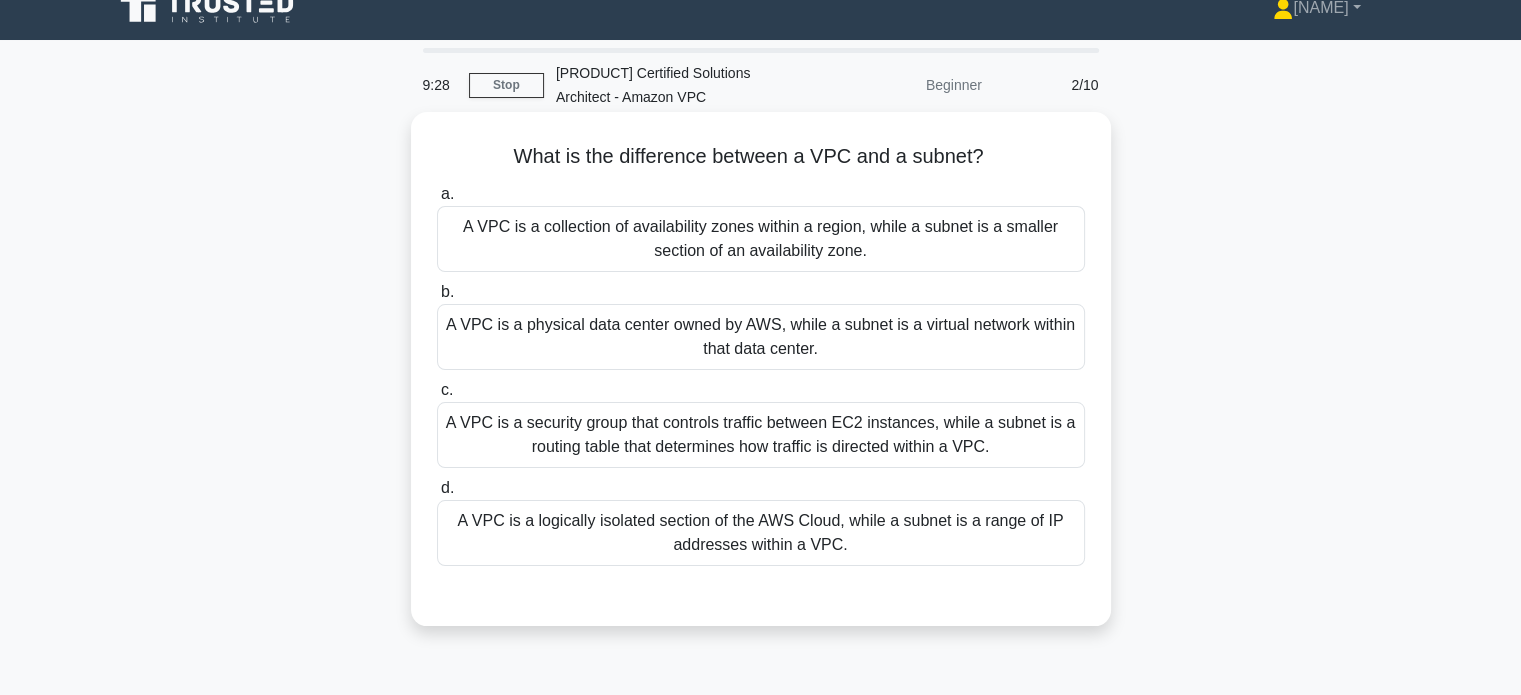 click on "A VPC is a logically isolated section of the AWS Cloud, while a subnet is a range of IP addresses within a VPC." at bounding box center [761, 533] 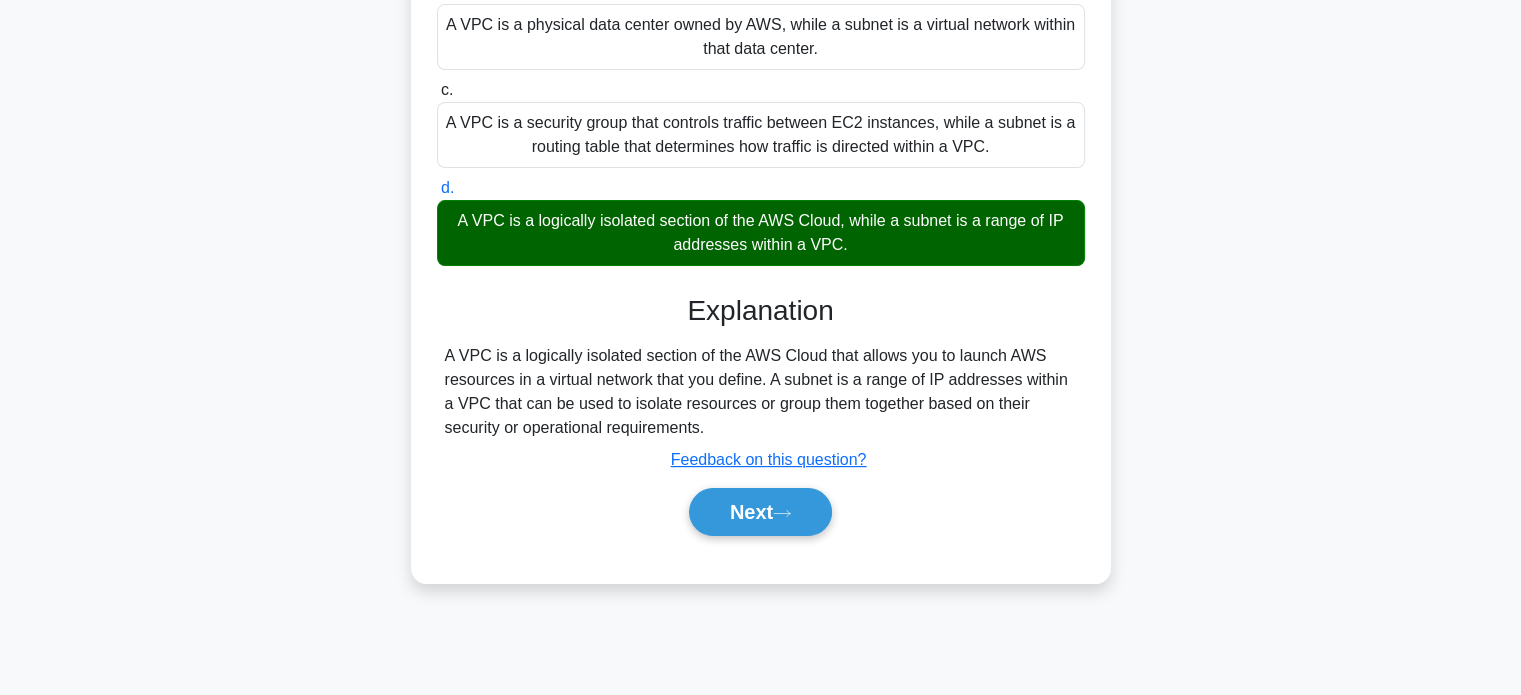 scroll, scrollTop: 364, scrollLeft: 0, axis: vertical 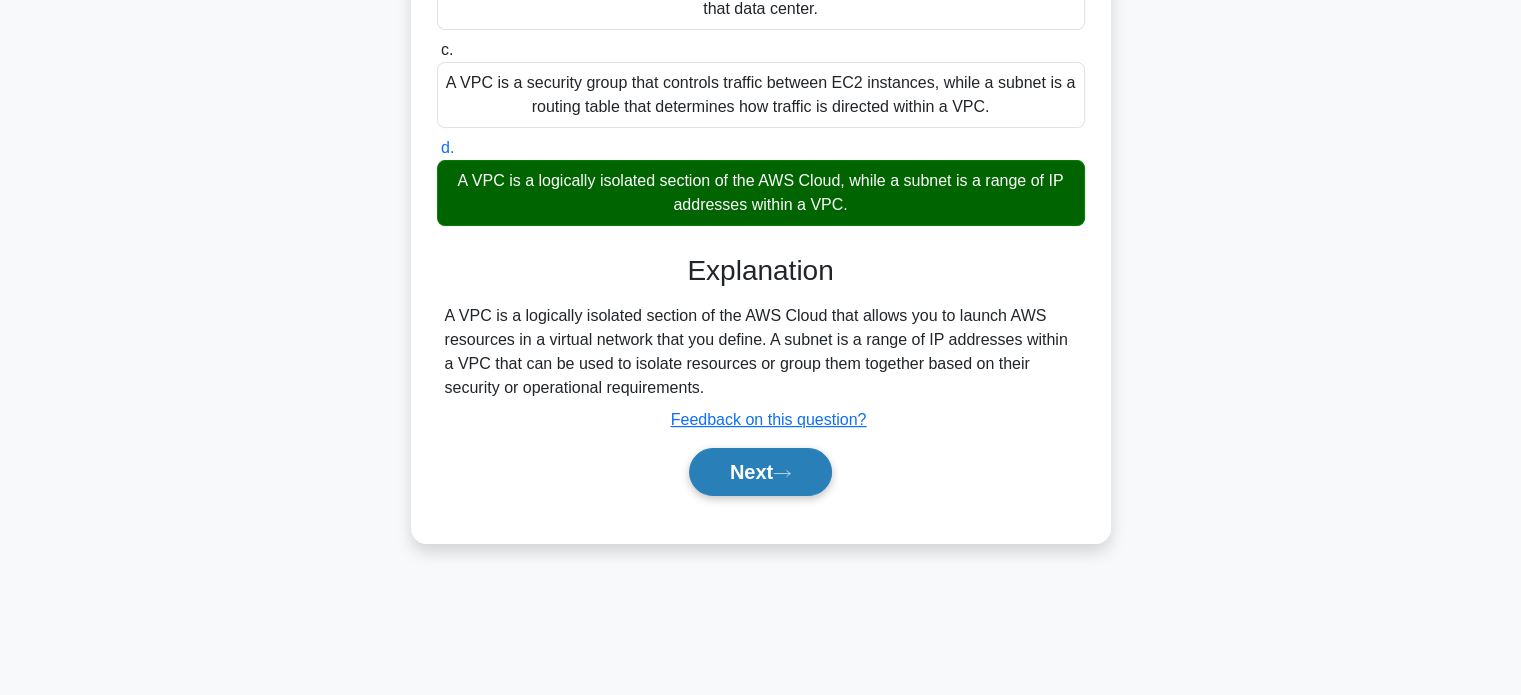 click on "Next" at bounding box center [760, 472] 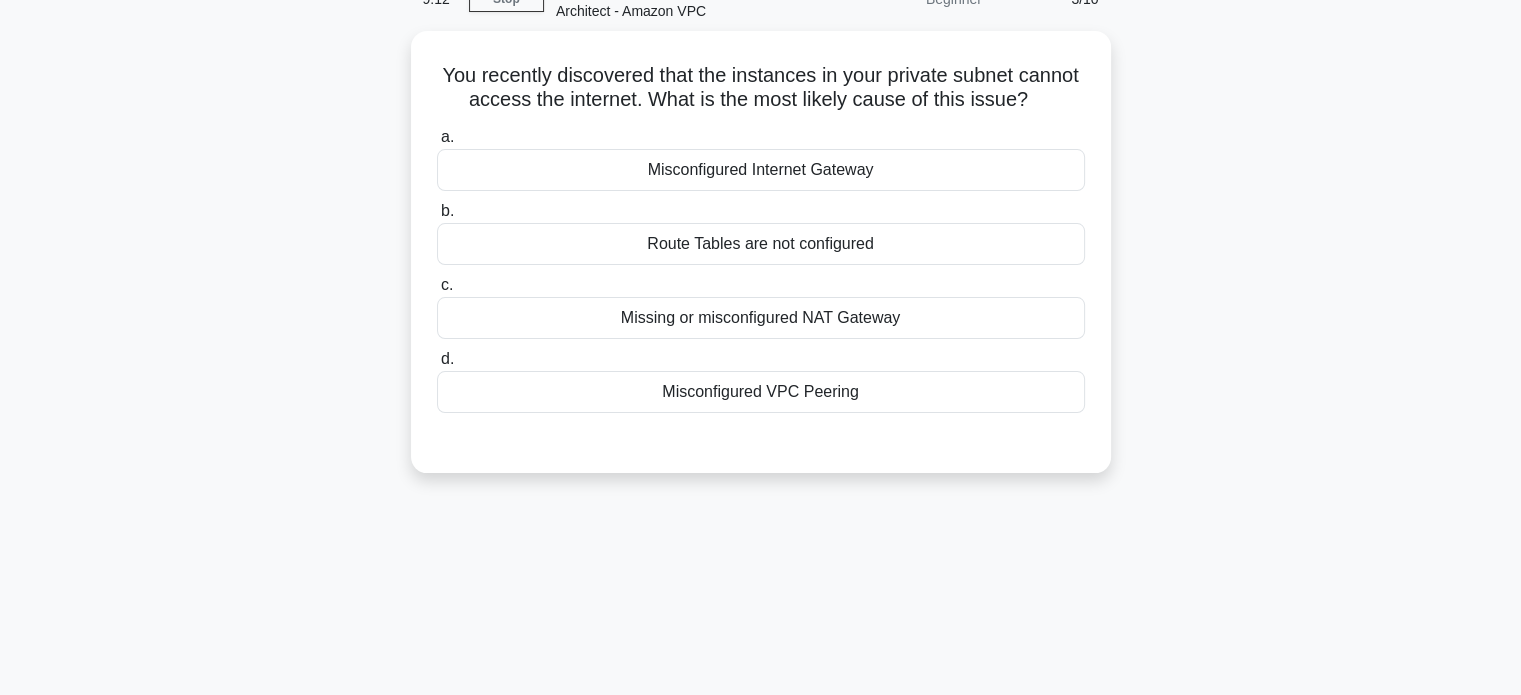 scroll, scrollTop: 108, scrollLeft: 0, axis: vertical 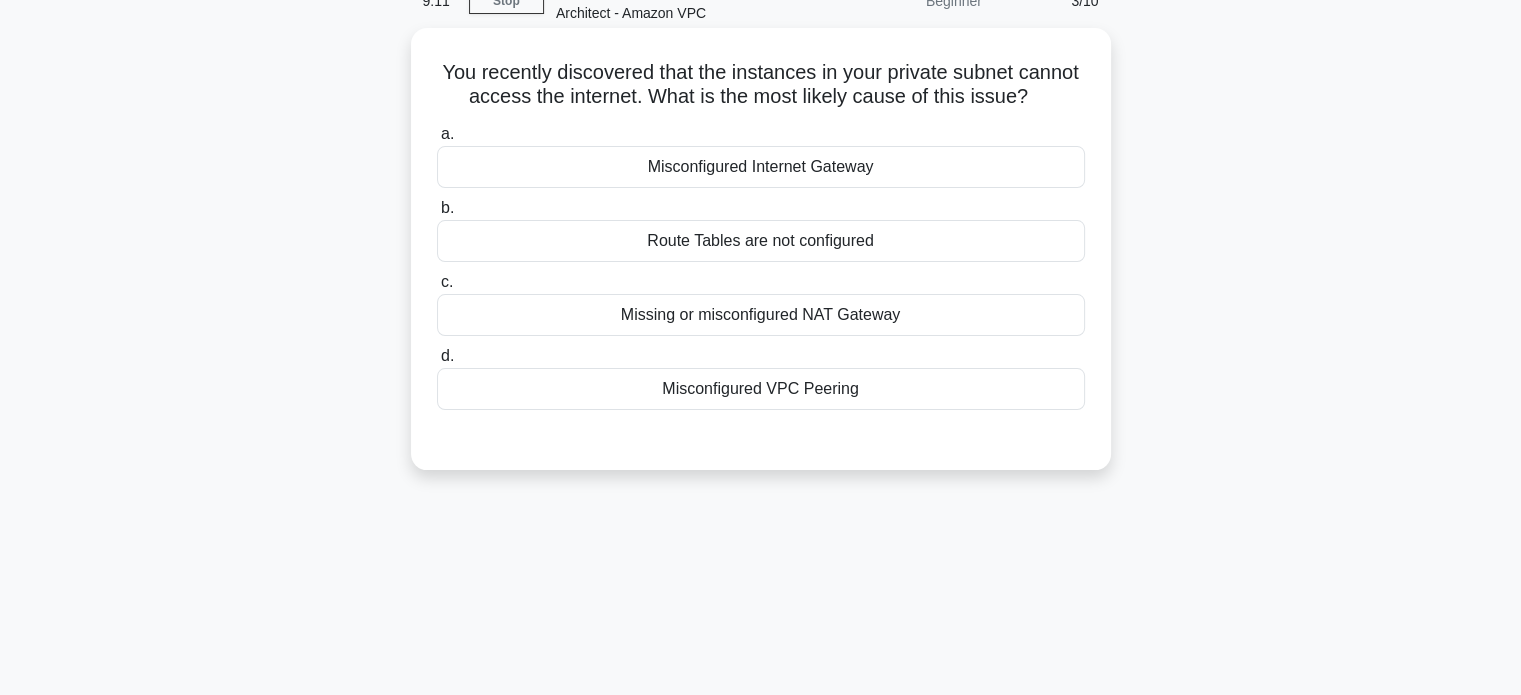 click on "Missing or misconfigured NAT Gateway" at bounding box center (761, 315) 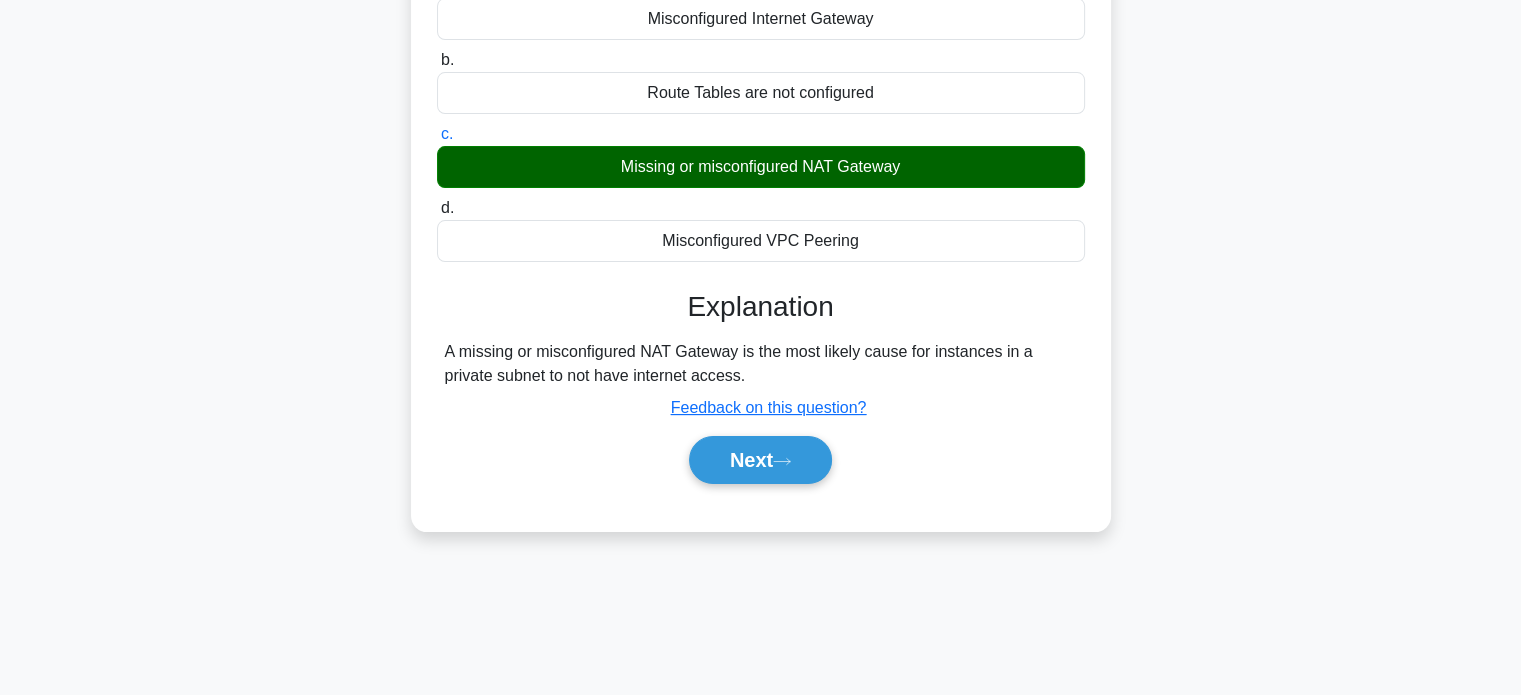scroll, scrollTop: 267, scrollLeft: 0, axis: vertical 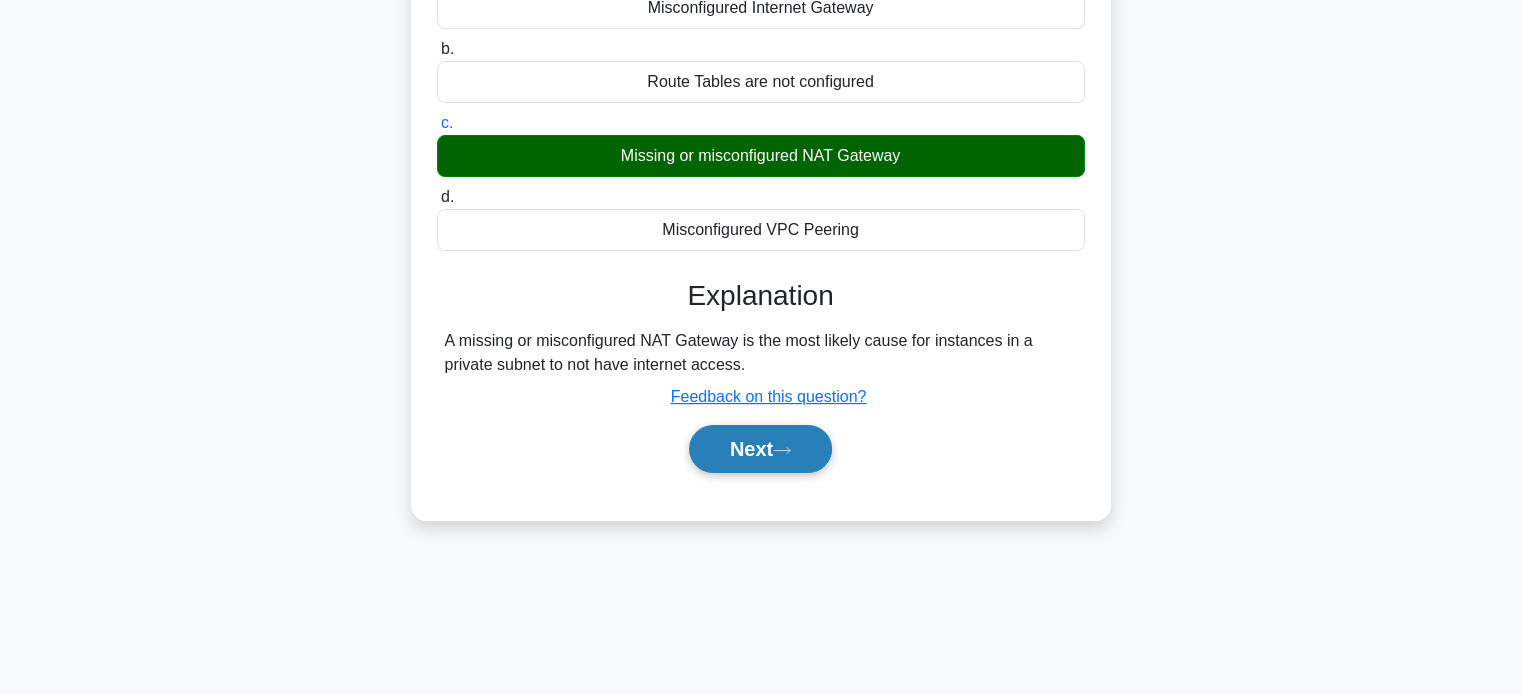 click on "Next" at bounding box center (760, 449) 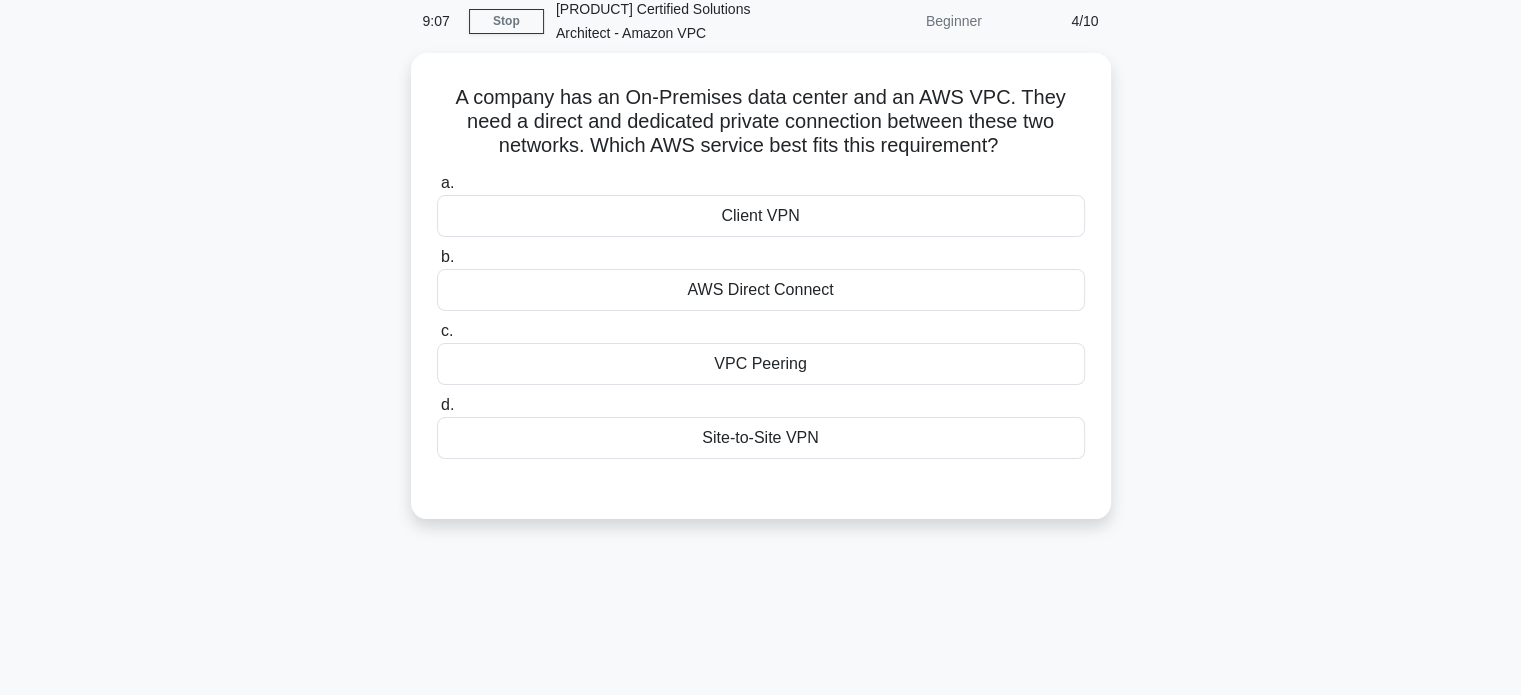 scroll, scrollTop: 87, scrollLeft: 0, axis: vertical 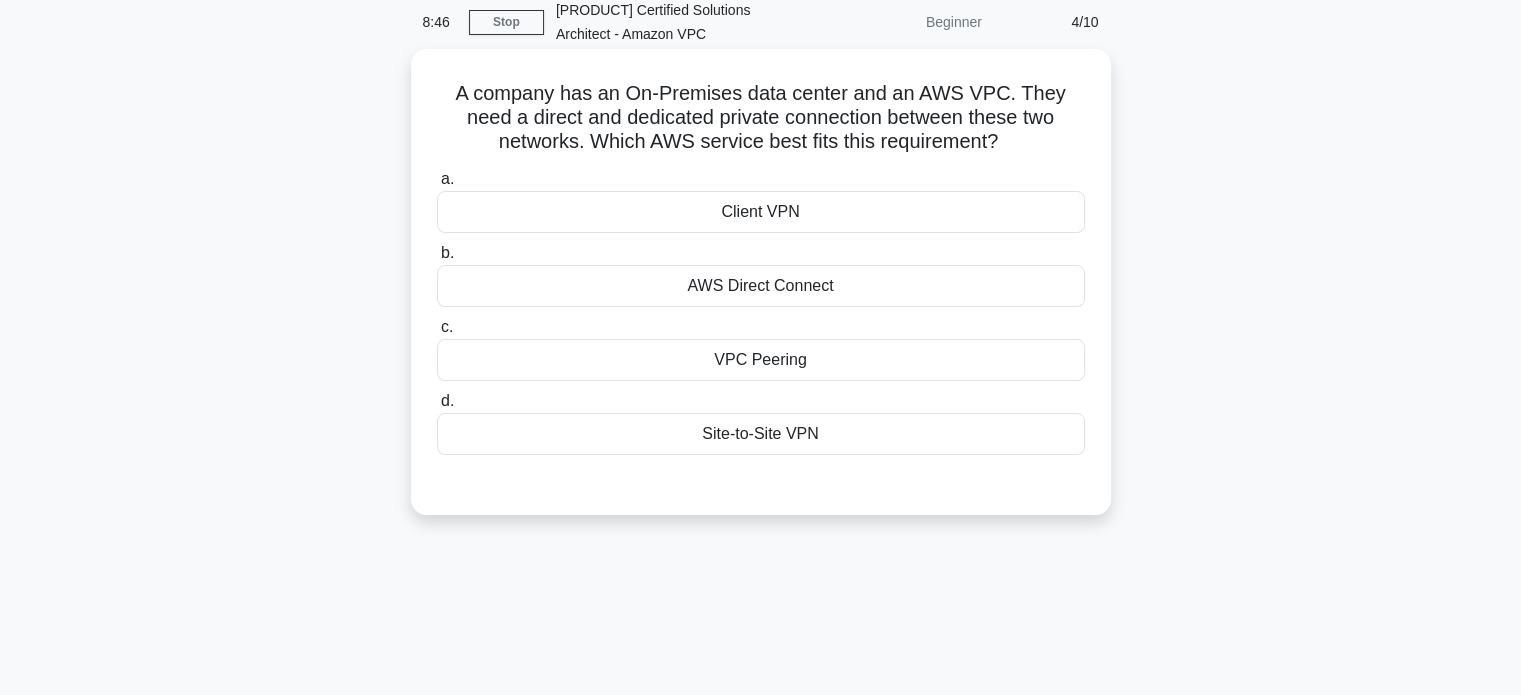 click on "AWS Direct Connect" at bounding box center (761, 286) 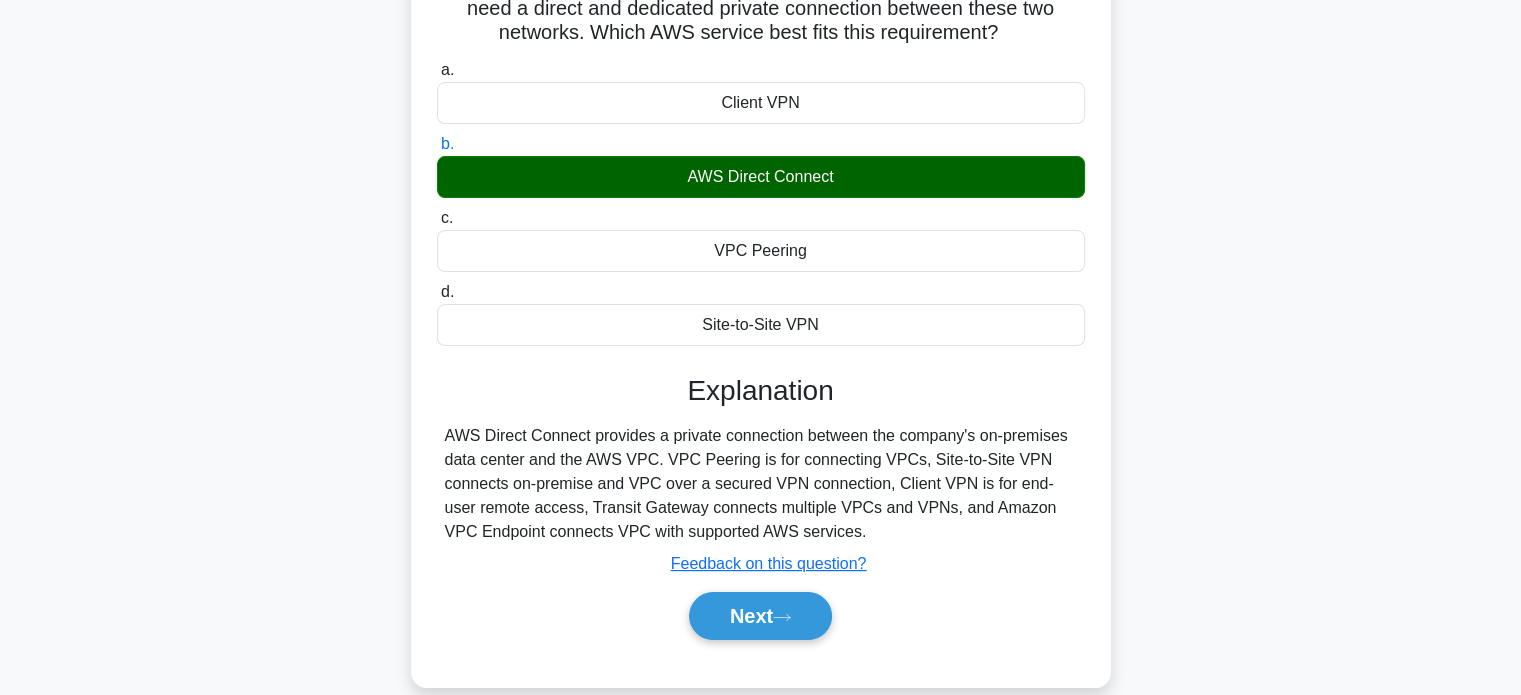 scroll, scrollTop: 252, scrollLeft: 0, axis: vertical 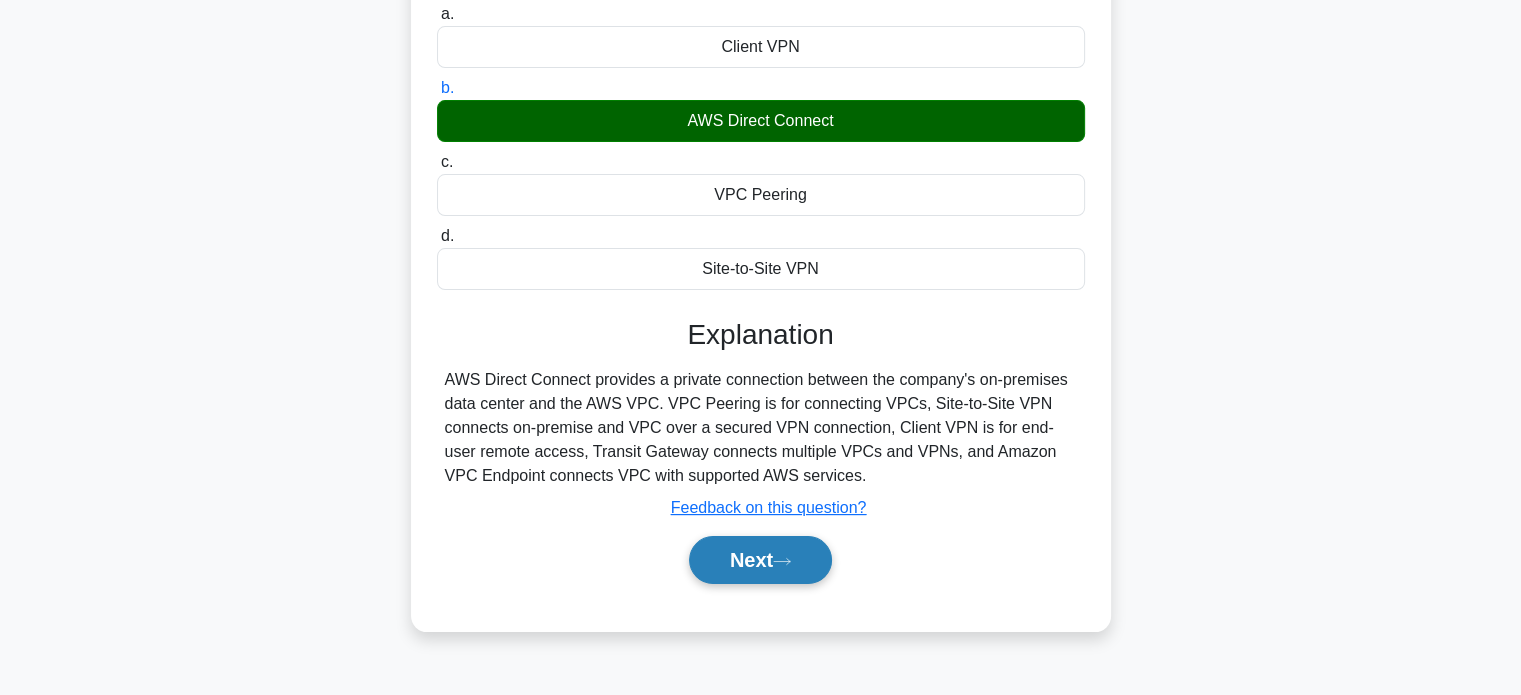 click on "Next" at bounding box center (760, 560) 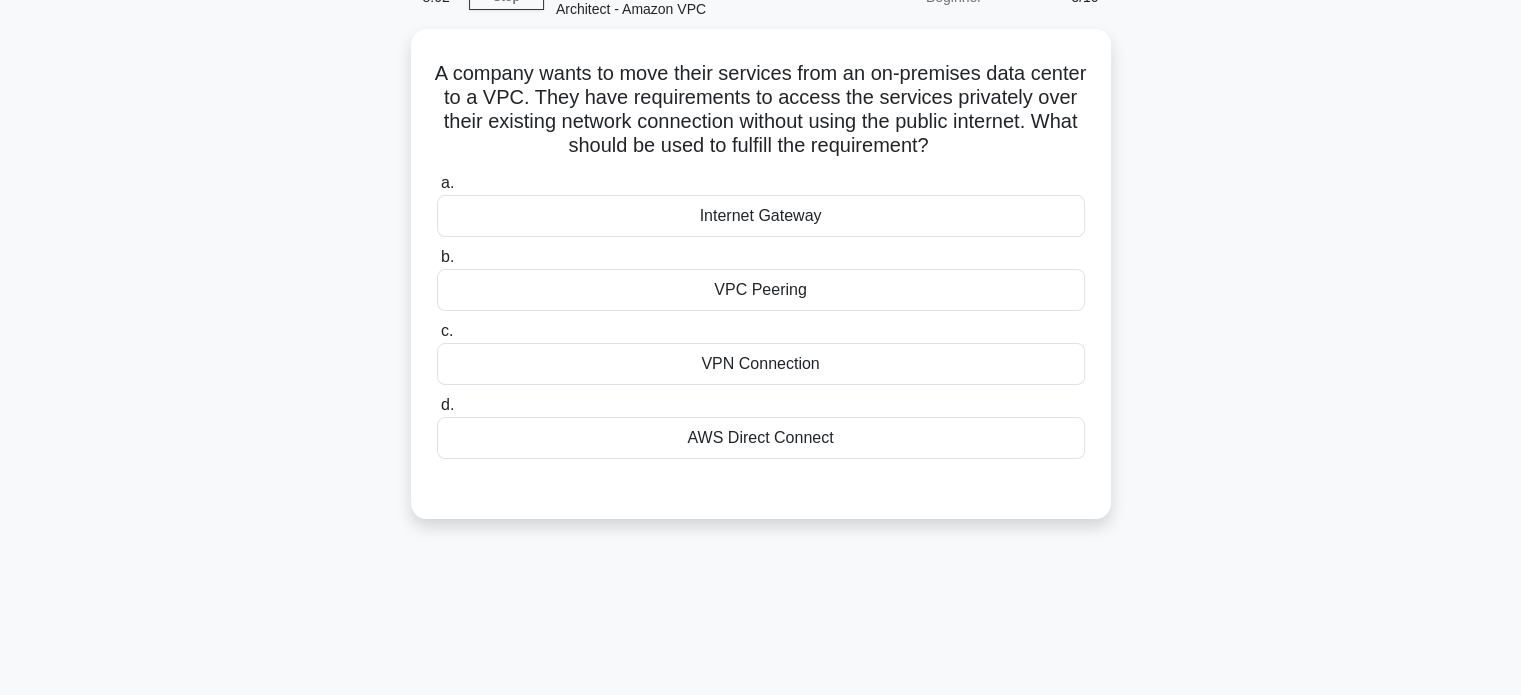 scroll, scrollTop: 112, scrollLeft: 0, axis: vertical 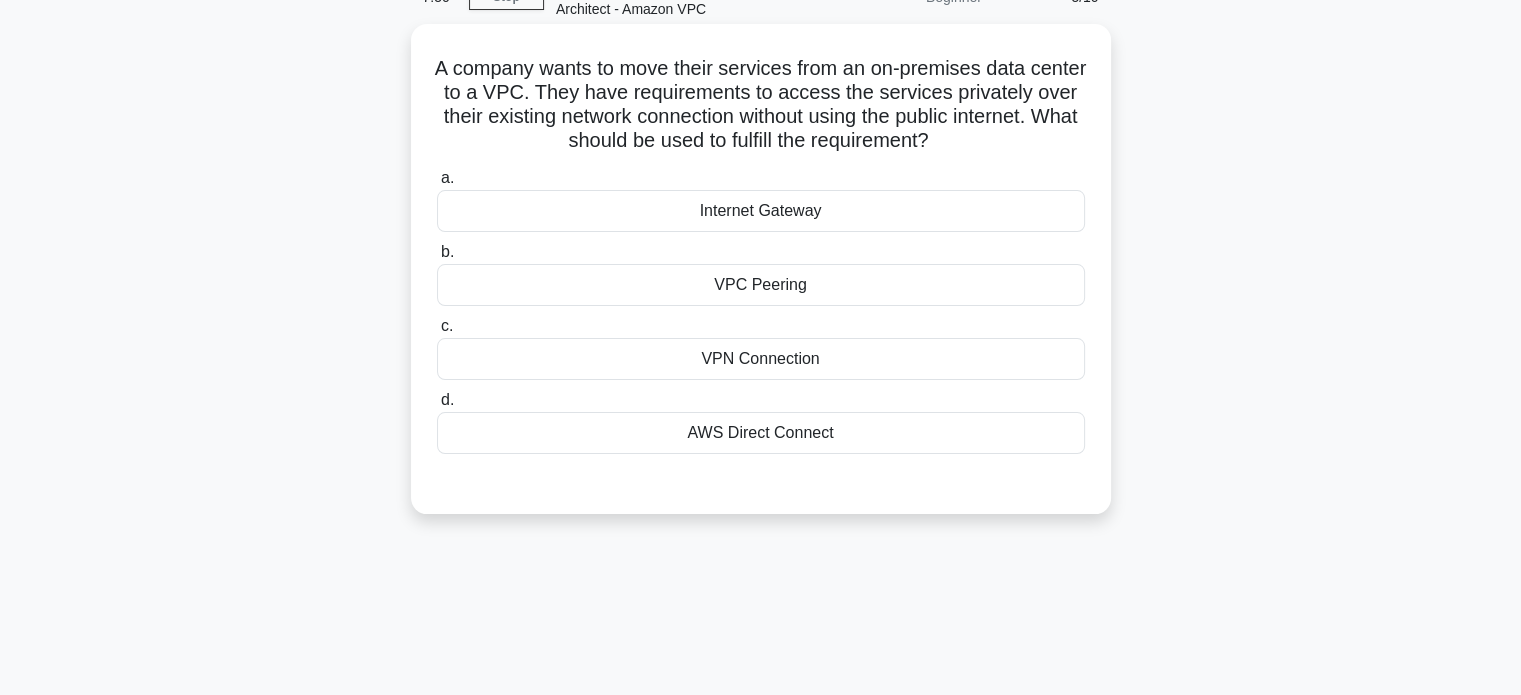 click on "AWS Direct Connect" at bounding box center [761, 433] 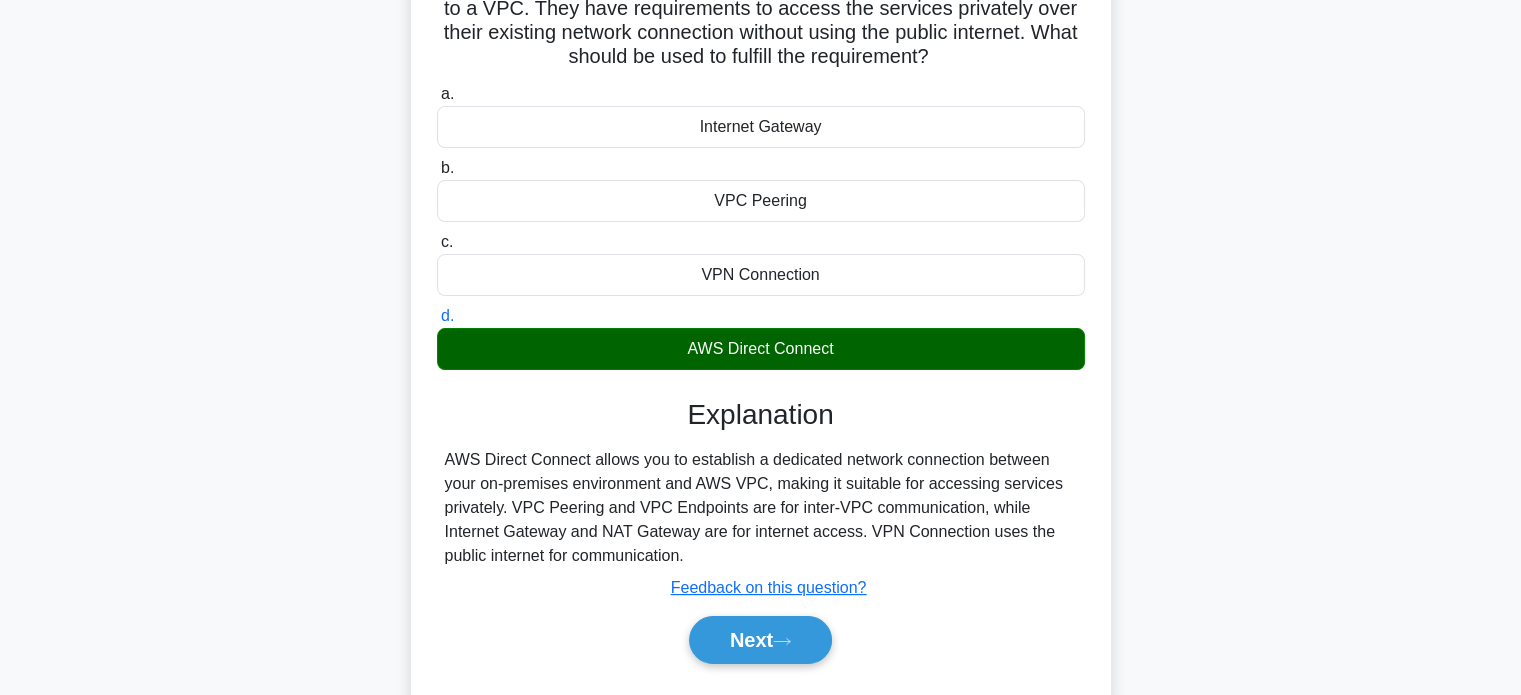 scroll, scrollTop: 228, scrollLeft: 0, axis: vertical 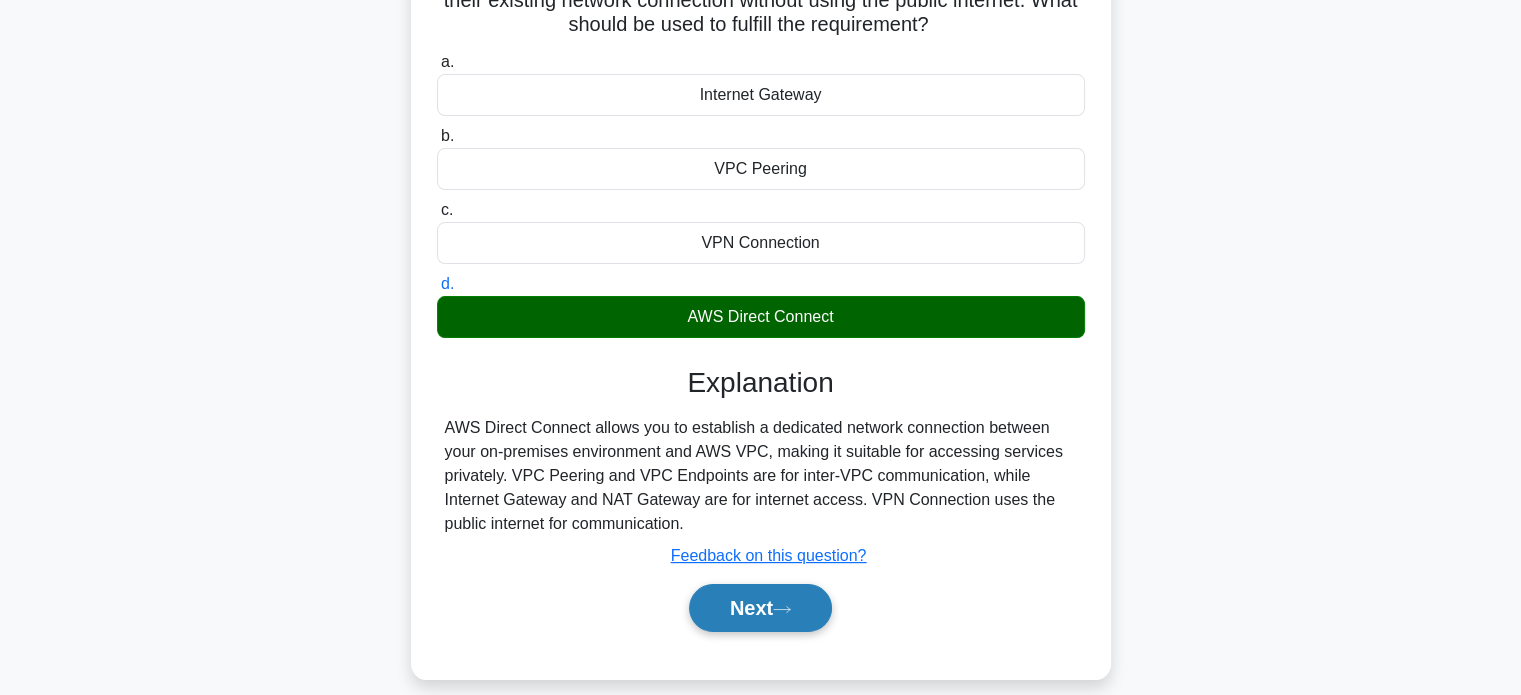 click on "Next" at bounding box center [760, 608] 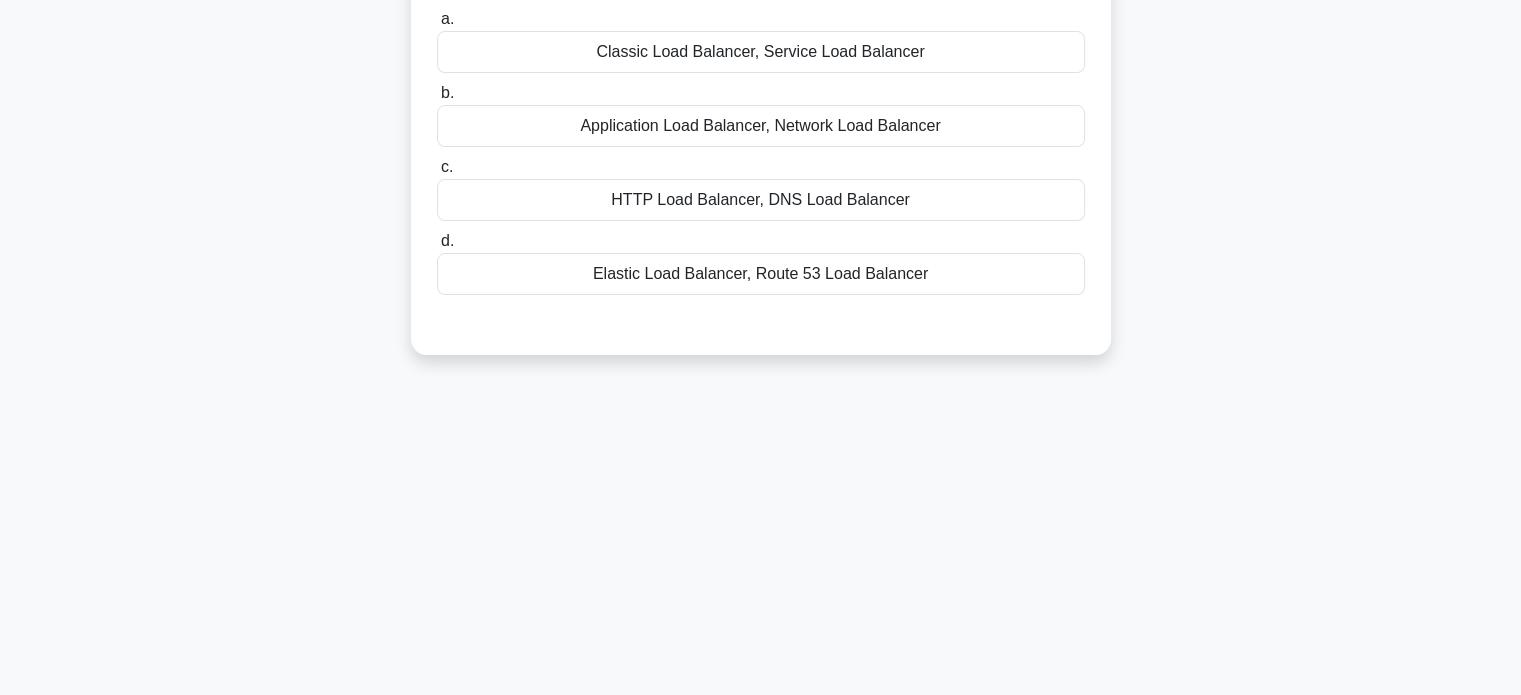 scroll, scrollTop: 0, scrollLeft: 0, axis: both 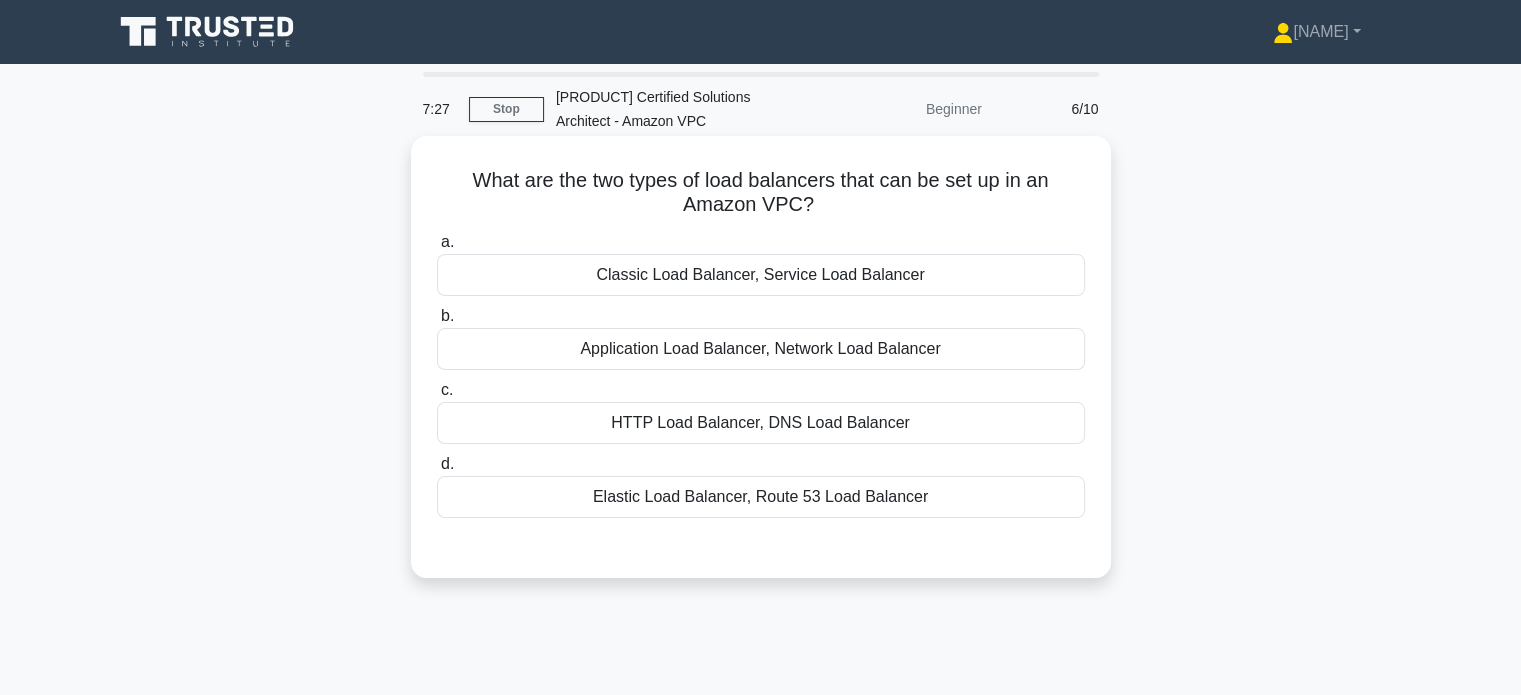 click on "Application Load Balancer, Network Load Balancer" at bounding box center [761, 349] 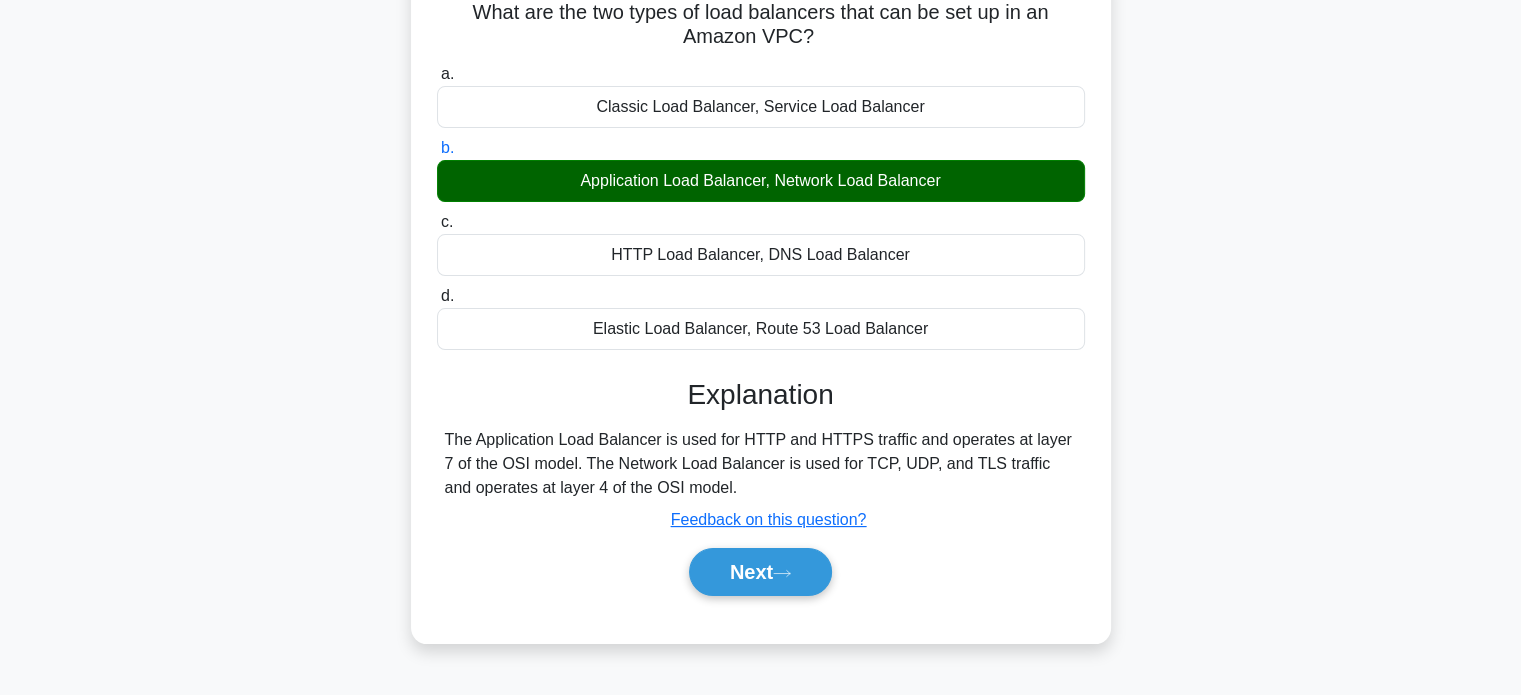 scroll, scrollTop: 168, scrollLeft: 0, axis: vertical 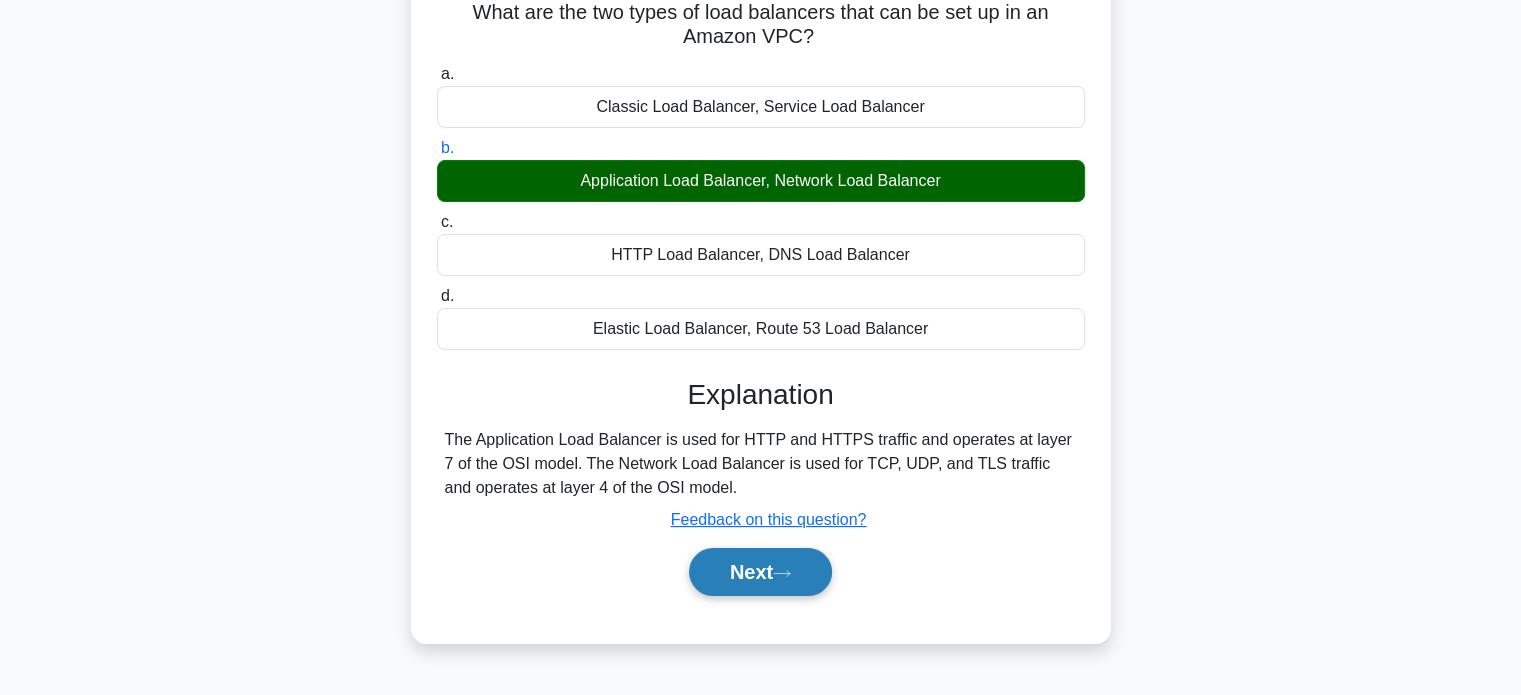 click on "Next" at bounding box center [760, 572] 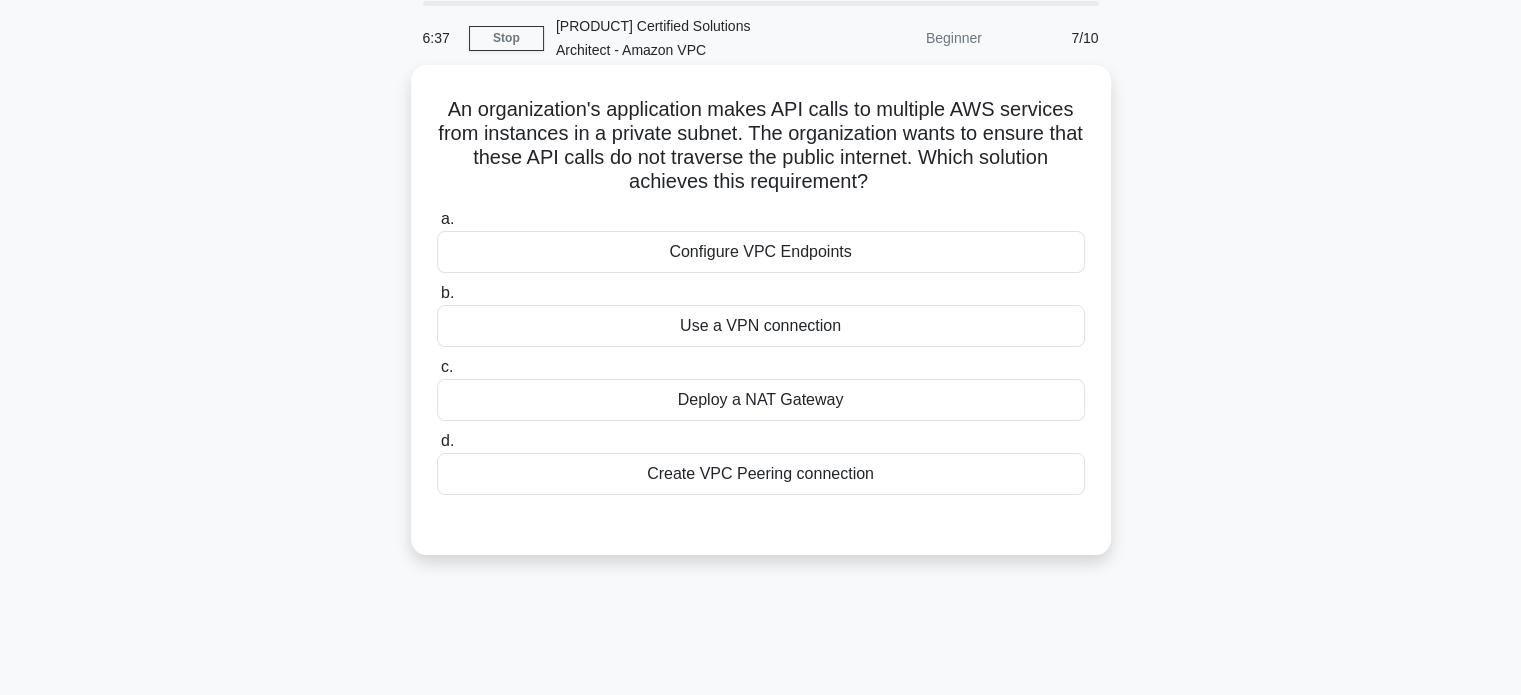scroll, scrollTop: 72, scrollLeft: 0, axis: vertical 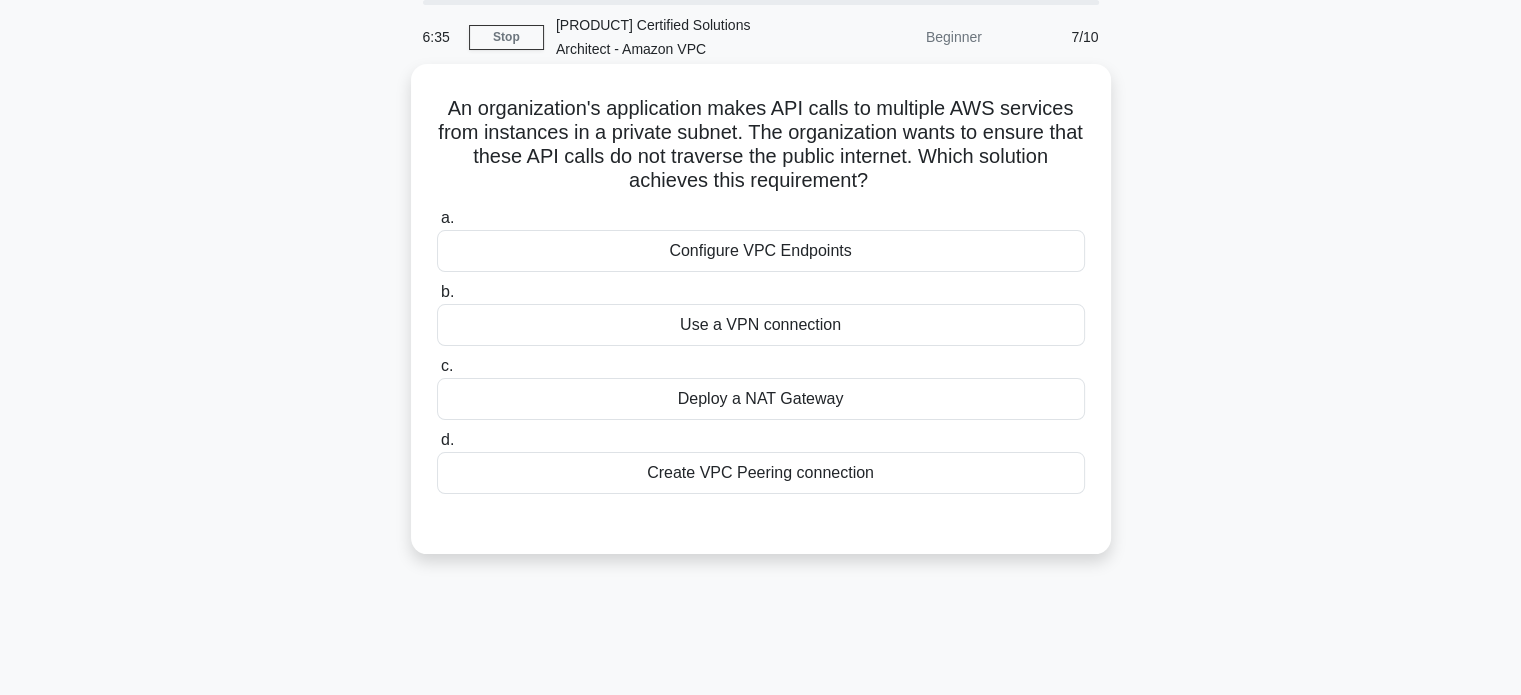 click on "Configure VPC Endpoints" at bounding box center [761, 251] 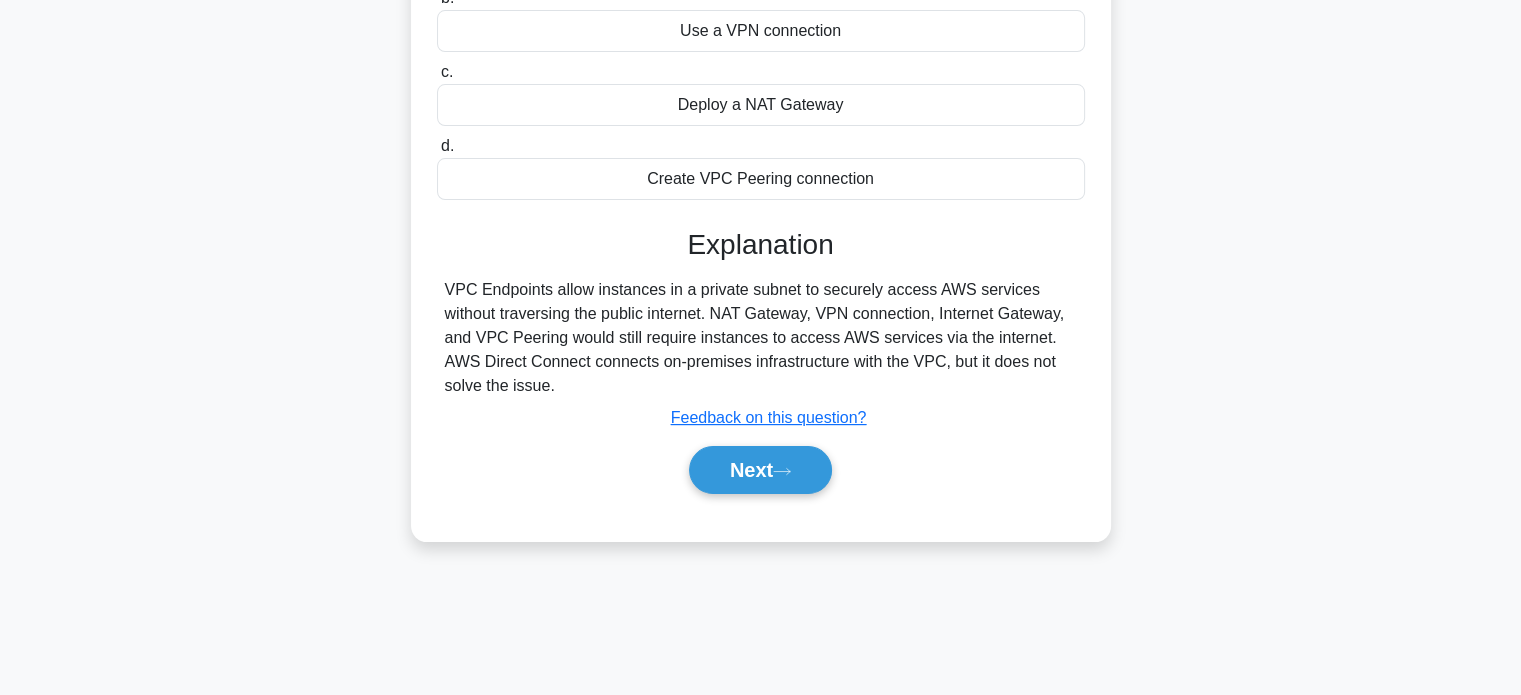 scroll, scrollTop: 368, scrollLeft: 0, axis: vertical 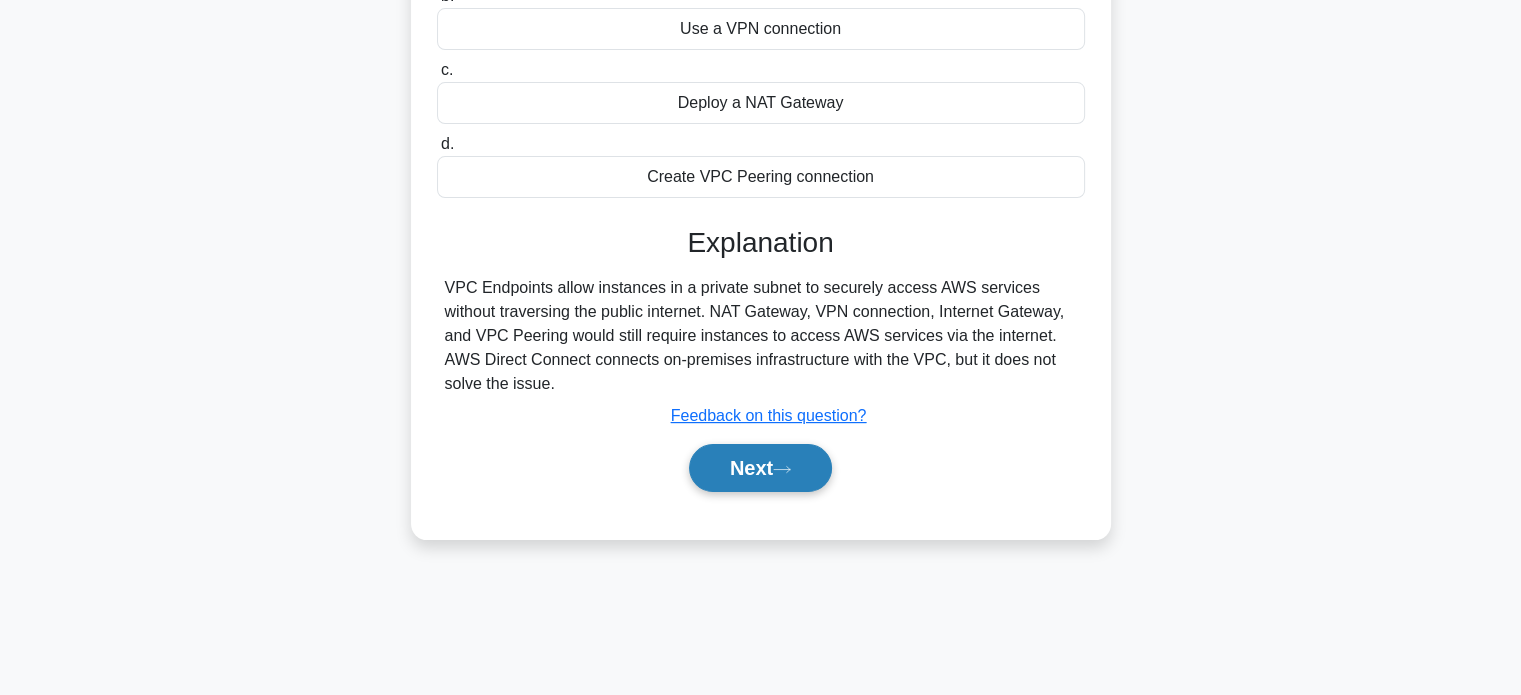 click on "Next" at bounding box center (760, 468) 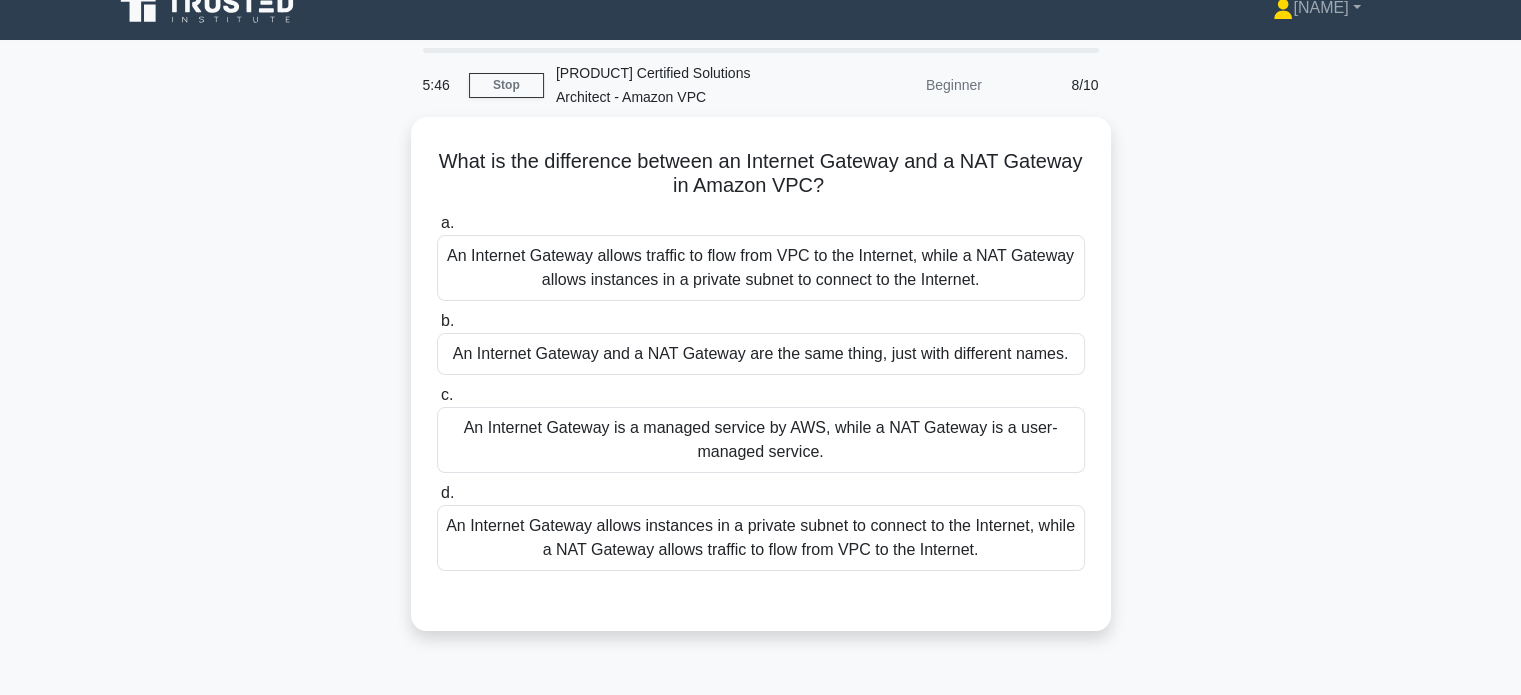 scroll, scrollTop: 0, scrollLeft: 0, axis: both 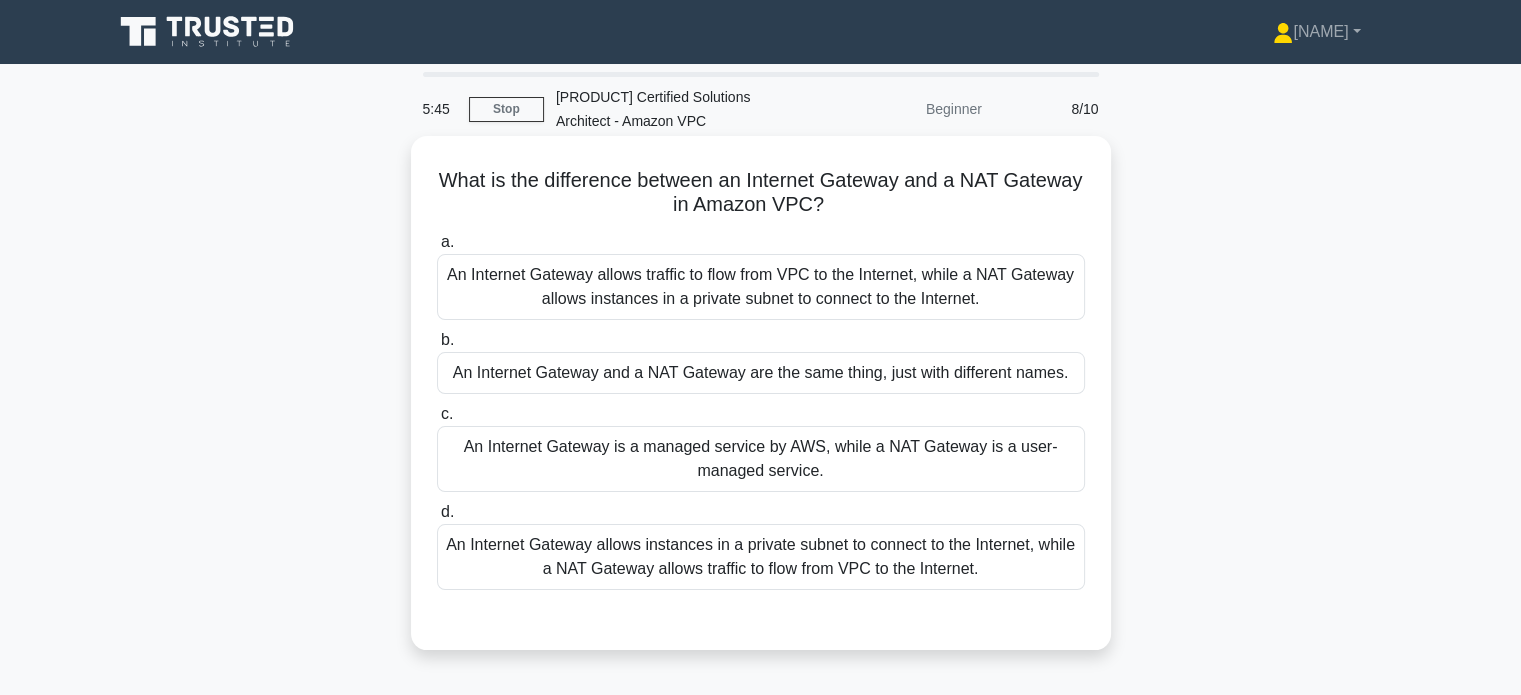 click on "An Internet Gateway allows traffic to flow from VPC to the Internet, while a NAT Gateway allows instances in a private subnet to connect to the Internet." at bounding box center [761, 287] 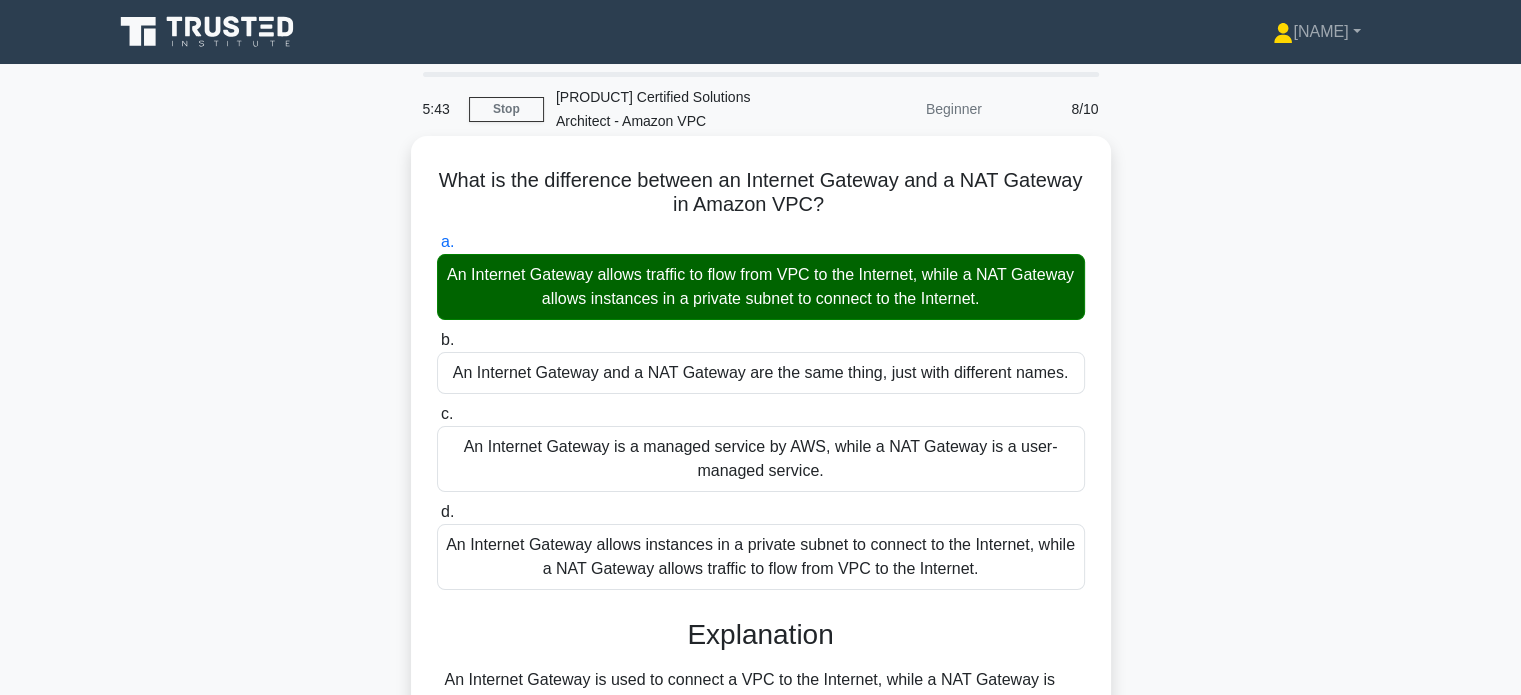 scroll, scrollTop: 385, scrollLeft: 0, axis: vertical 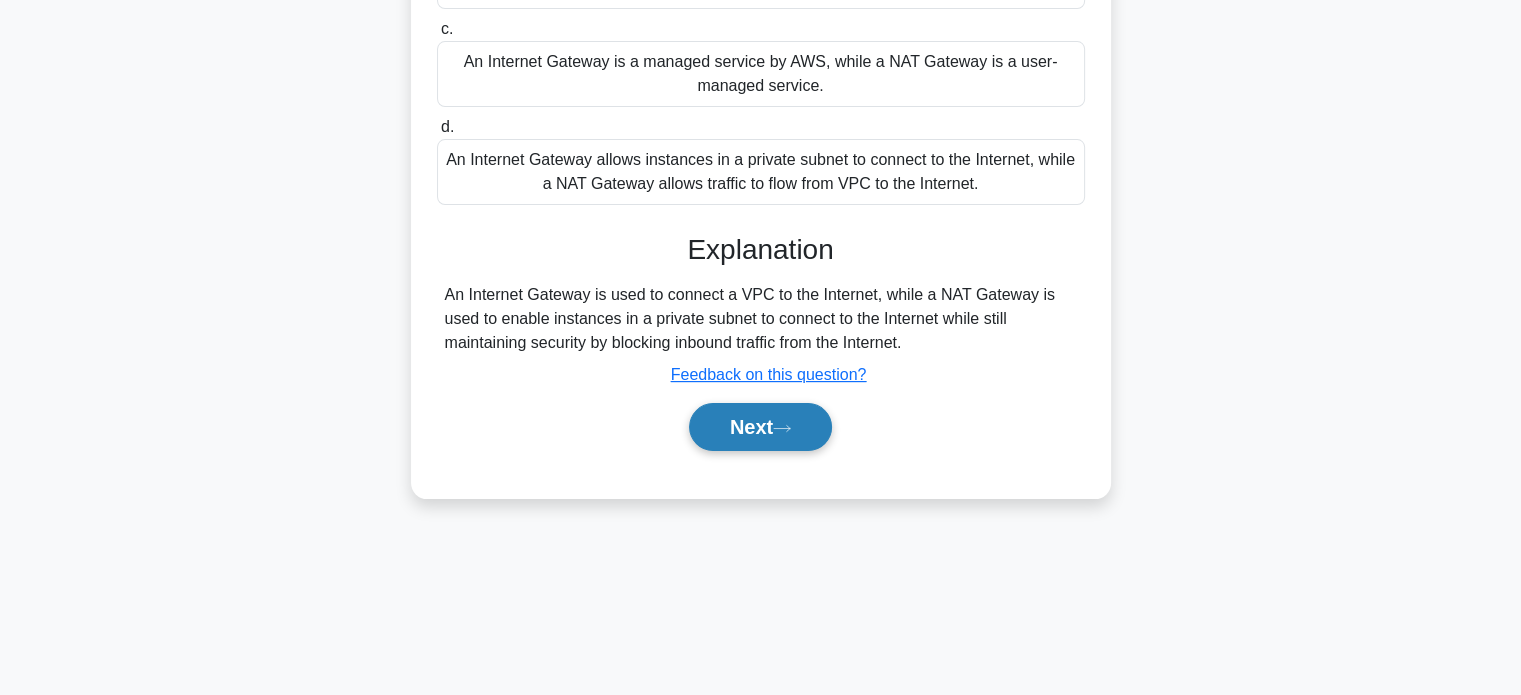 click on "Next" at bounding box center (760, 427) 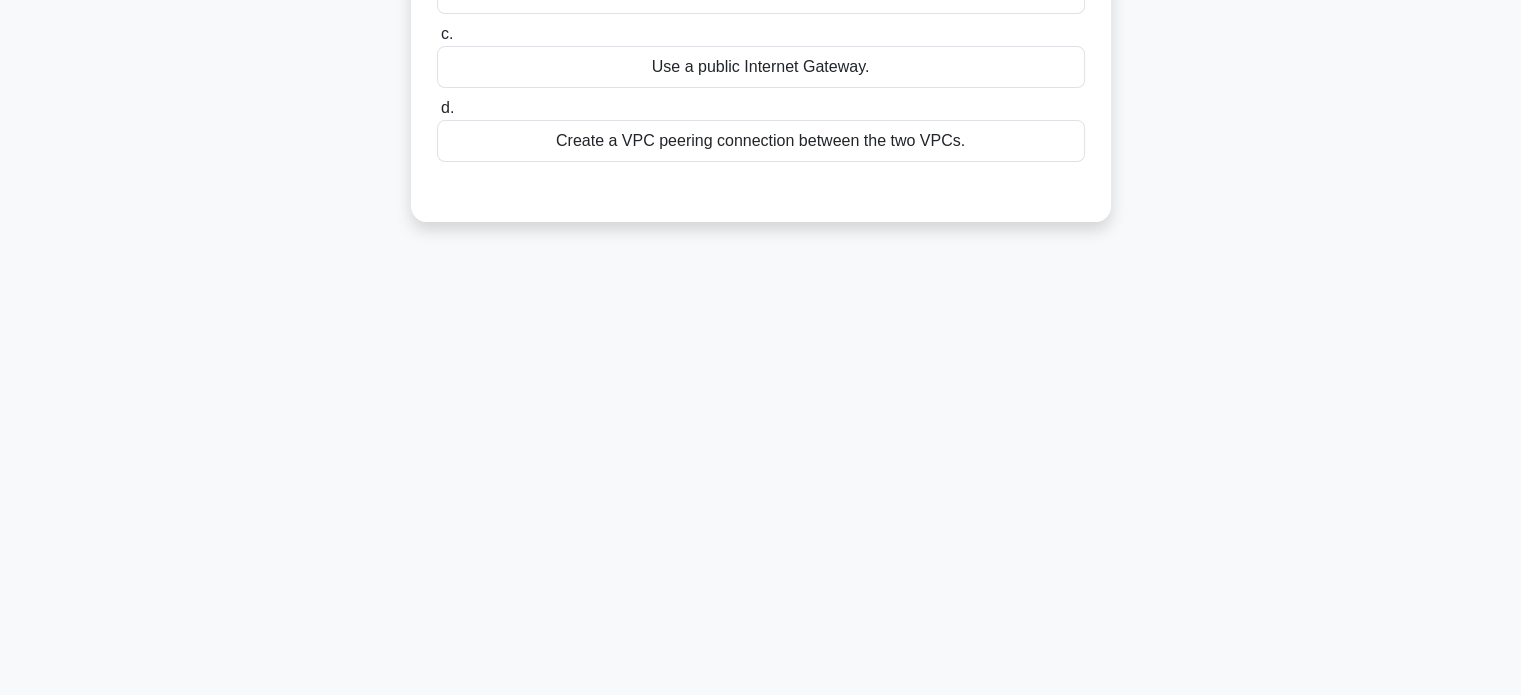 scroll, scrollTop: 0, scrollLeft: 0, axis: both 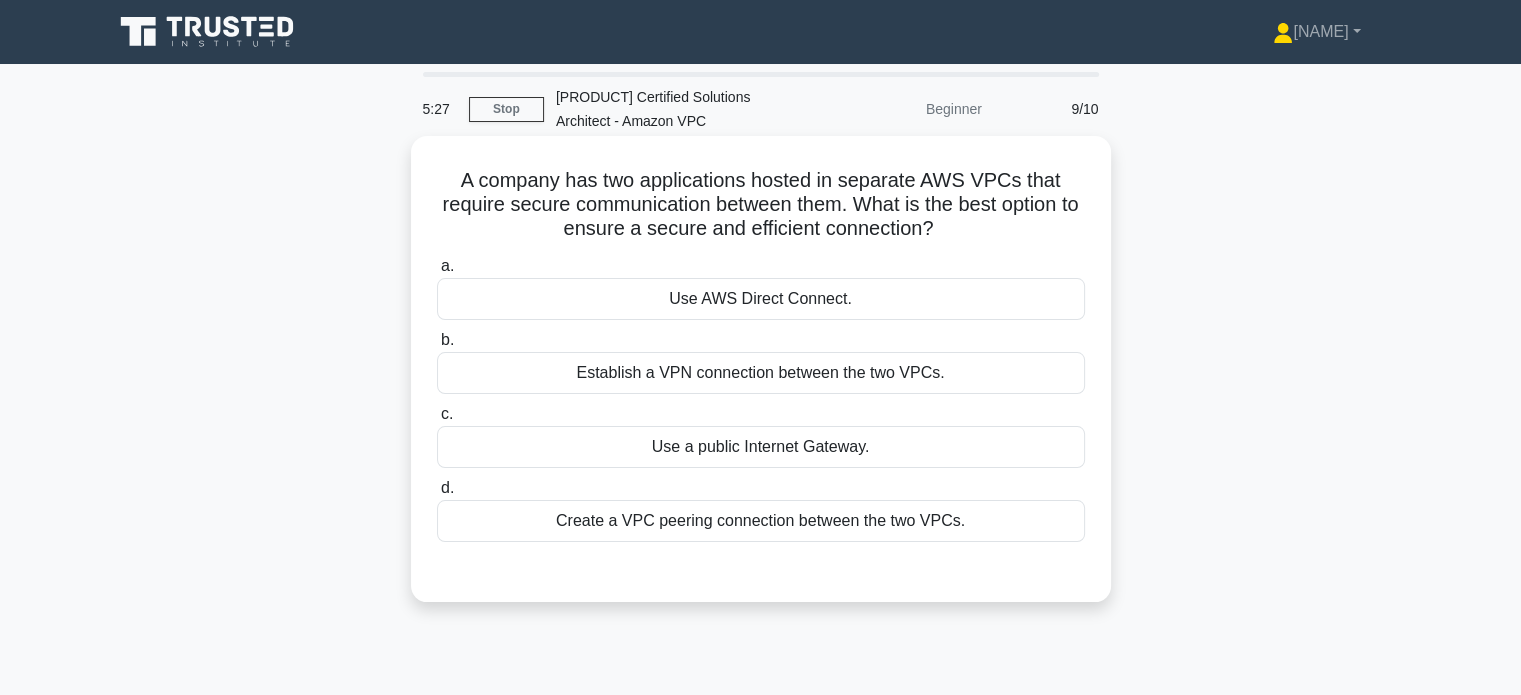 click on "Create a VPC peering connection between the two VPCs." at bounding box center (761, 521) 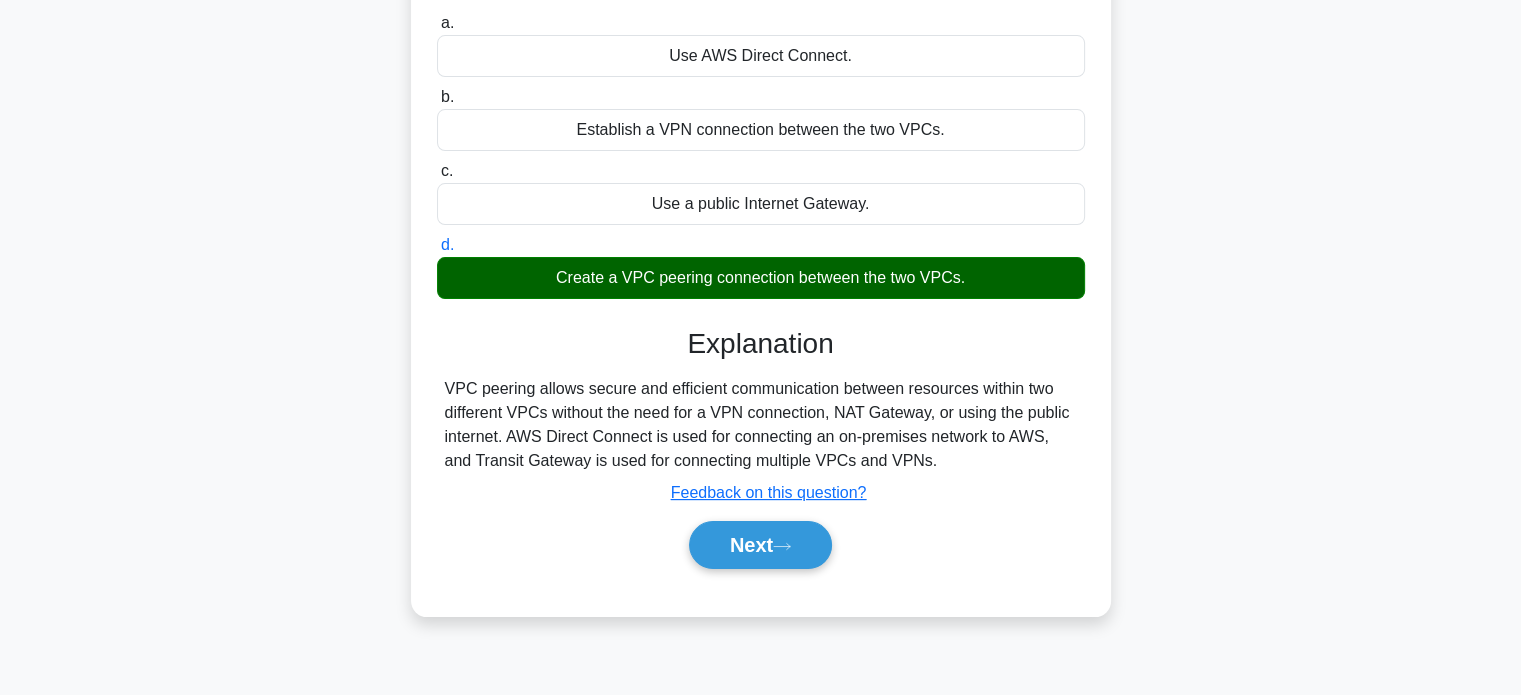 scroll, scrollTop: 271, scrollLeft: 0, axis: vertical 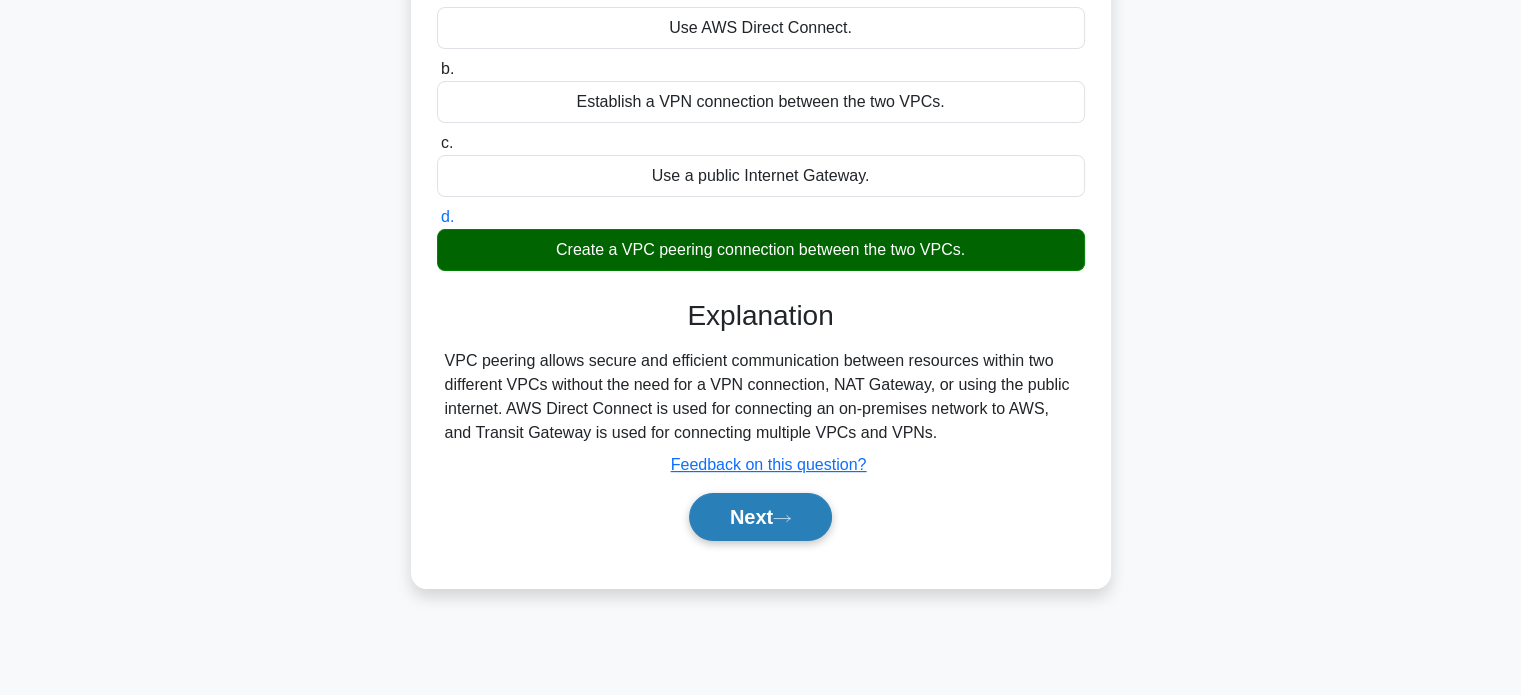 click on "Next" at bounding box center [760, 517] 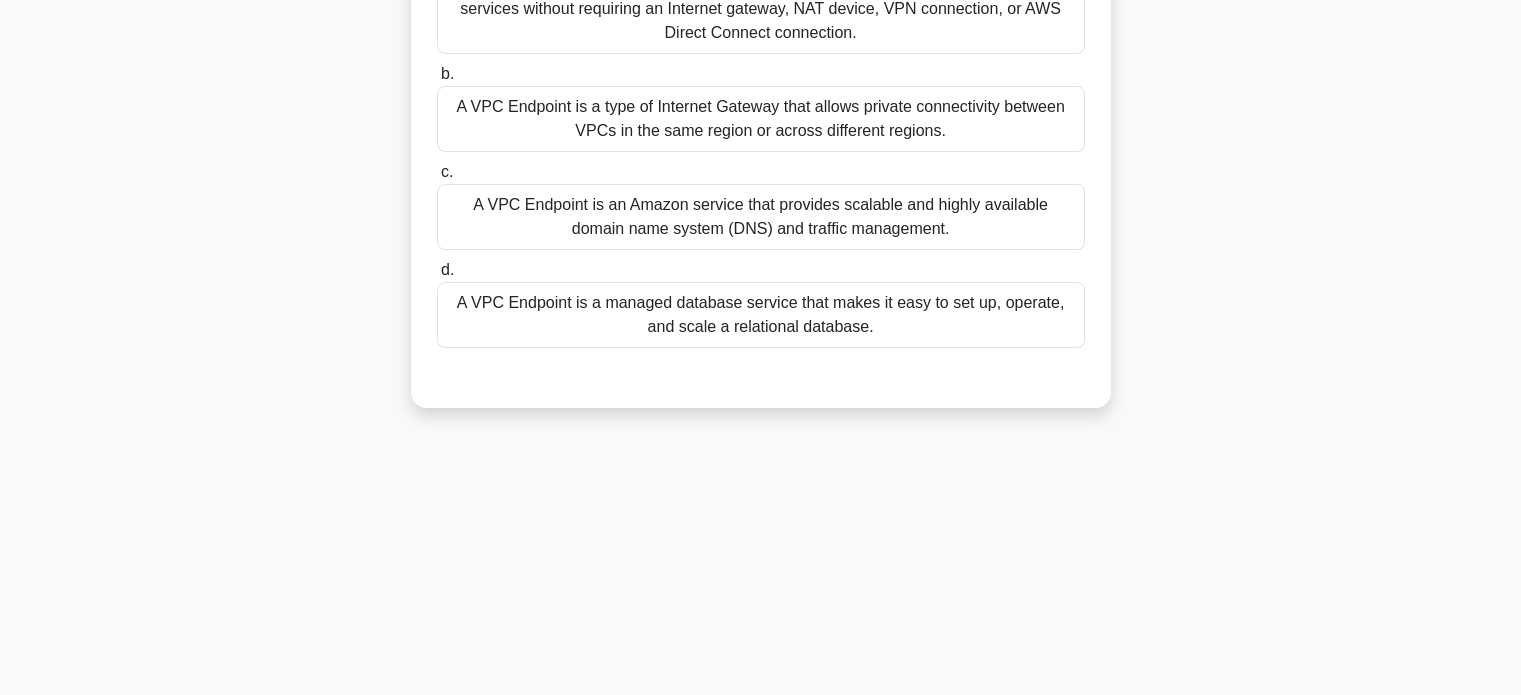 scroll, scrollTop: 0, scrollLeft: 0, axis: both 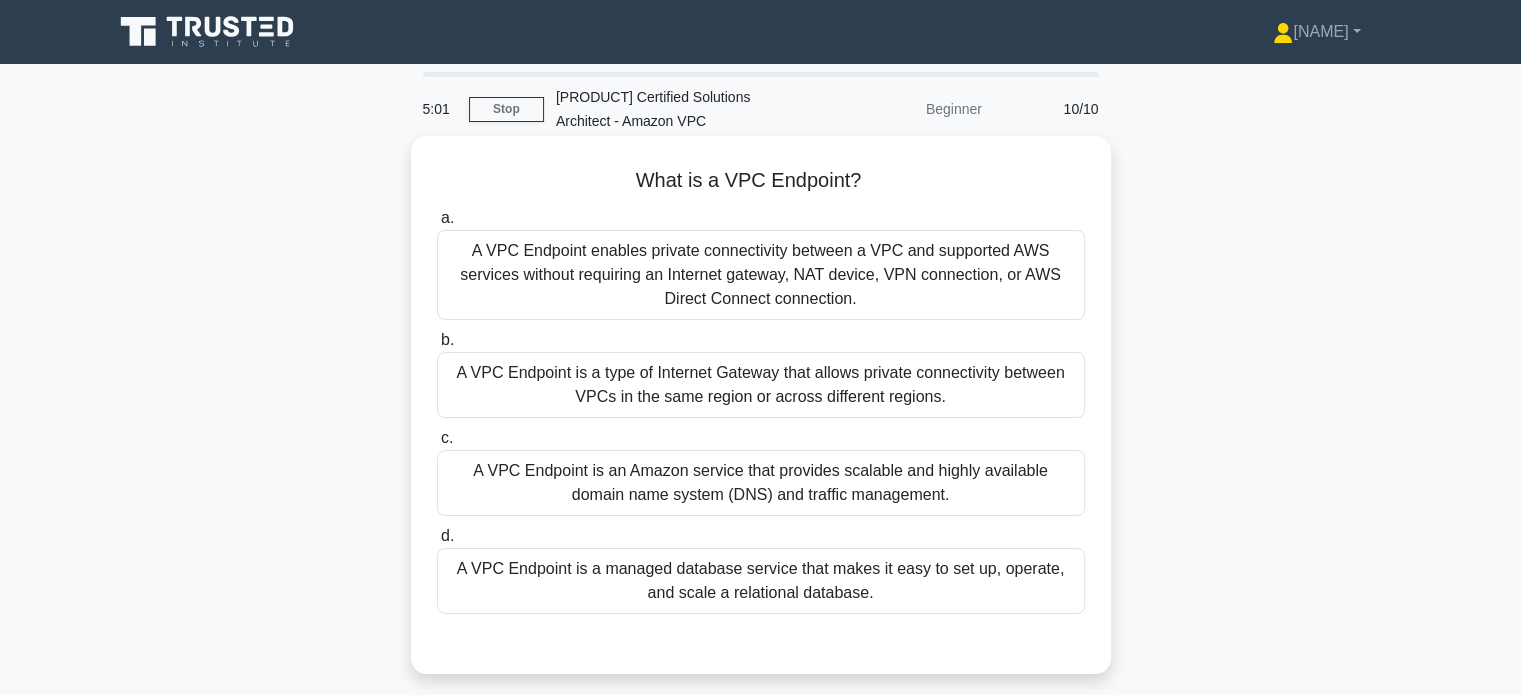 click on "A VPC Endpoint enables private connectivity between a VPC and supported AWS services without requiring an Internet gateway, NAT device, VPN connection, or AWS Direct Connect connection." at bounding box center (761, 275) 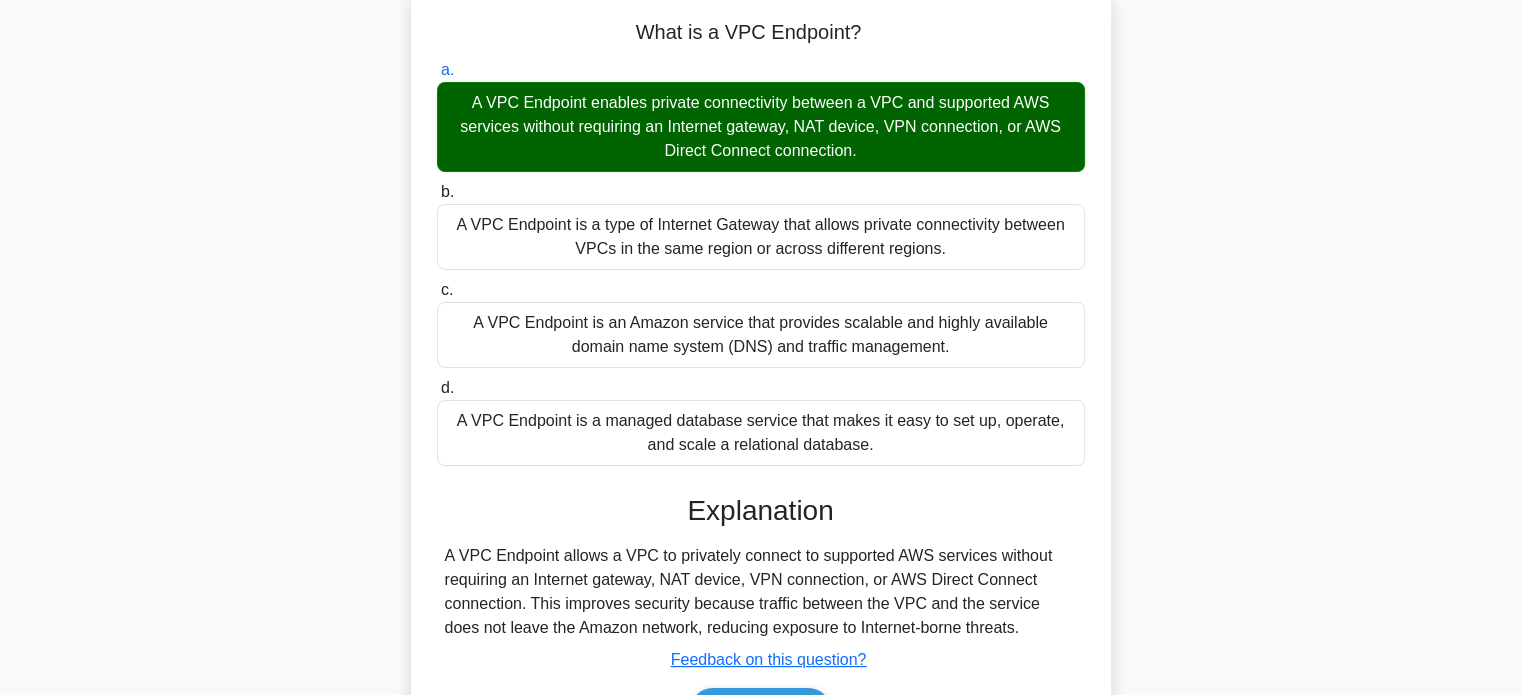 scroll, scrollTop: 385, scrollLeft: 0, axis: vertical 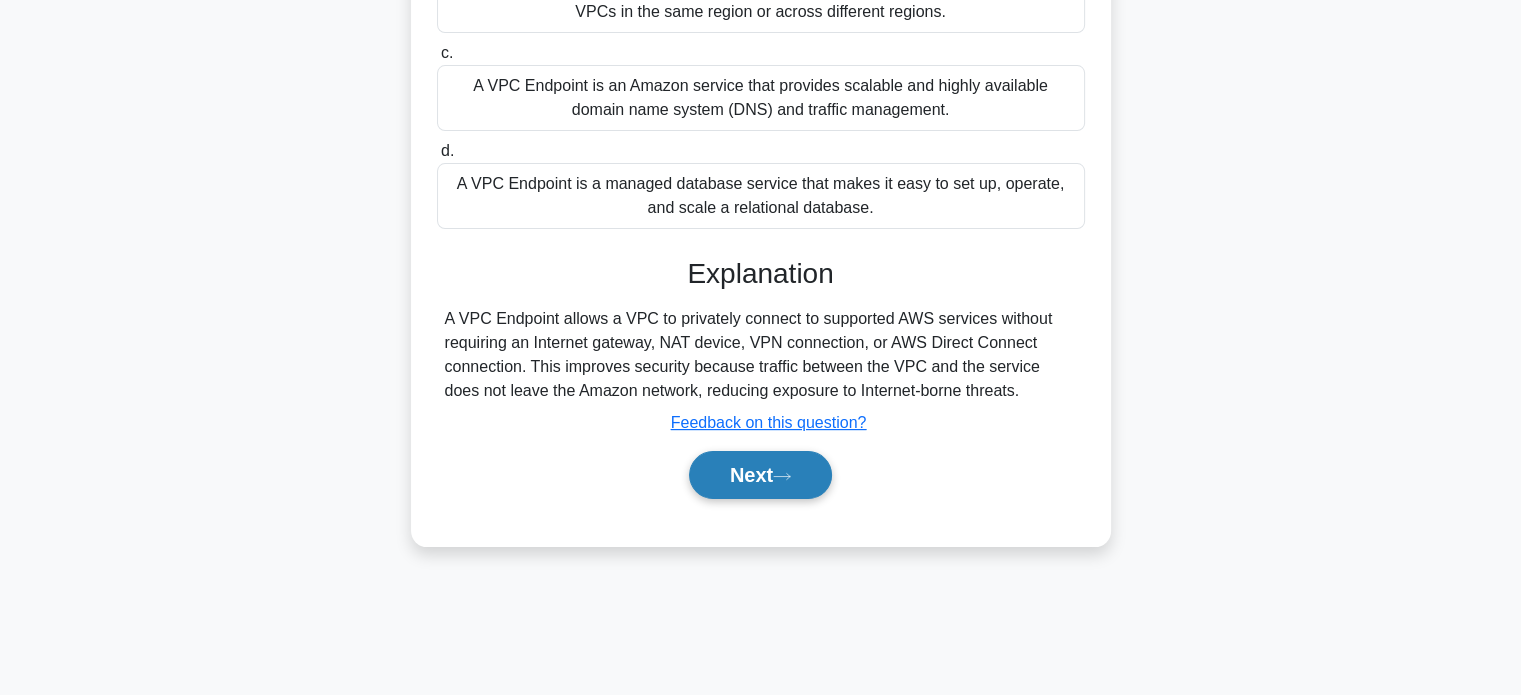 click on "Next" at bounding box center [760, 475] 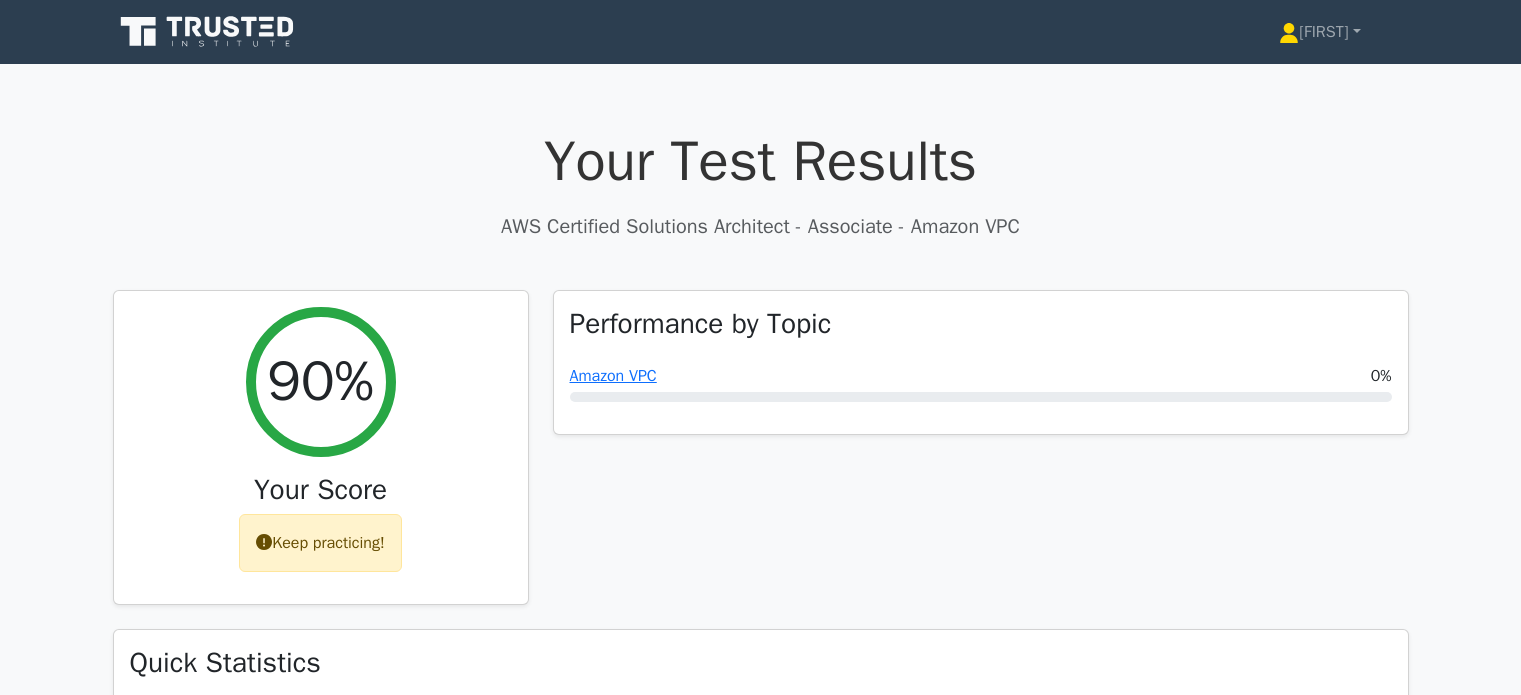 scroll, scrollTop: 0, scrollLeft: 0, axis: both 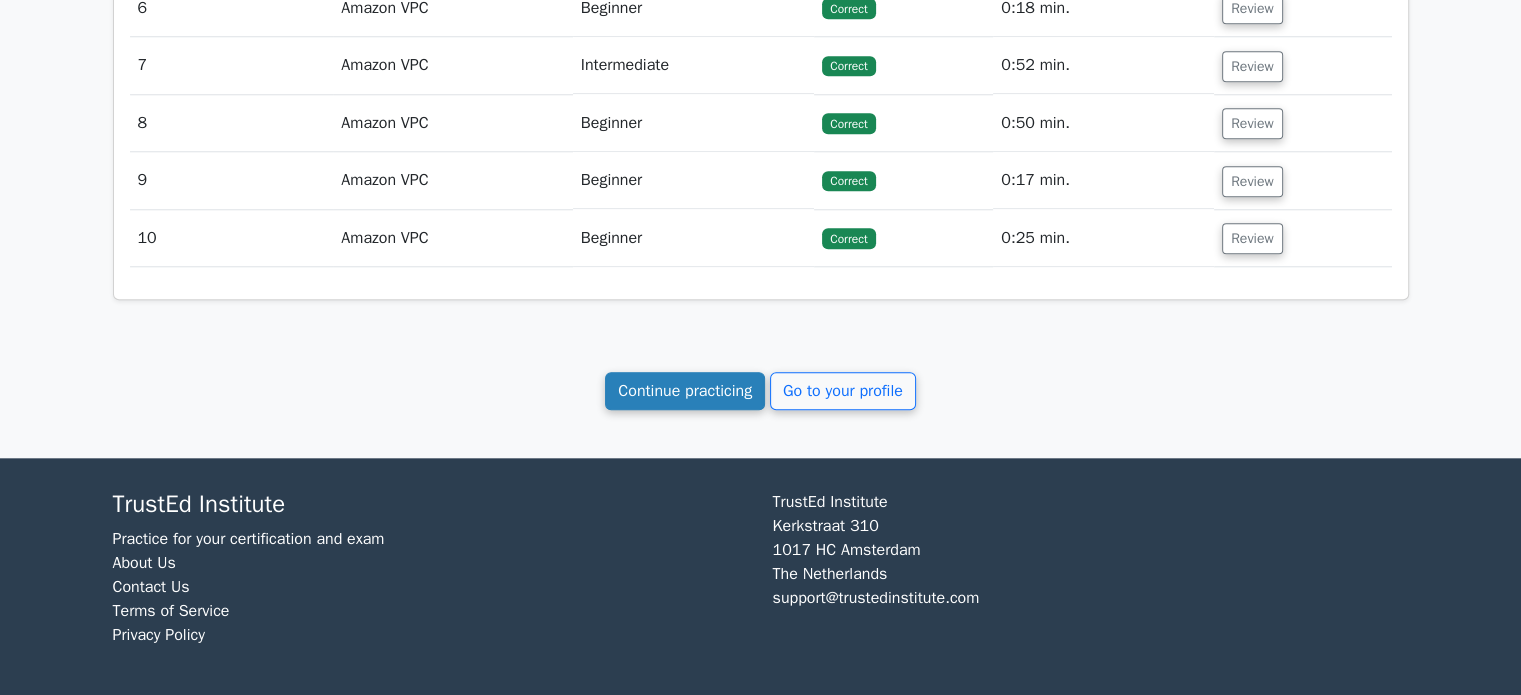 click on "Continue practicing" at bounding box center [685, 391] 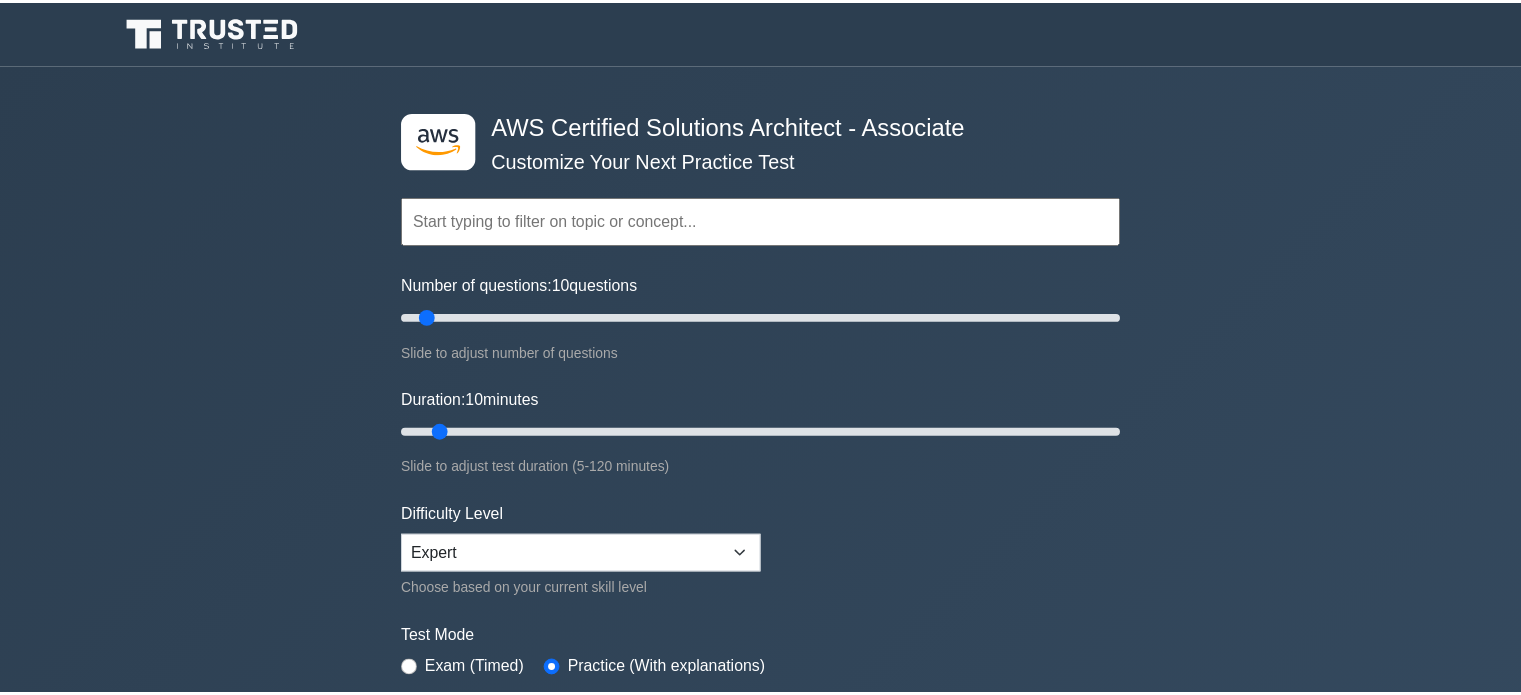 scroll, scrollTop: 0, scrollLeft: 0, axis: both 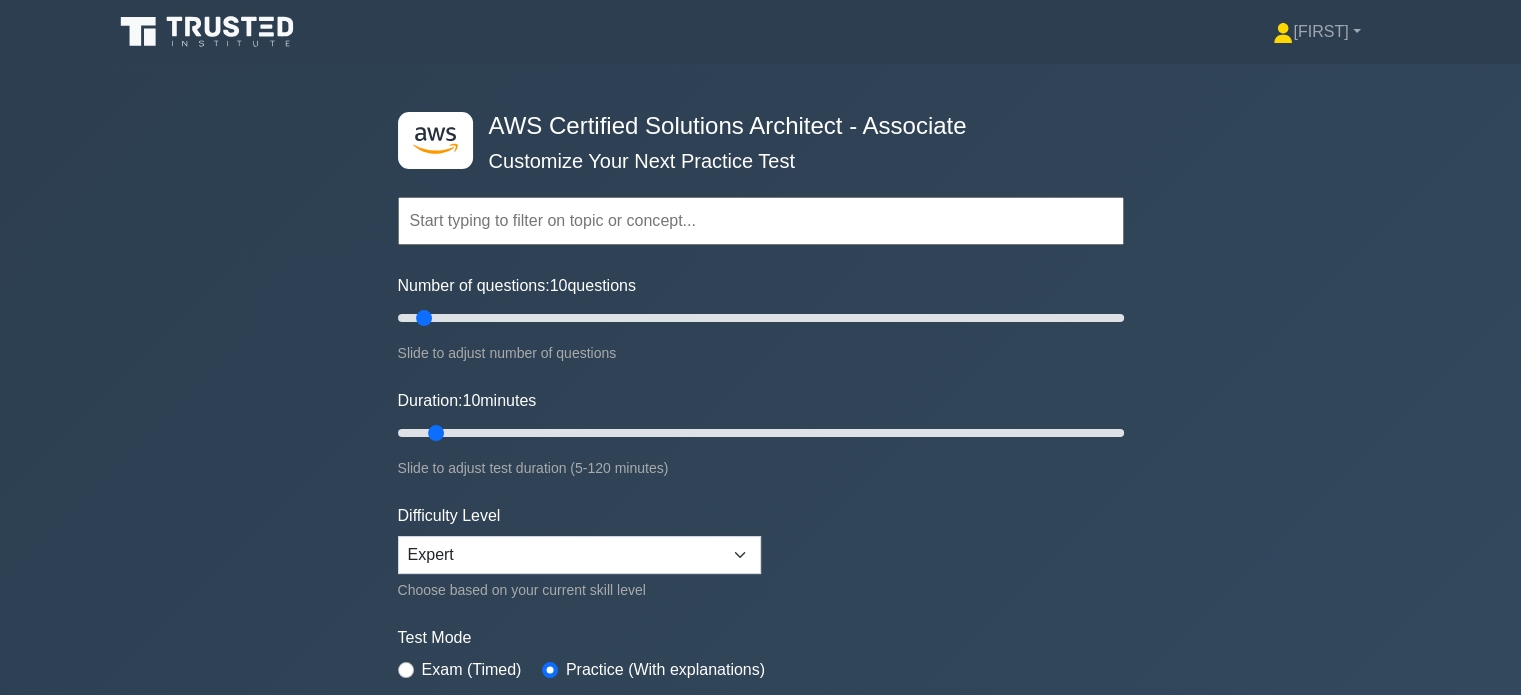 click at bounding box center [761, 221] 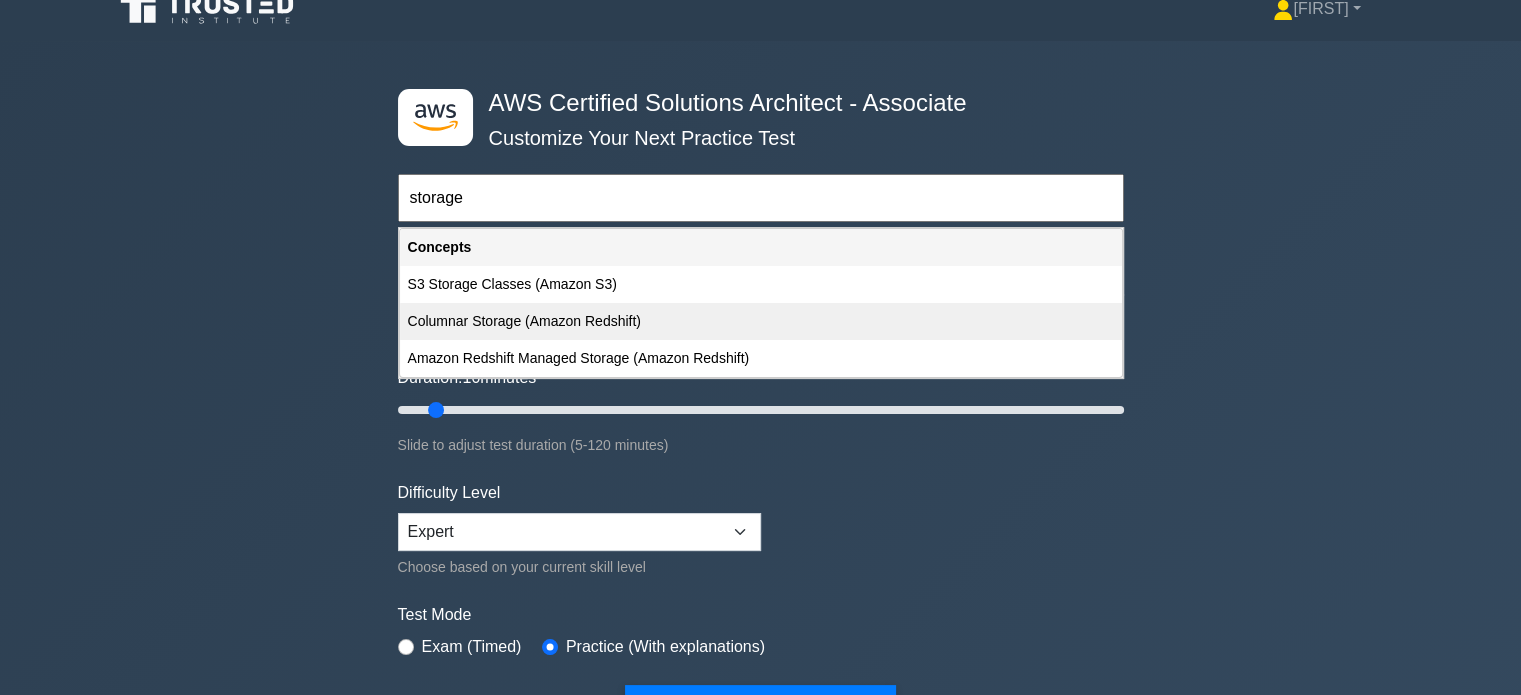 scroll, scrollTop: 24, scrollLeft: 0, axis: vertical 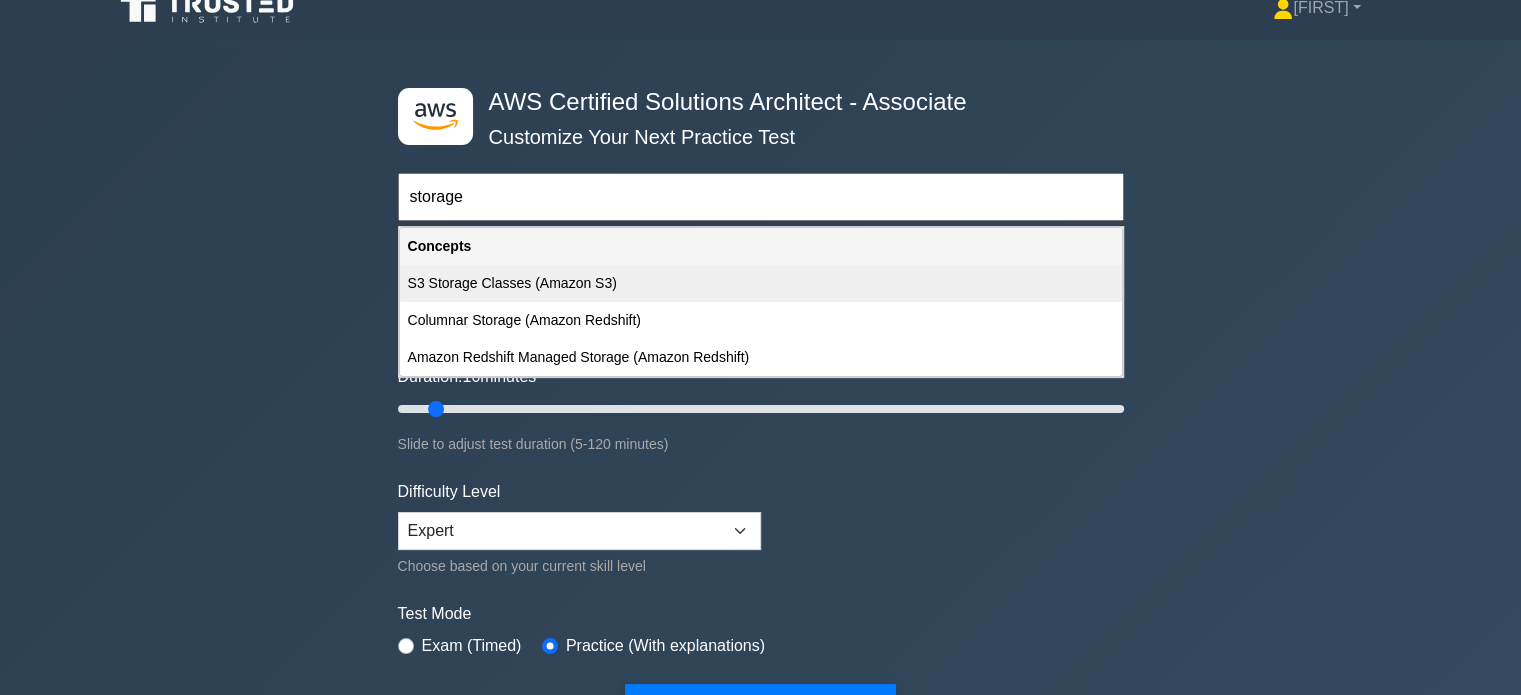 click on "S3 Storage Classes (Amazon S3)" at bounding box center (761, 283) 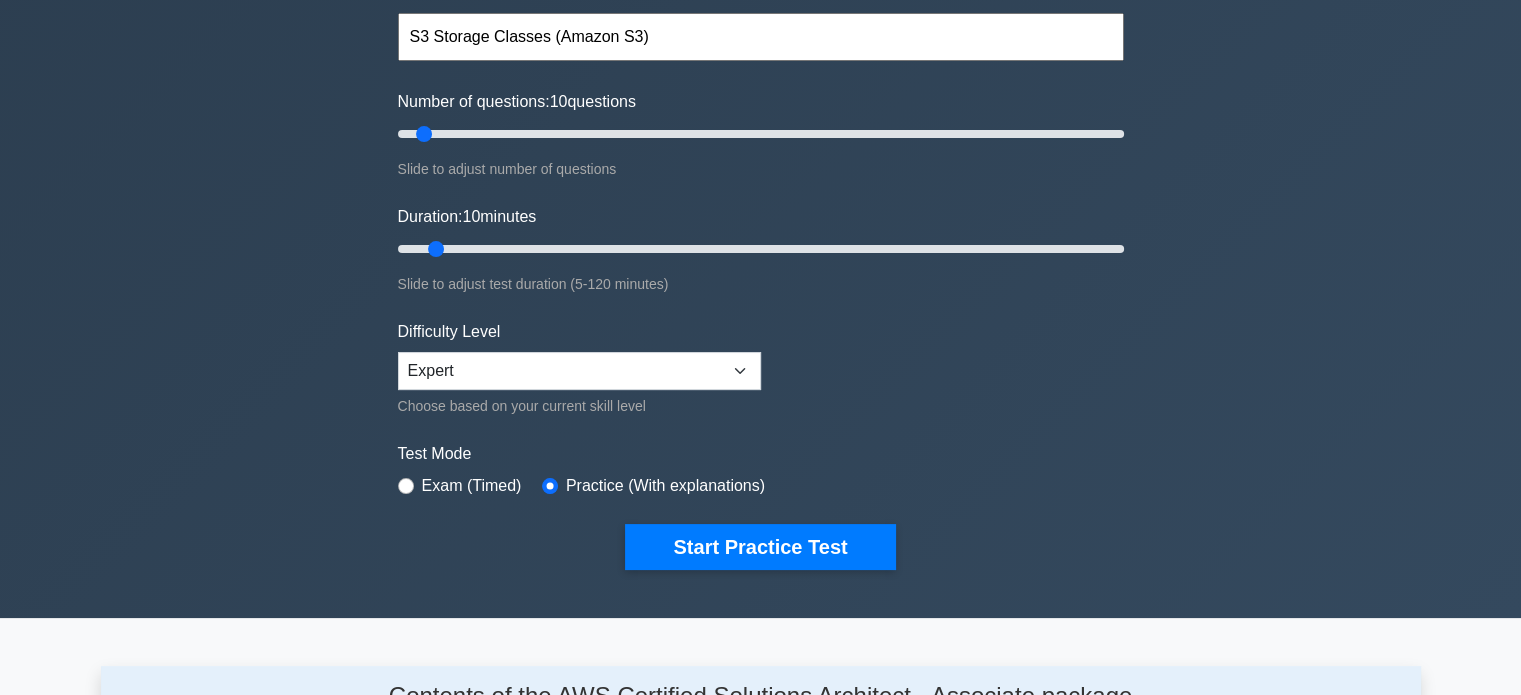 scroll, scrollTop: 195, scrollLeft: 0, axis: vertical 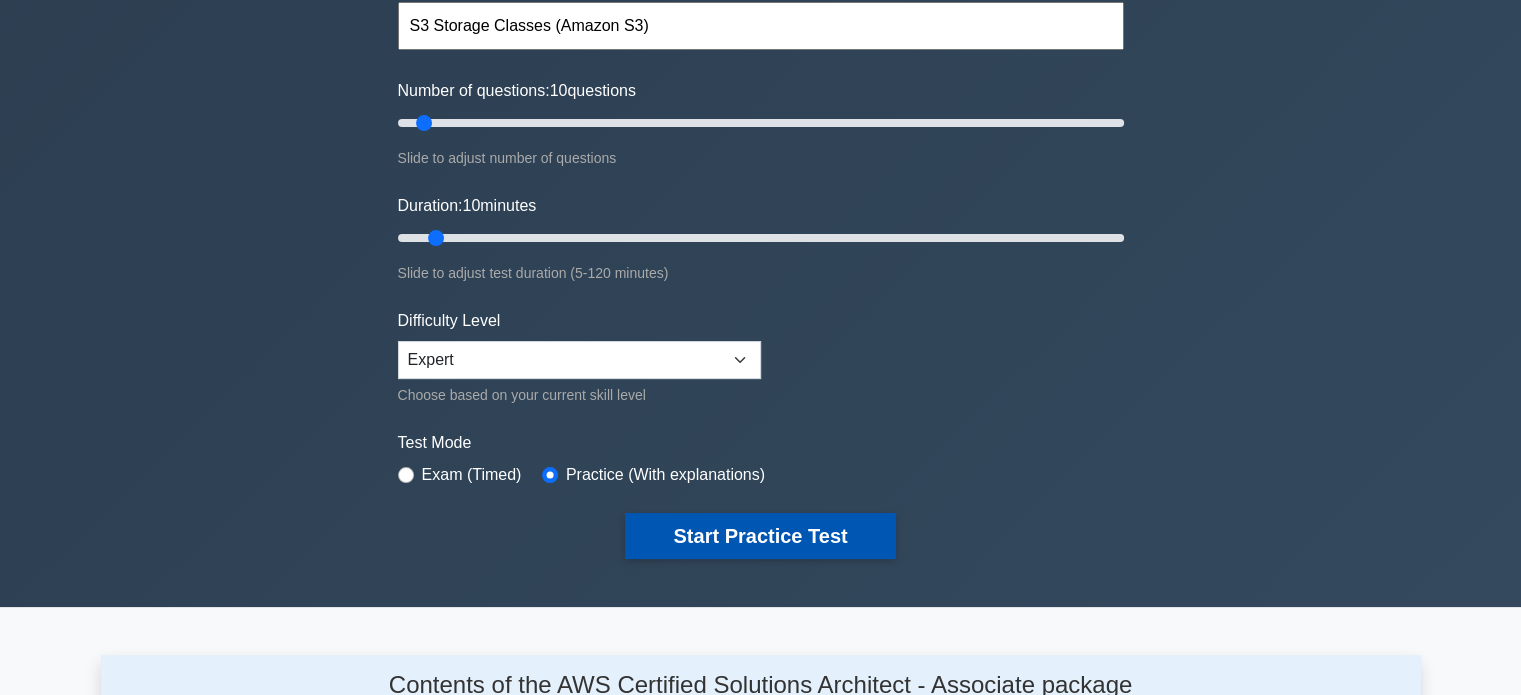 click on "Start Practice Test" at bounding box center (760, 536) 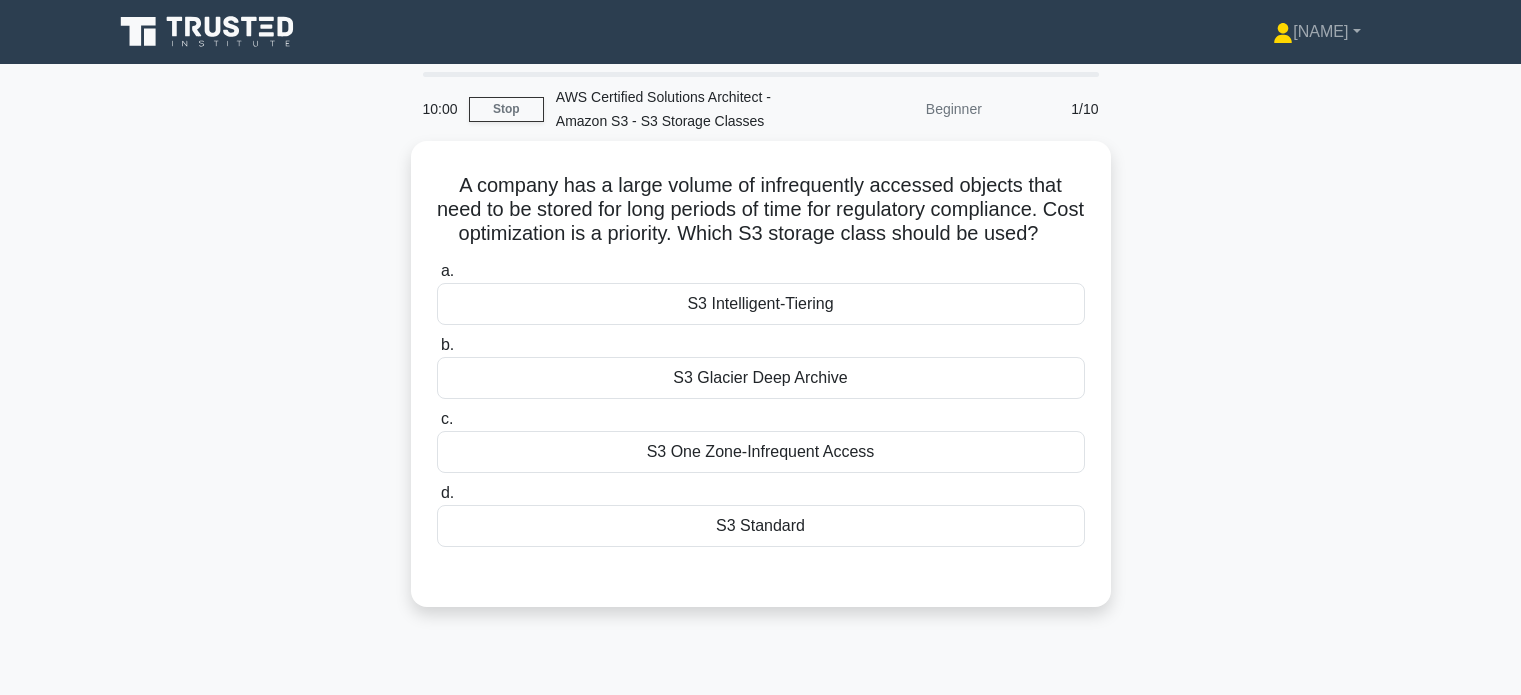 scroll, scrollTop: 0, scrollLeft: 0, axis: both 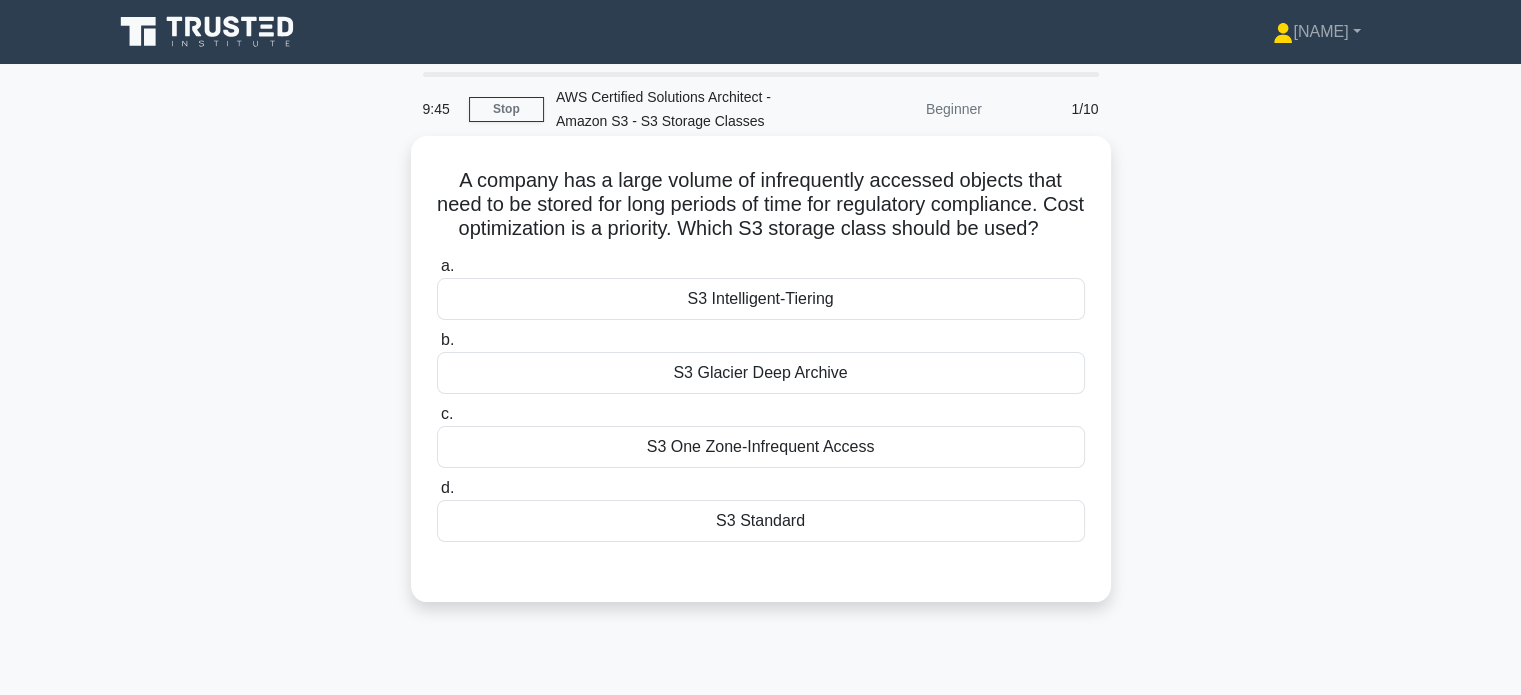 click on "S3 Glacier Deep Archive" at bounding box center (761, 373) 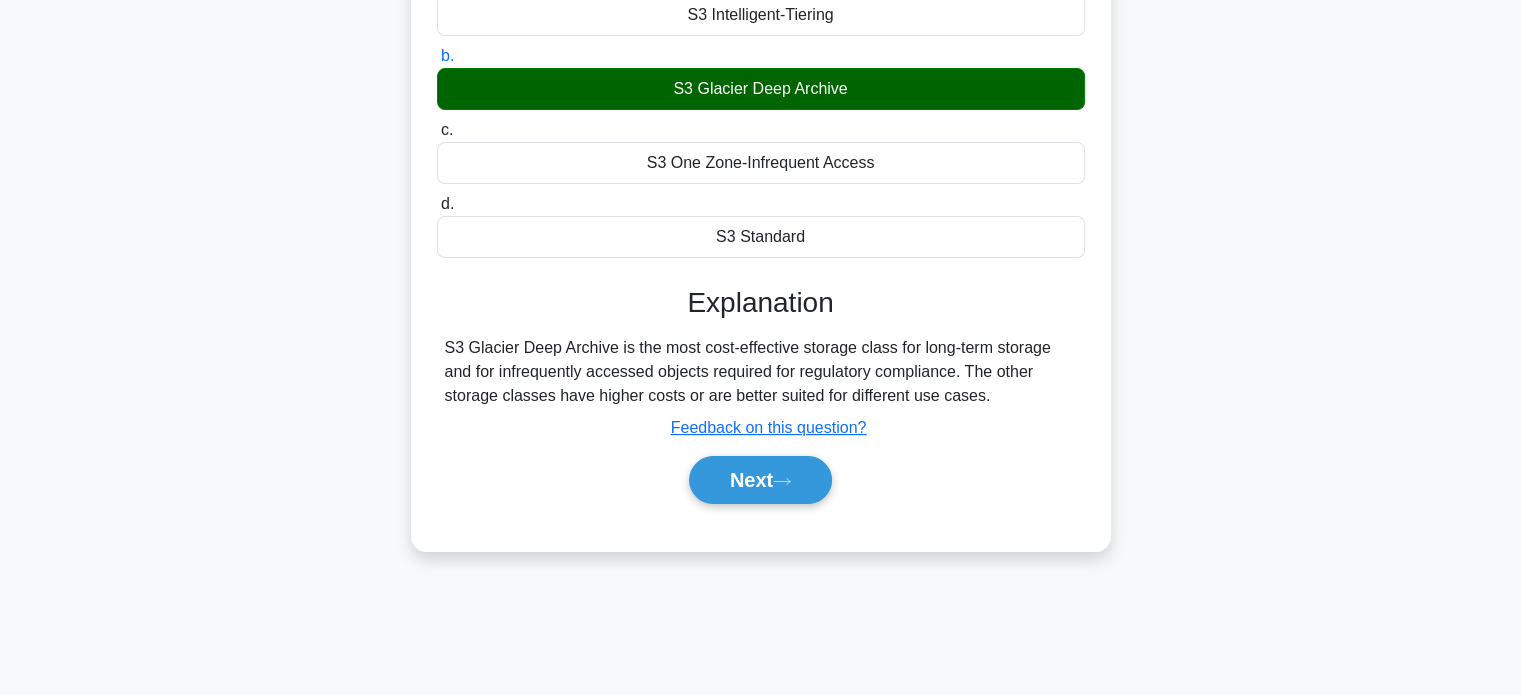 scroll, scrollTop: 294, scrollLeft: 0, axis: vertical 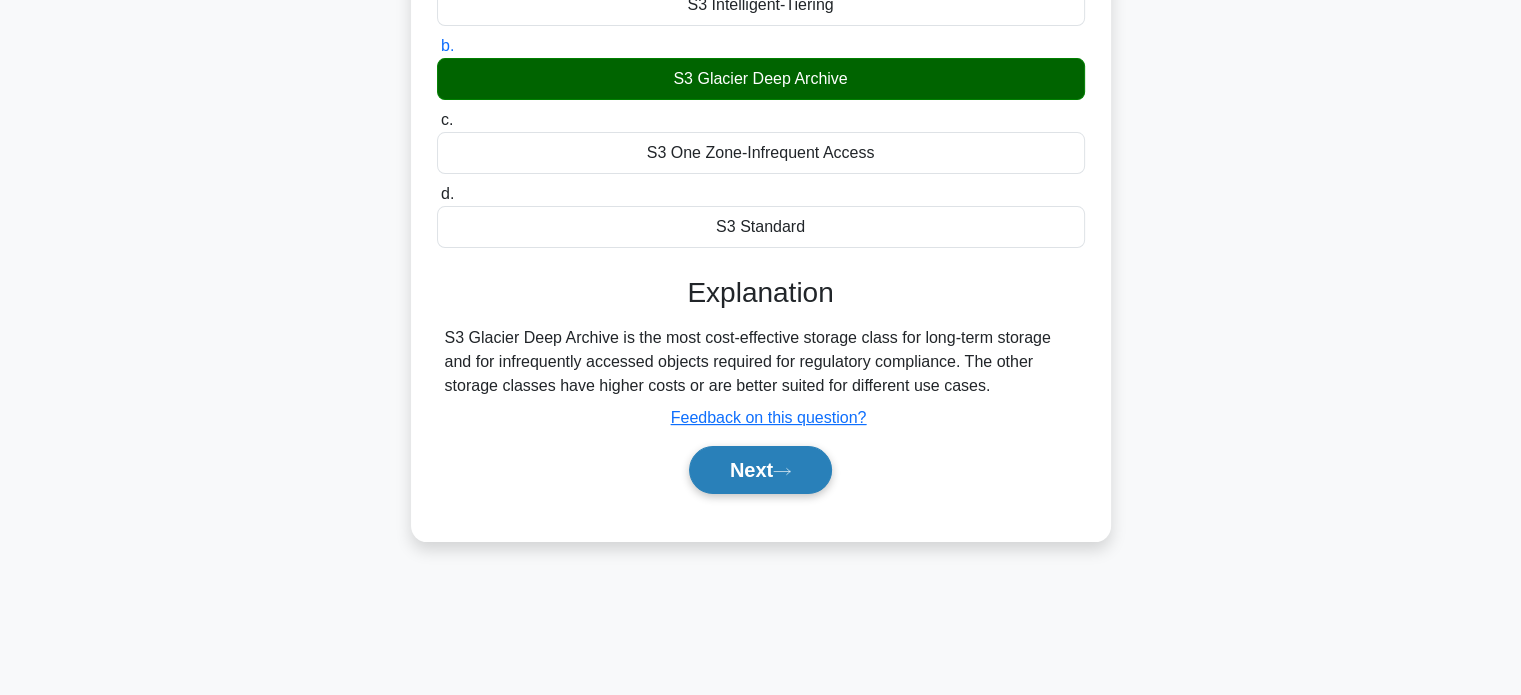 click on "Next" at bounding box center (760, 470) 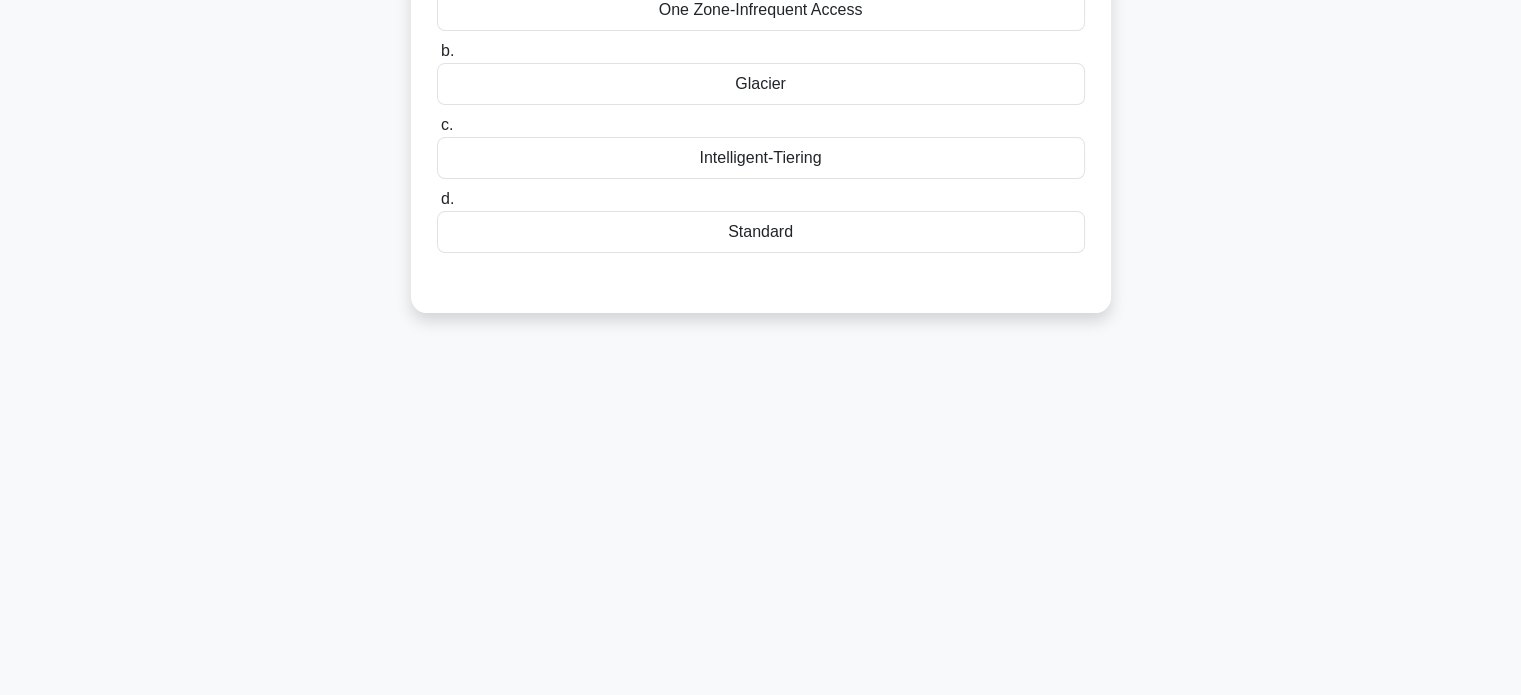 scroll, scrollTop: 0, scrollLeft: 0, axis: both 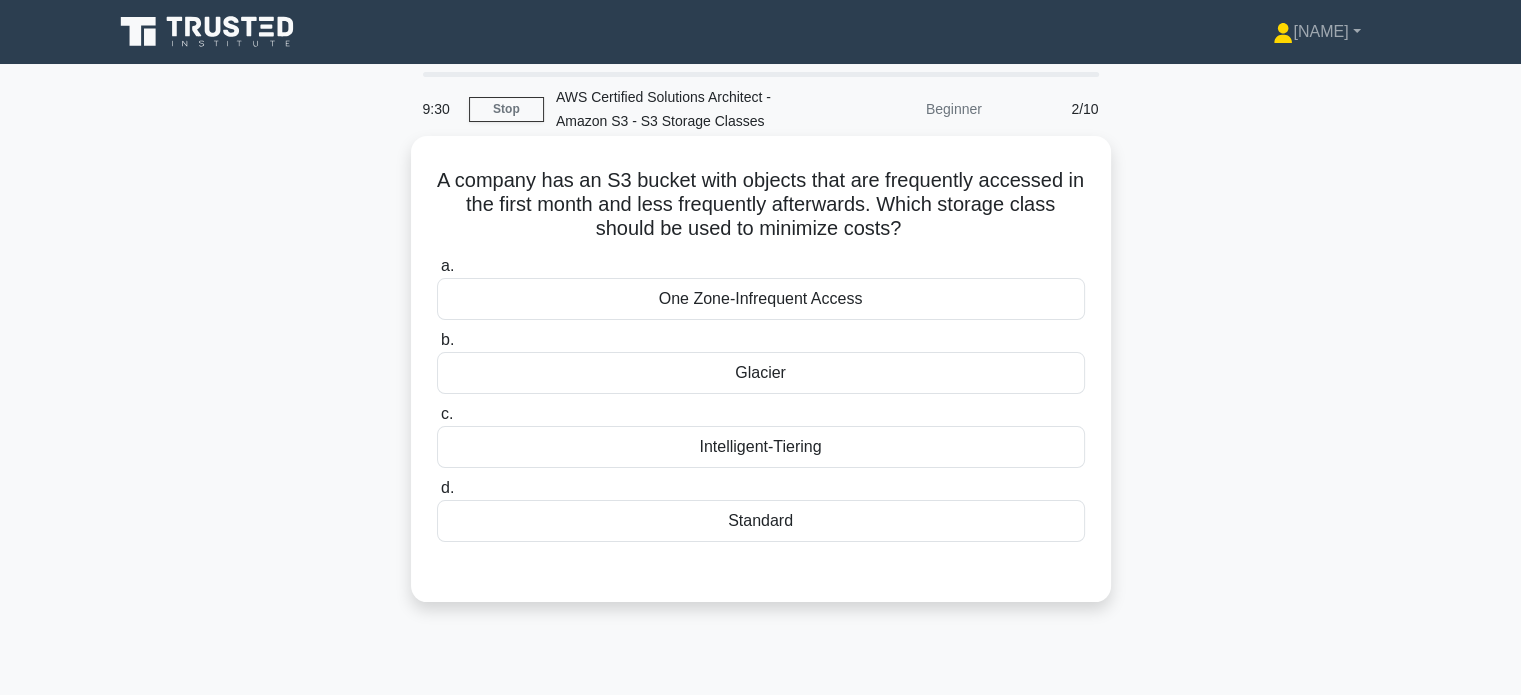 click on "Intelligent-Tiering" at bounding box center (761, 447) 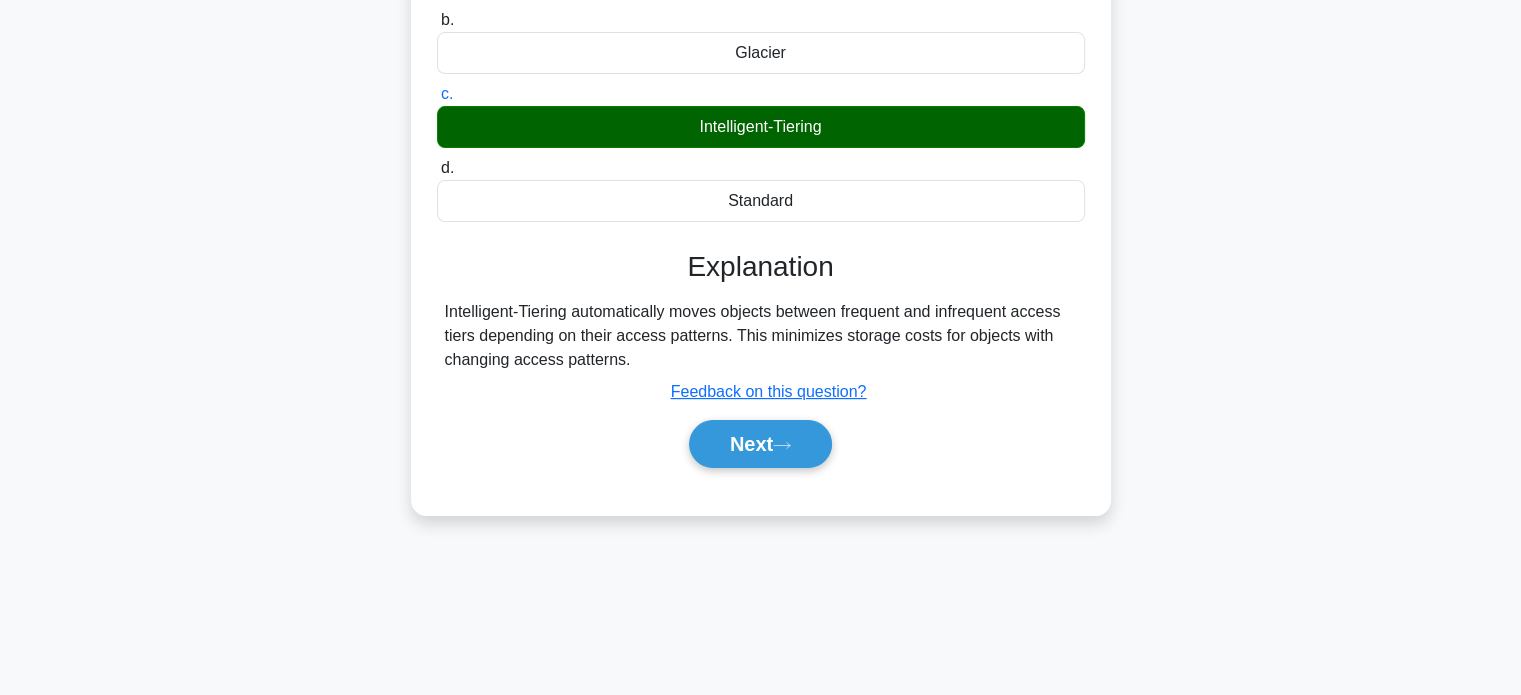 scroll, scrollTop: 385, scrollLeft: 0, axis: vertical 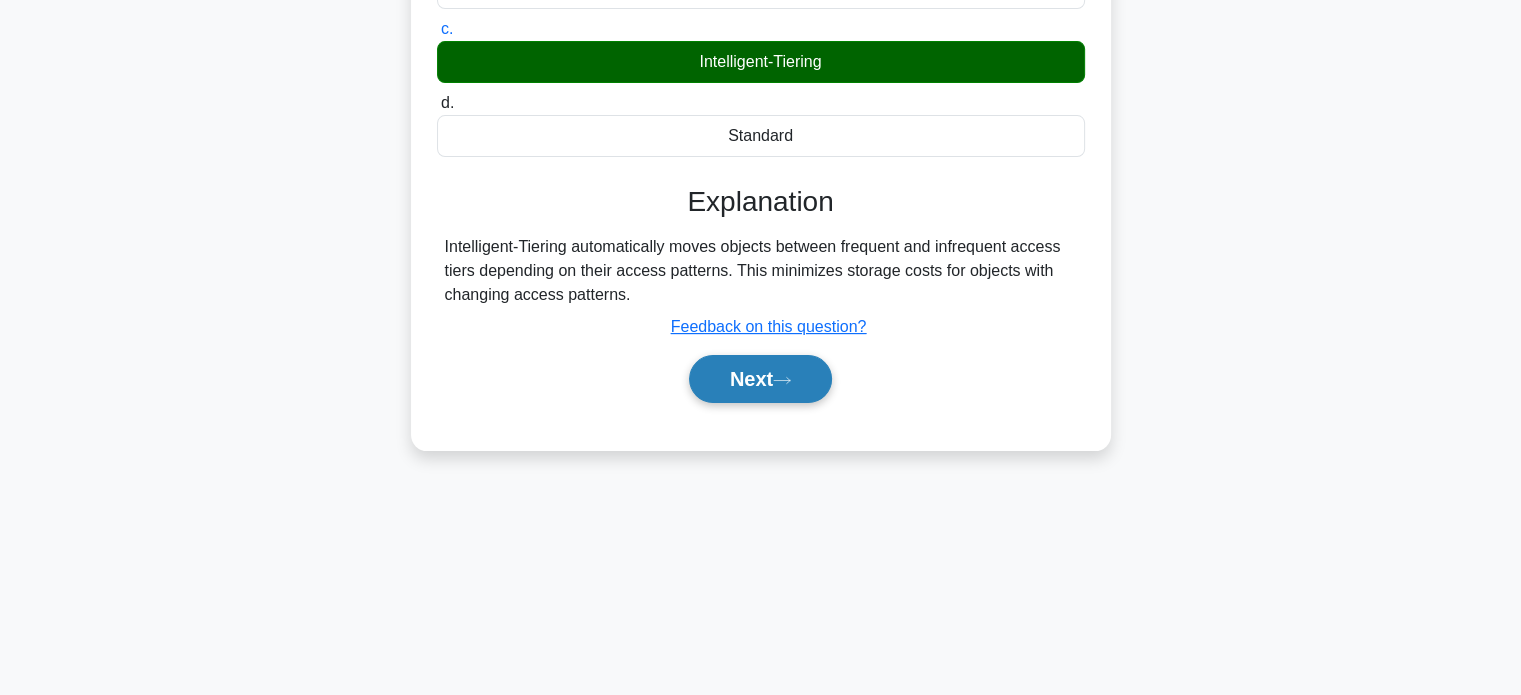 click on "Next" at bounding box center [760, 379] 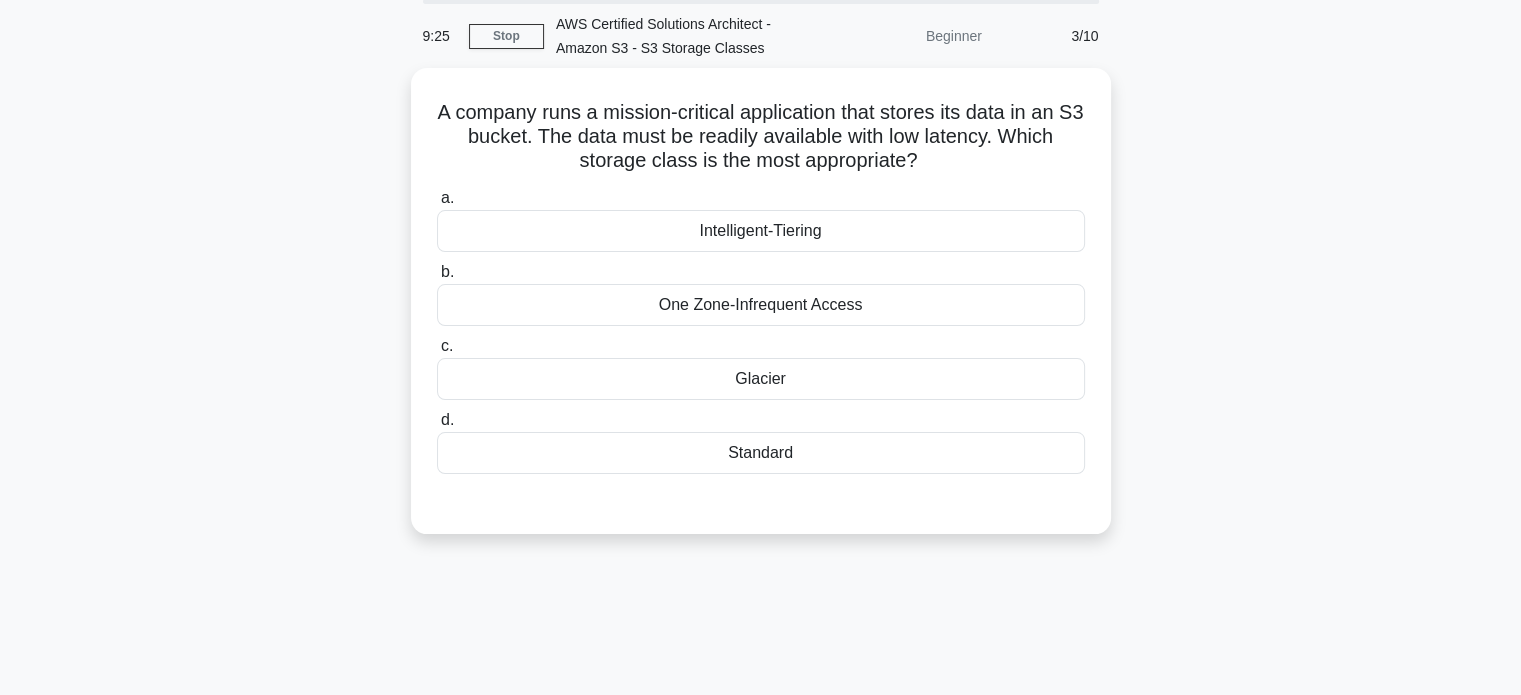 scroll, scrollTop: 6, scrollLeft: 0, axis: vertical 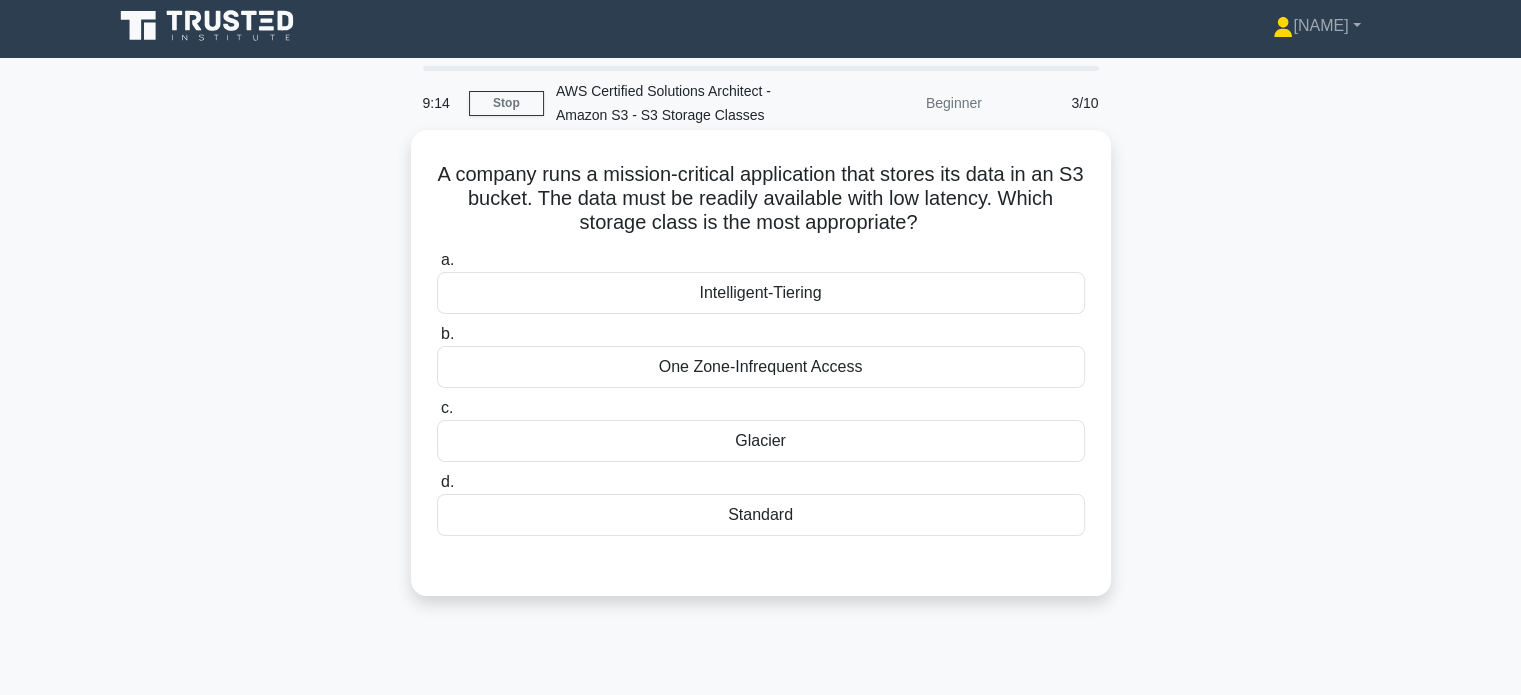 click on "Standard" at bounding box center [761, 515] 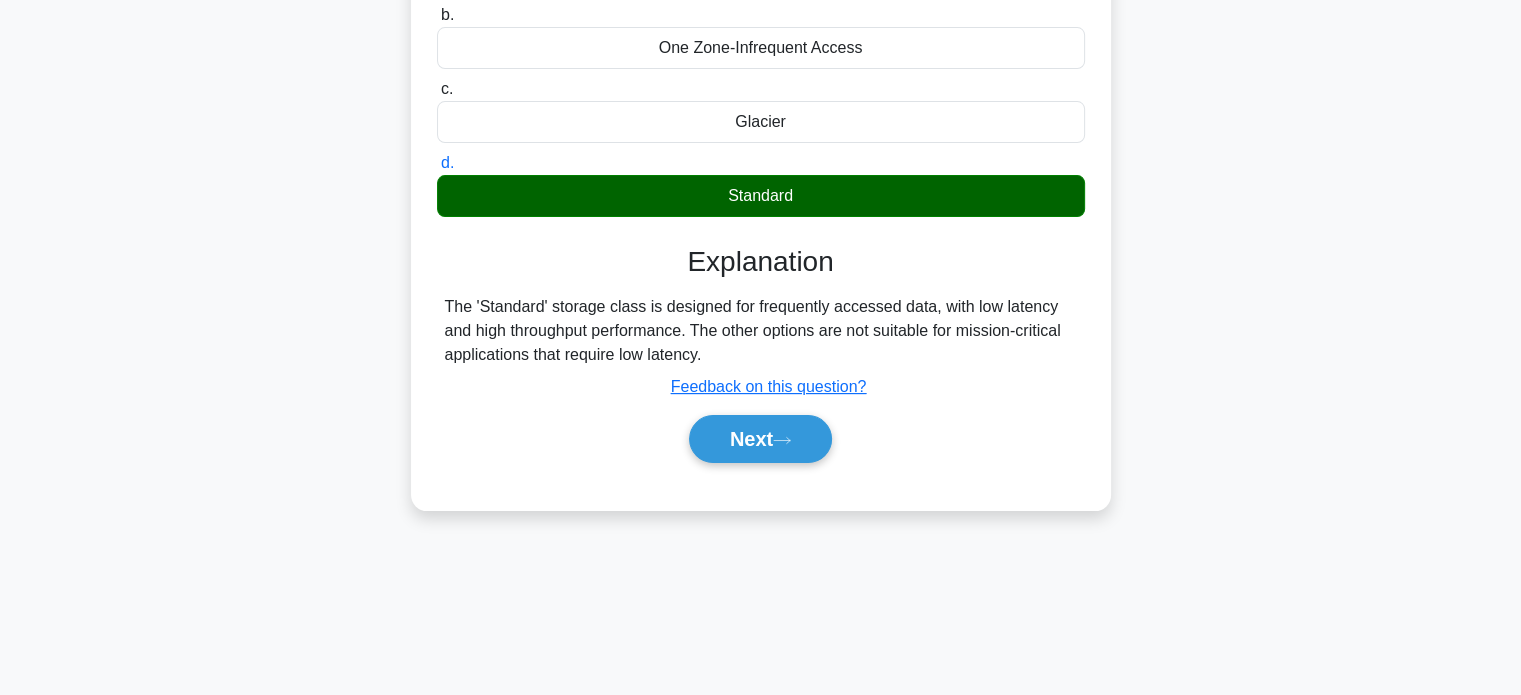 scroll, scrollTop: 328, scrollLeft: 0, axis: vertical 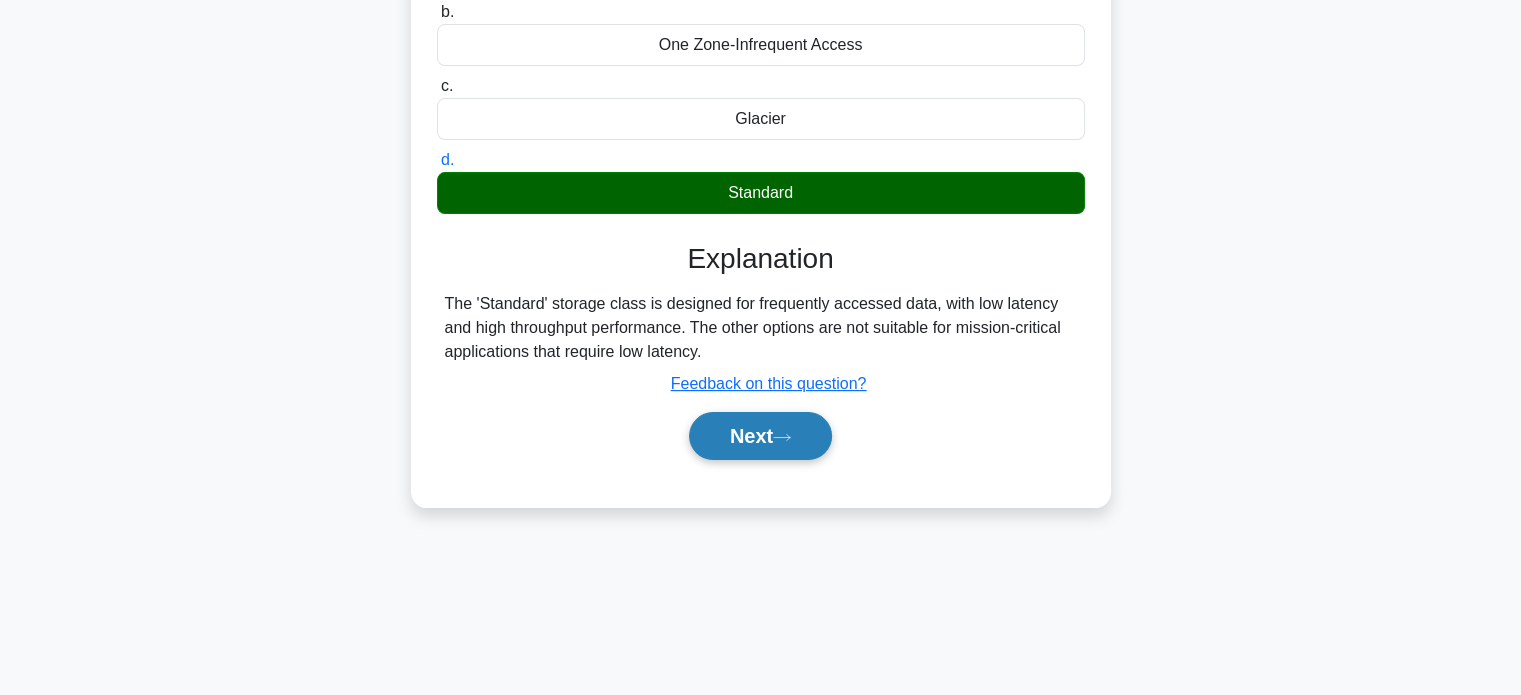 click on "Next" at bounding box center [760, 436] 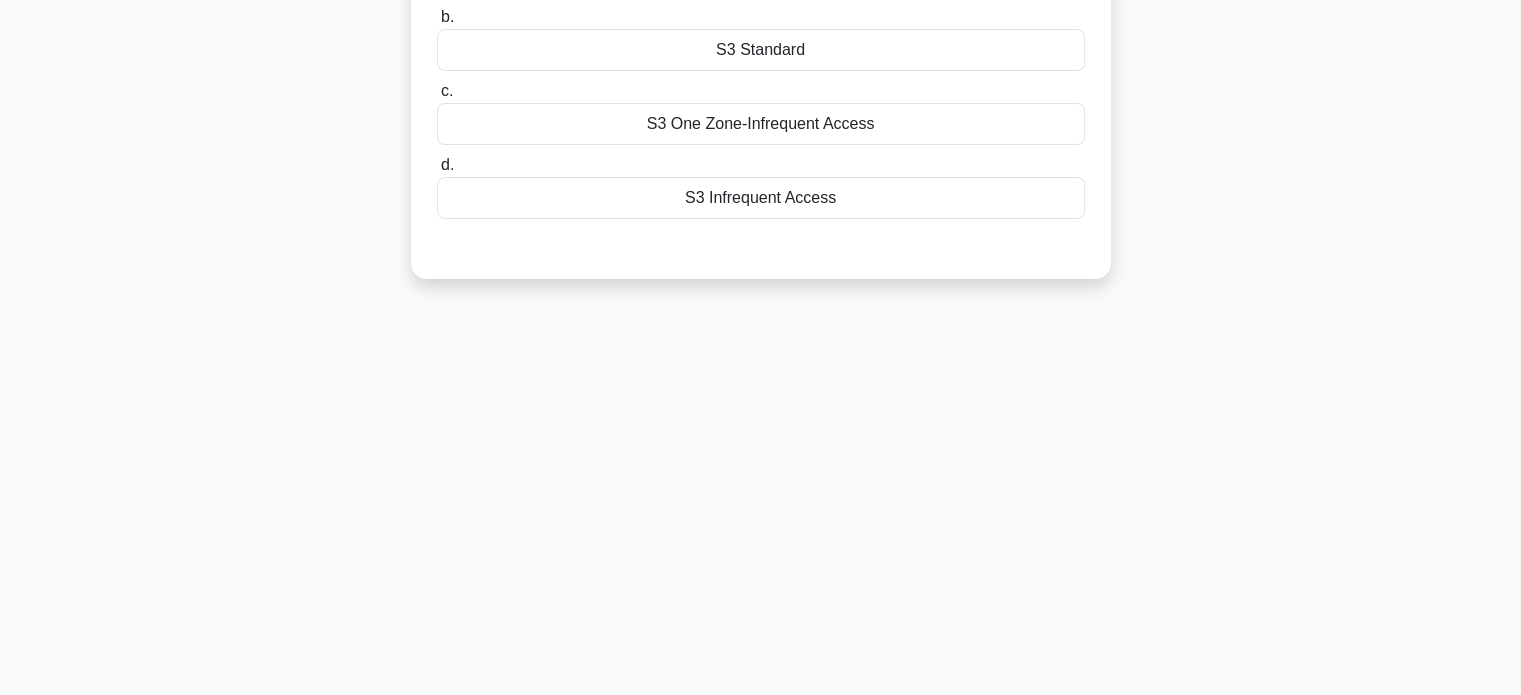 scroll, scrollTop: 0, scrollLeft: 0, axis: both 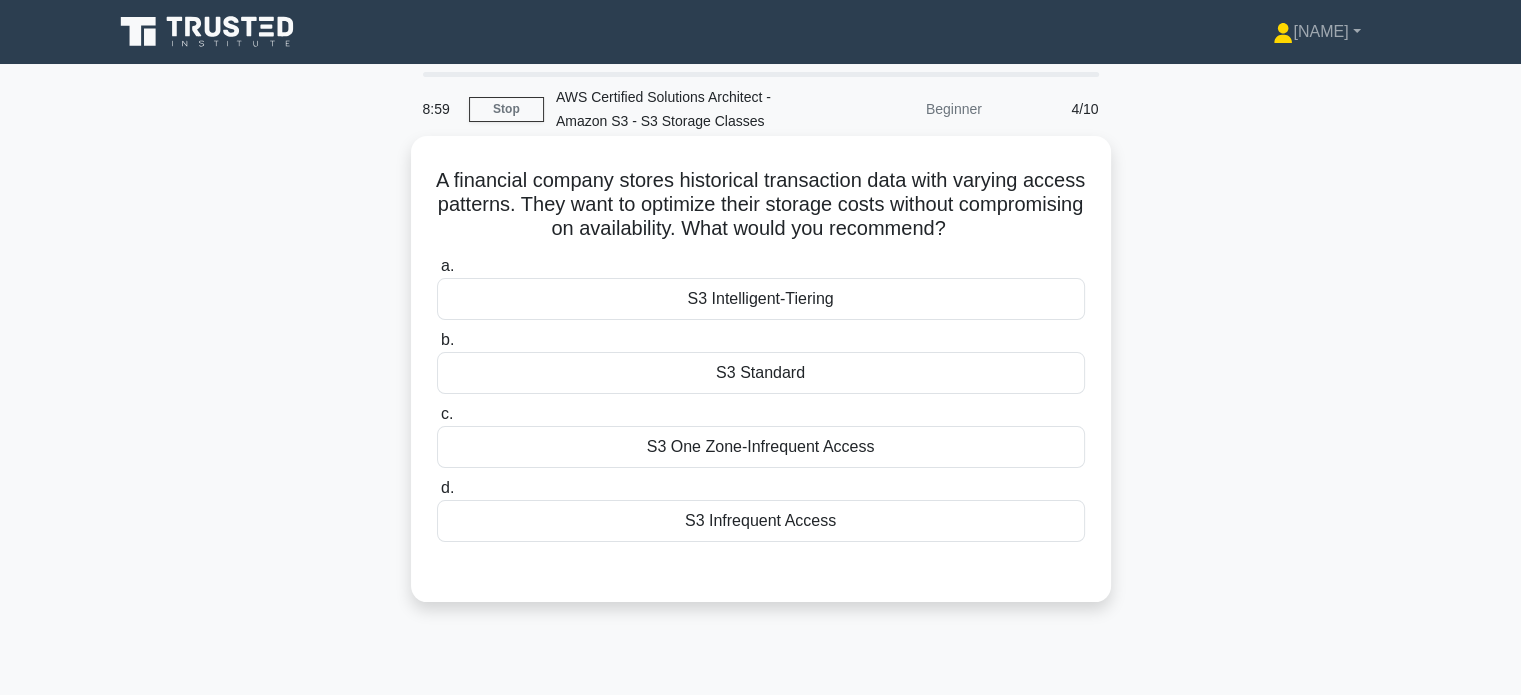 click on "S3 Intelligent-Tiering" at bounding box center [761, 299] 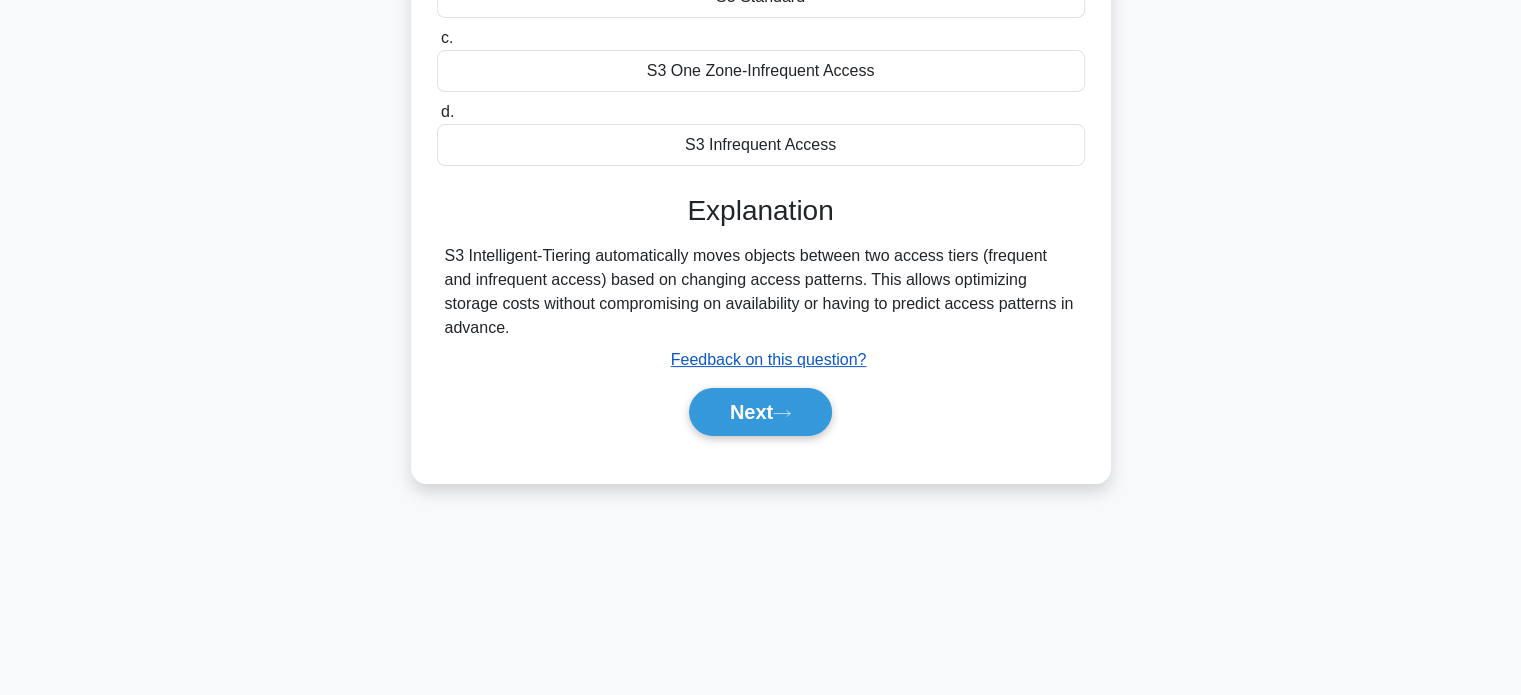 scroll, scrollTop: 379, scrollLeft: 0, axis: vertical 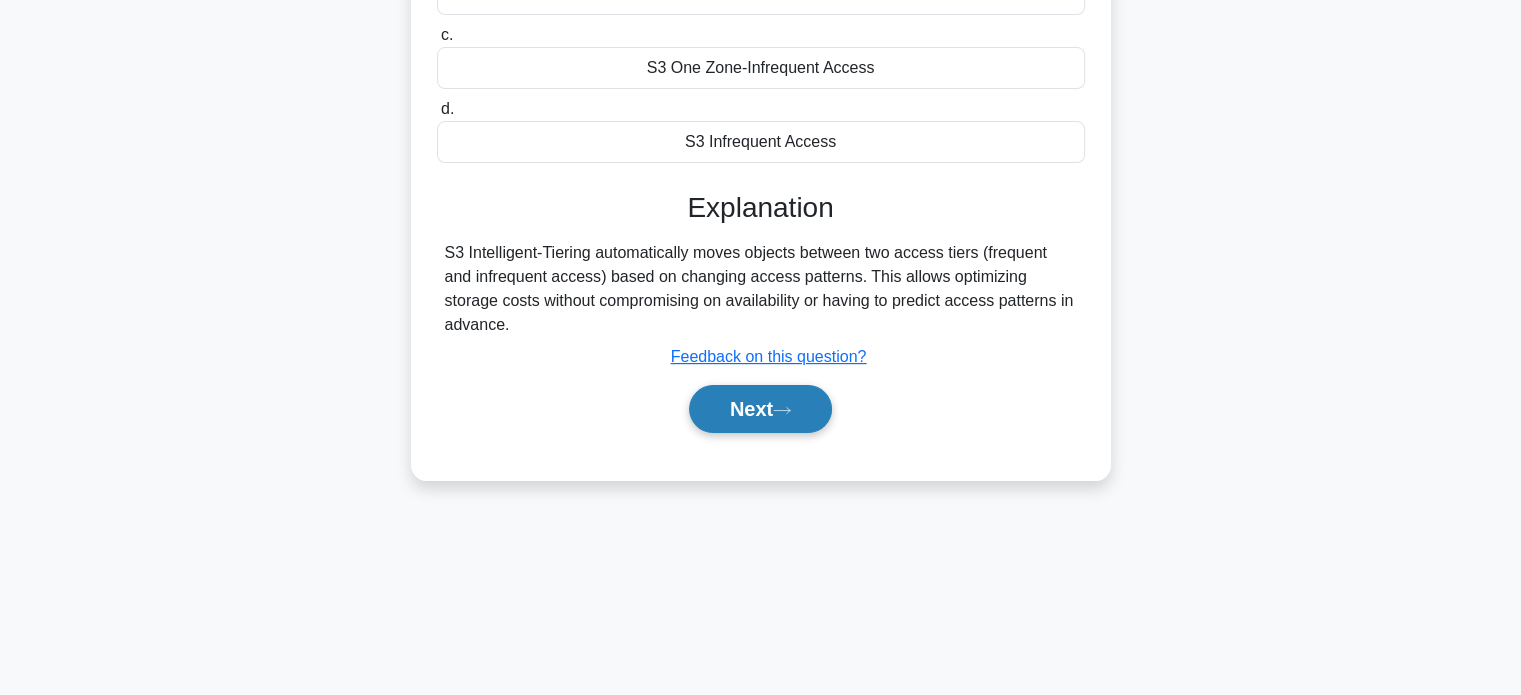 click on "Next" at bounding box center (760, 409) 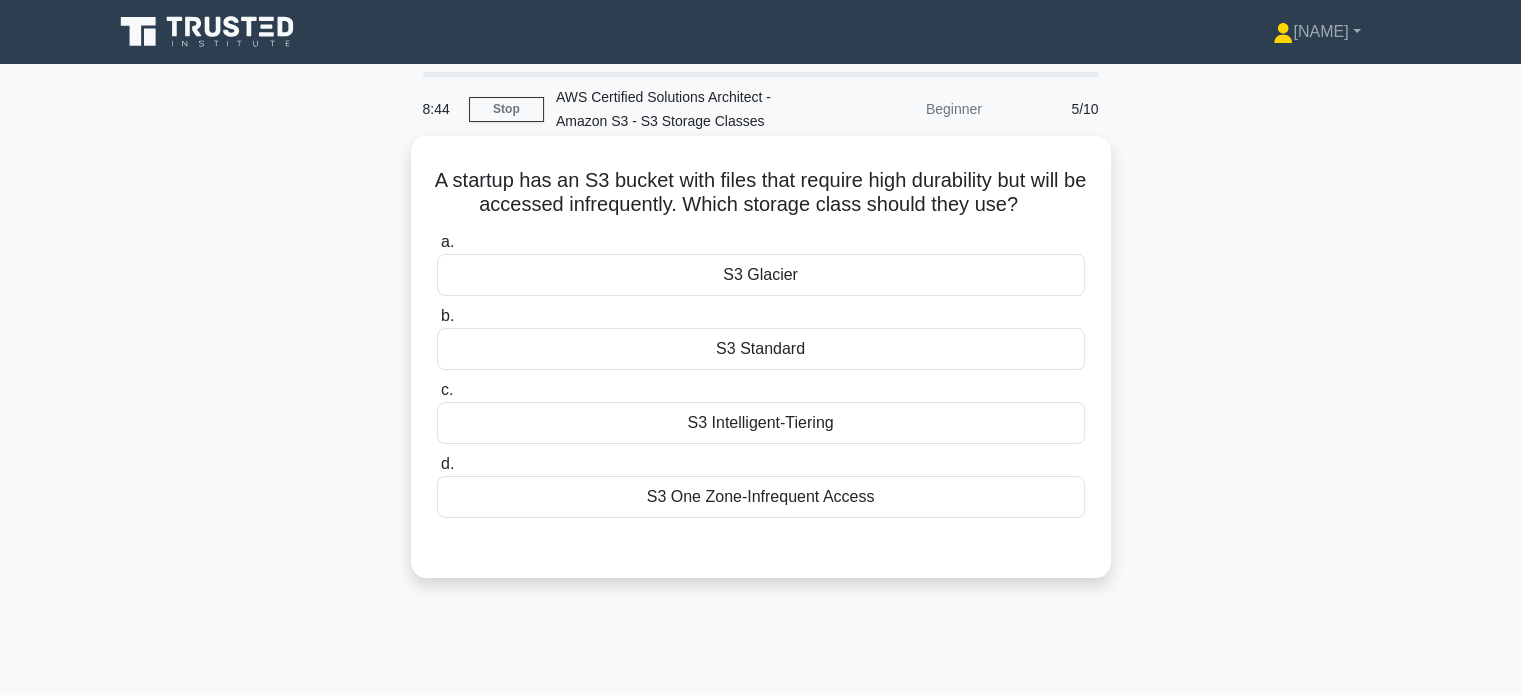 scroll, scrollTop: 8, scrollLeft: 0, axis: vertical 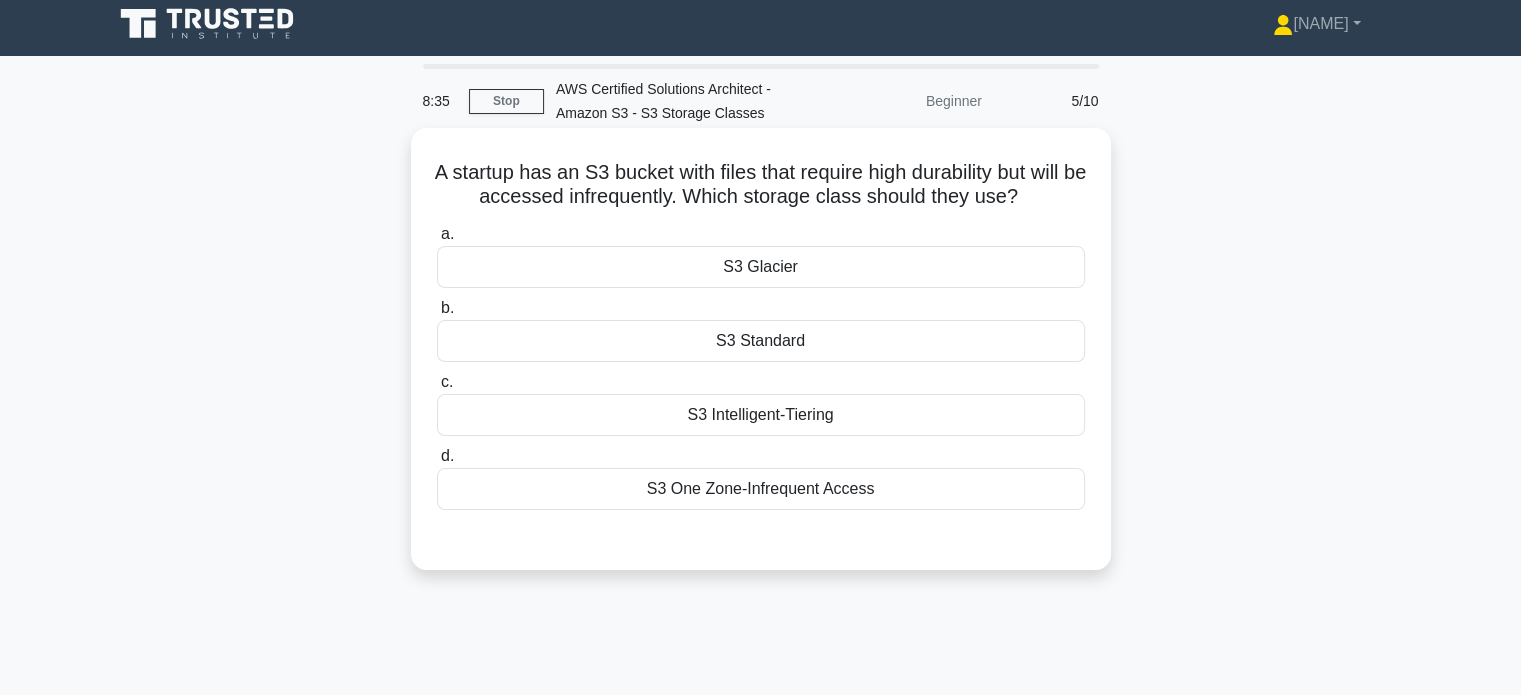 click on "S3 Glacier" at bounding box center (761, 267) 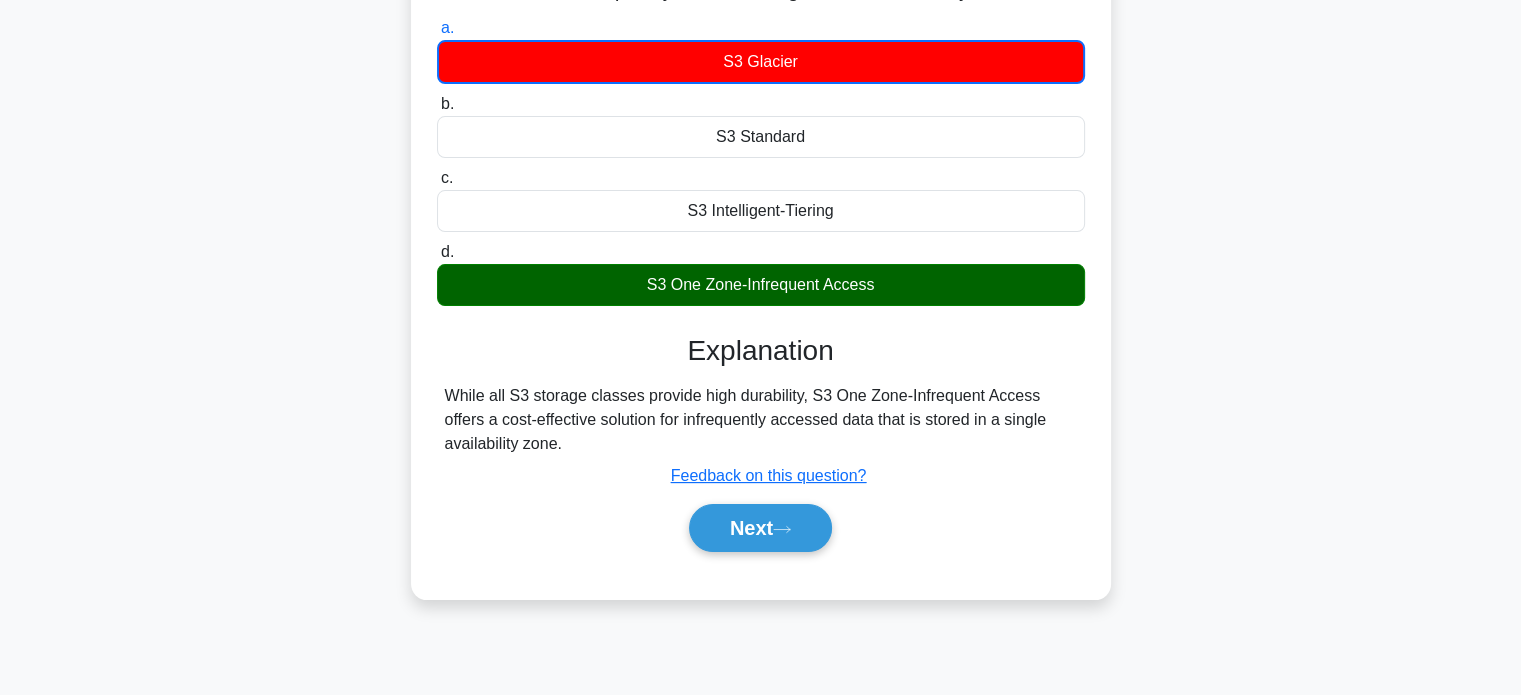 scroll, scrollTop: 216, scrollLeft: 0, axis: vertical 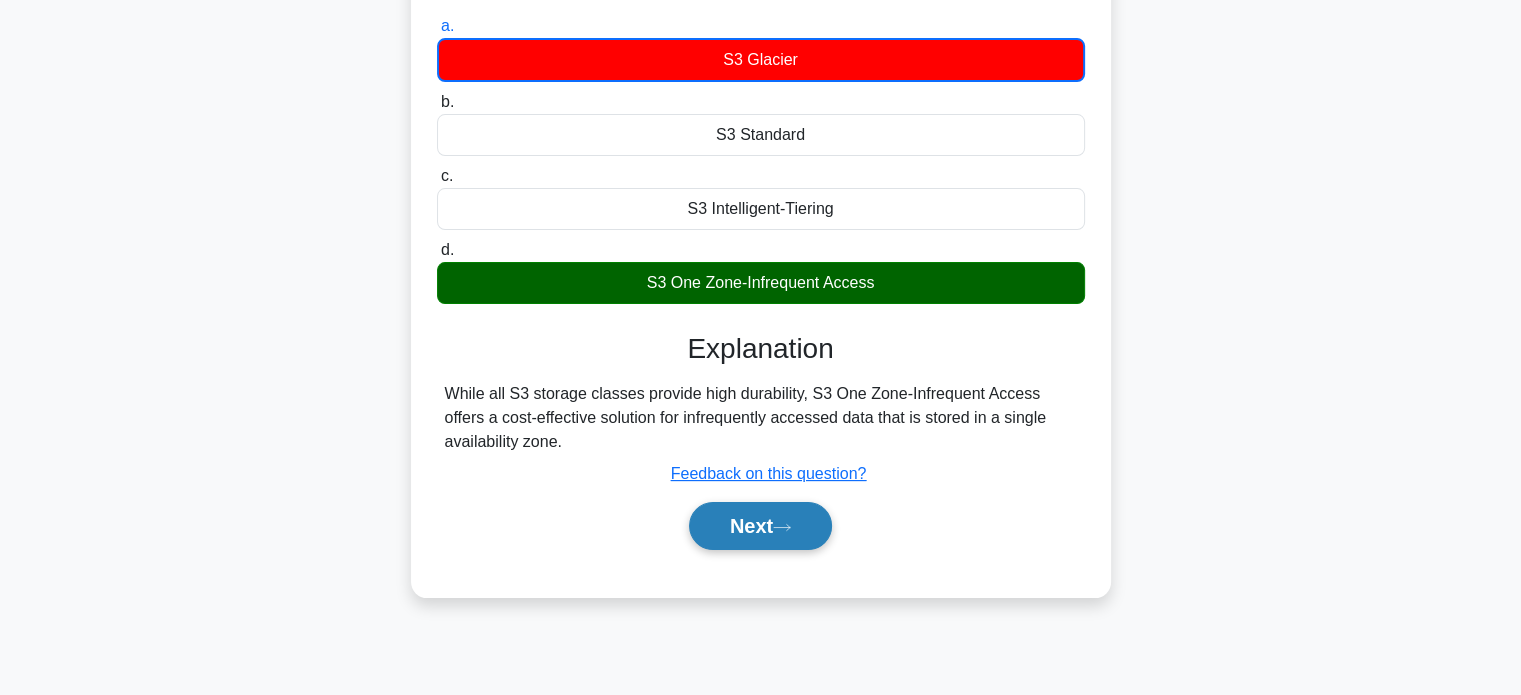 click on "Next" at bounding box center [760, 526] 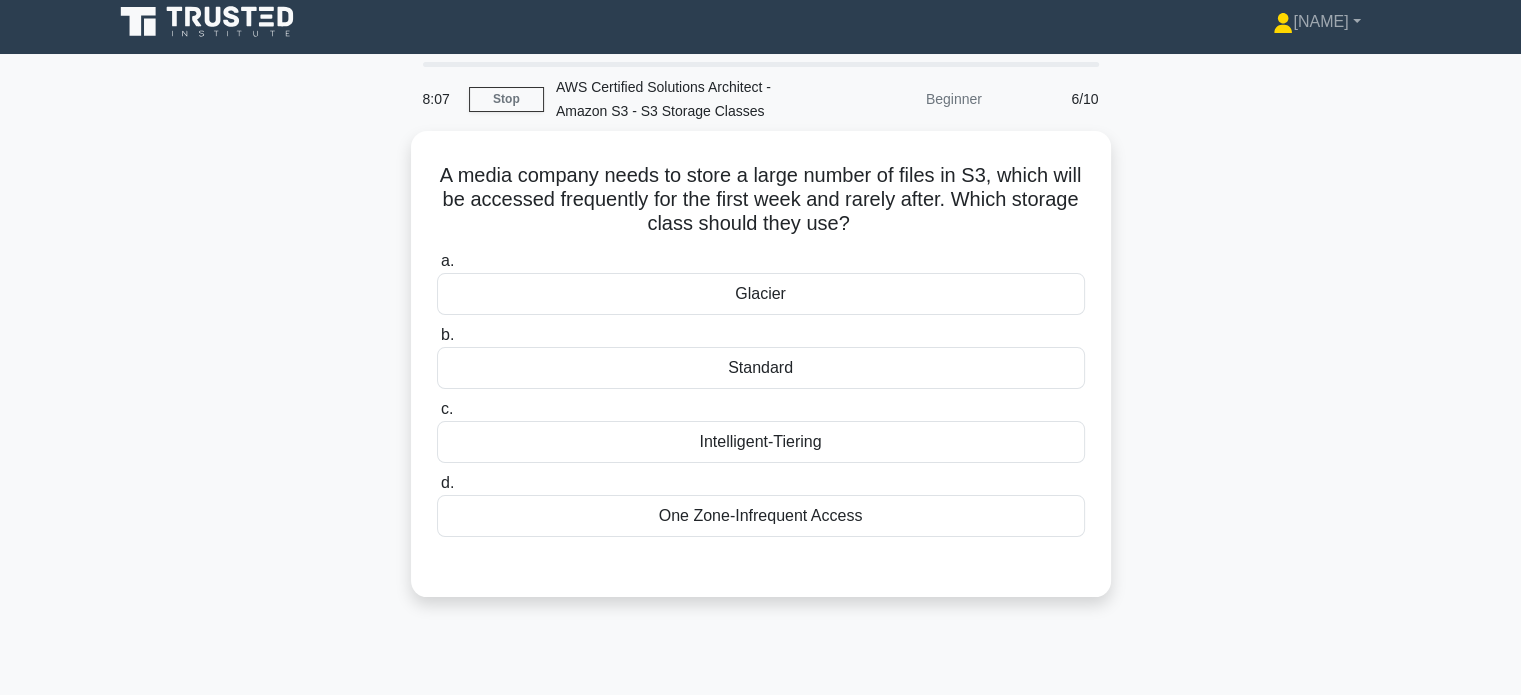 scroll, scrollTop: 20, scrollLeft: 0, axis: vertical 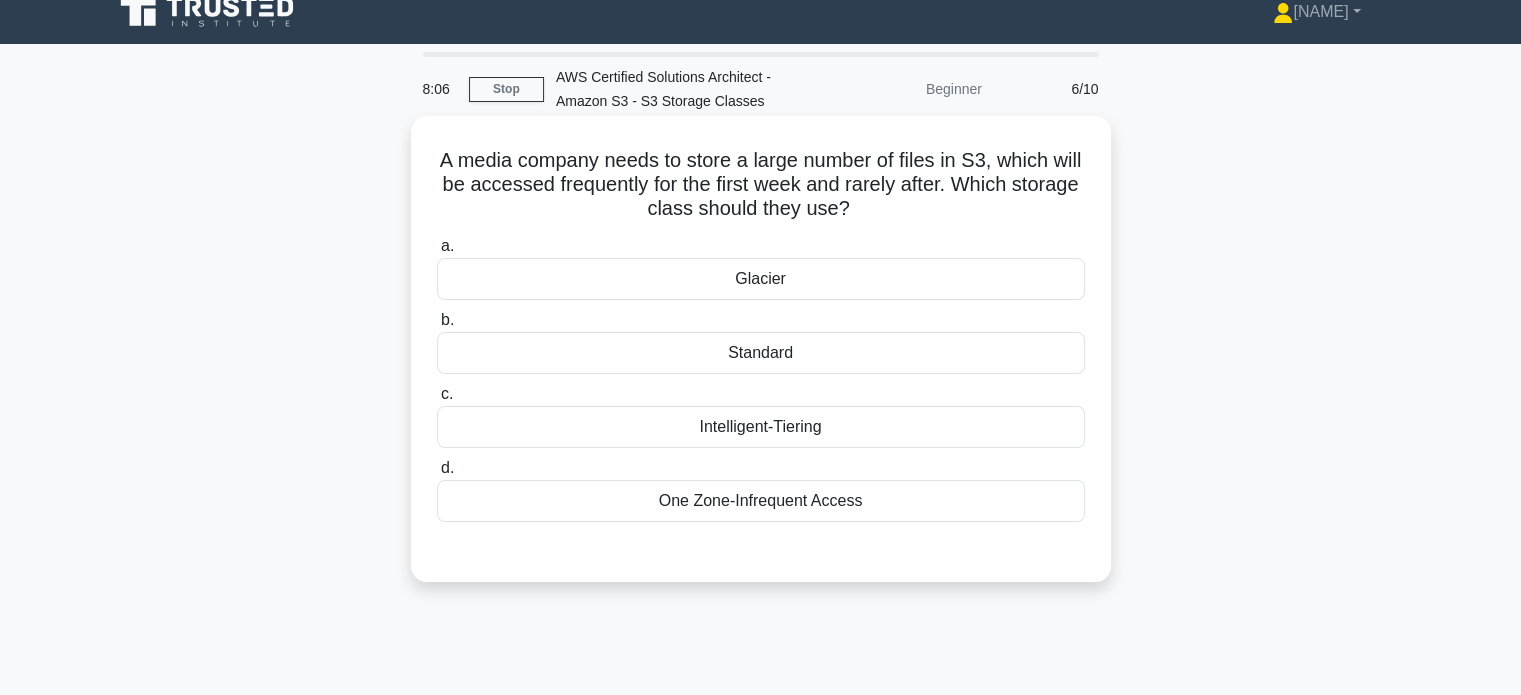 click on "Intelligent-Tiering" at bounding box center (761, 427) 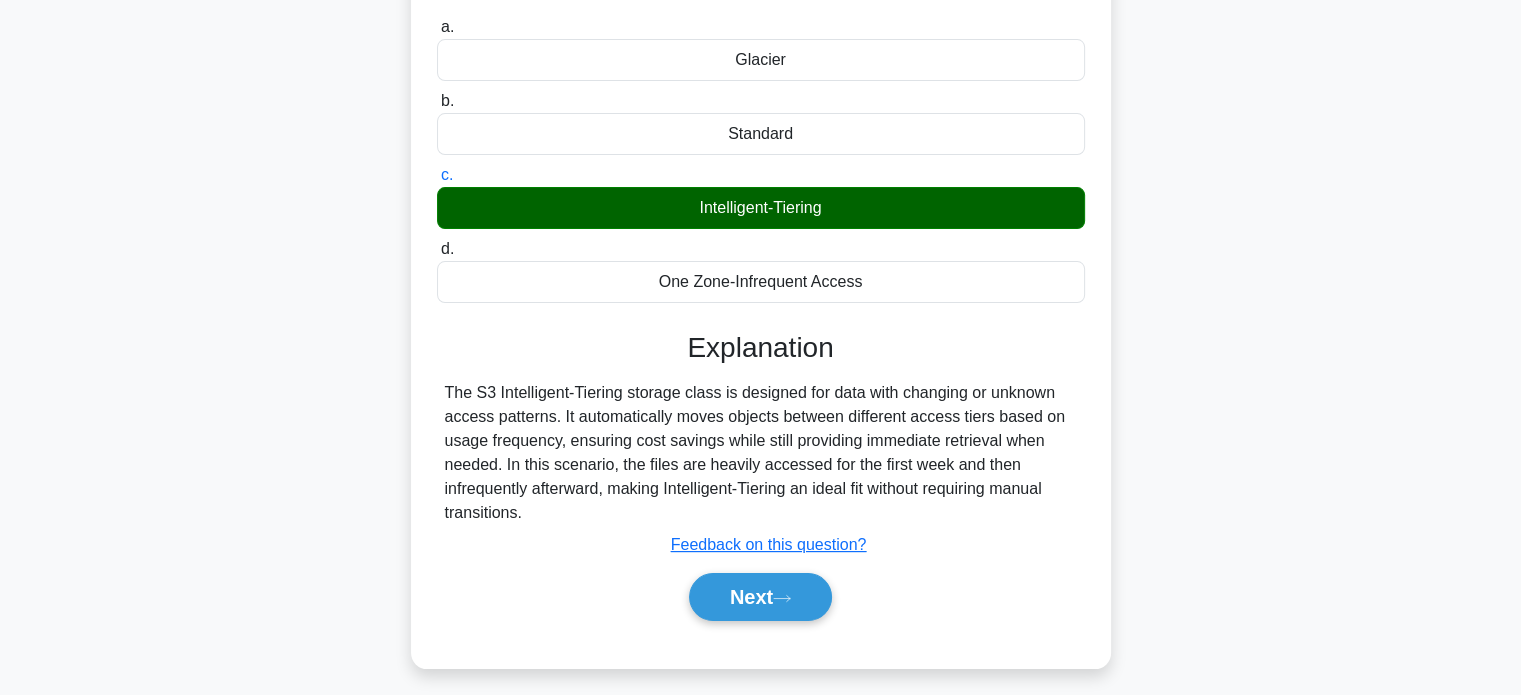 scroll, scrollTop: 240, scrollLeft: 0, axis: vertical 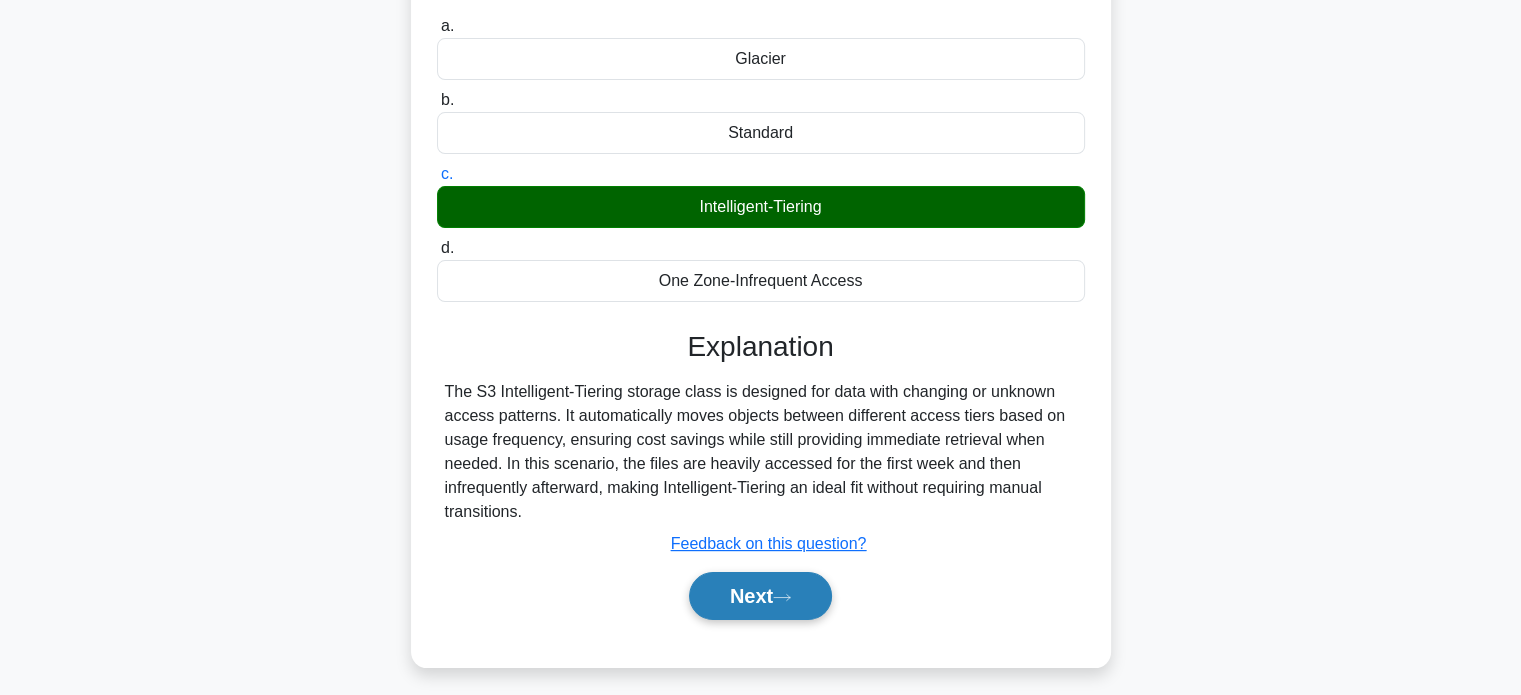 click on "Next" at bounding box center (760, 596) 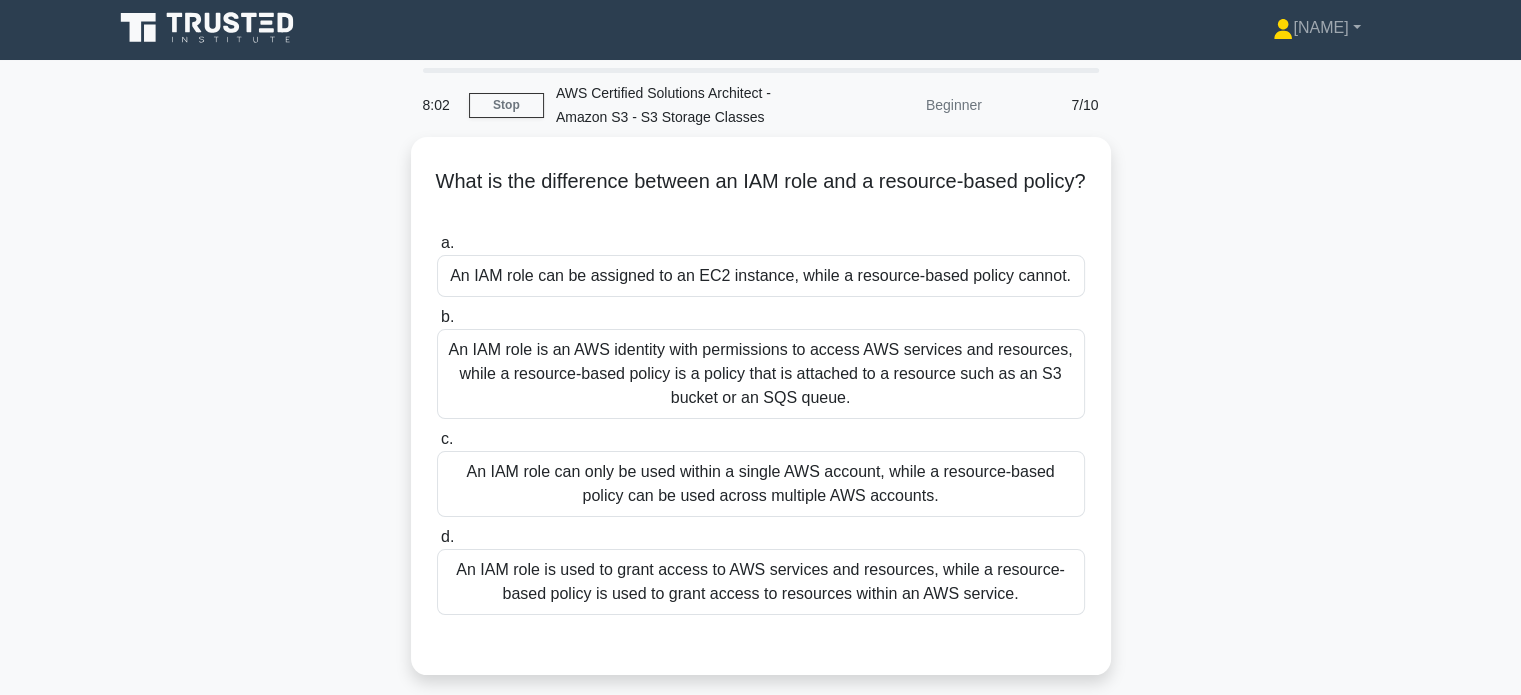 scroll, scrollTop: 0, scrollLeft: 0, axis: both 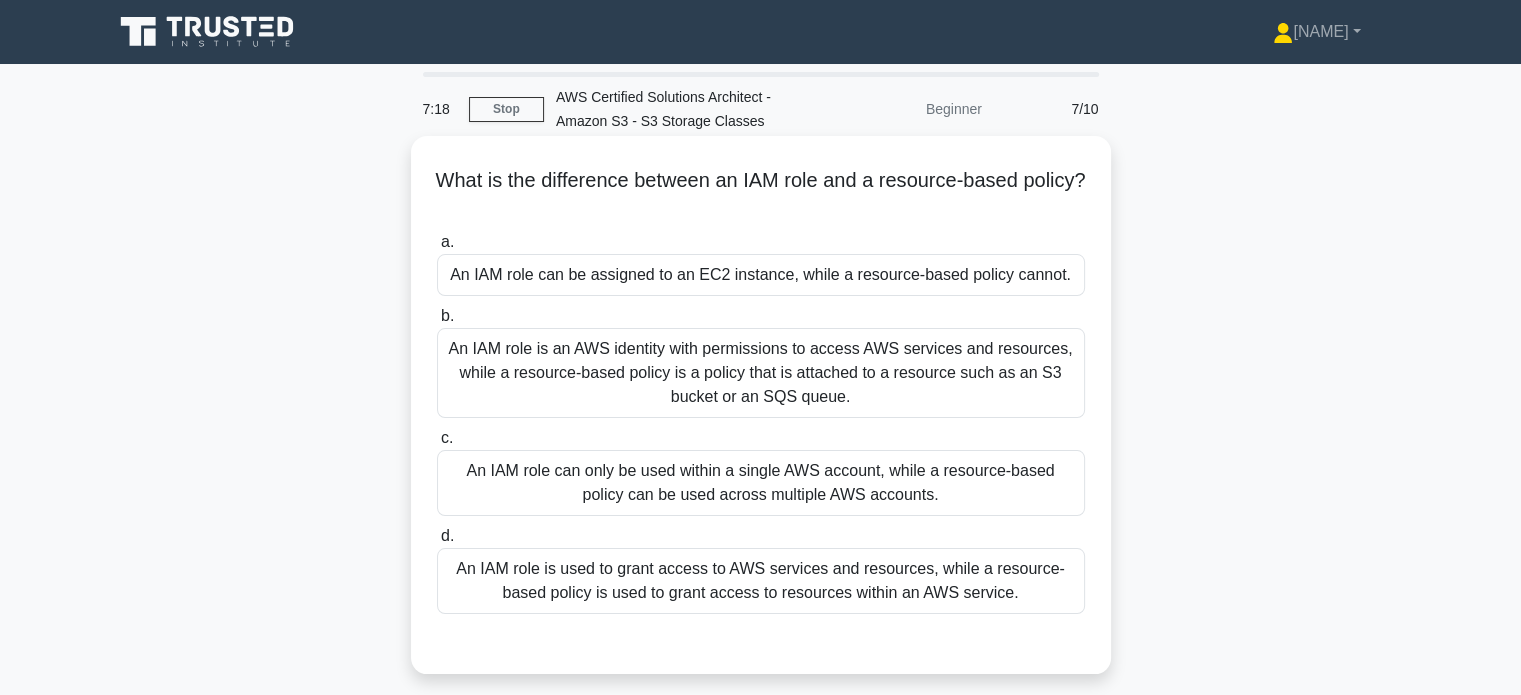 click on "An IAM role is used to grant access to AWS services and resources, while a resource-based policy is used to grant access to resources within an AWS service." at bounding box center (761, 581) 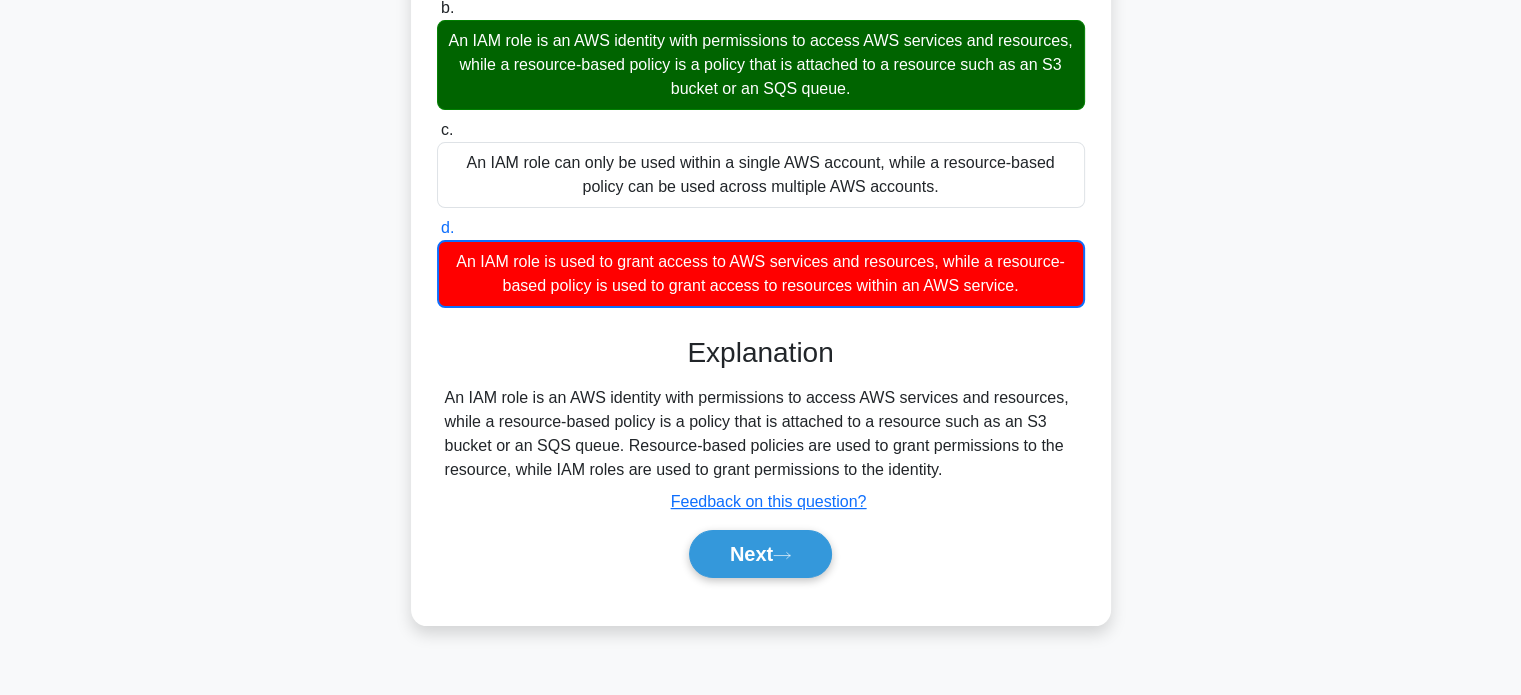 scroll, scrollTop: 385, scrollLeft: 0, axis: vertical 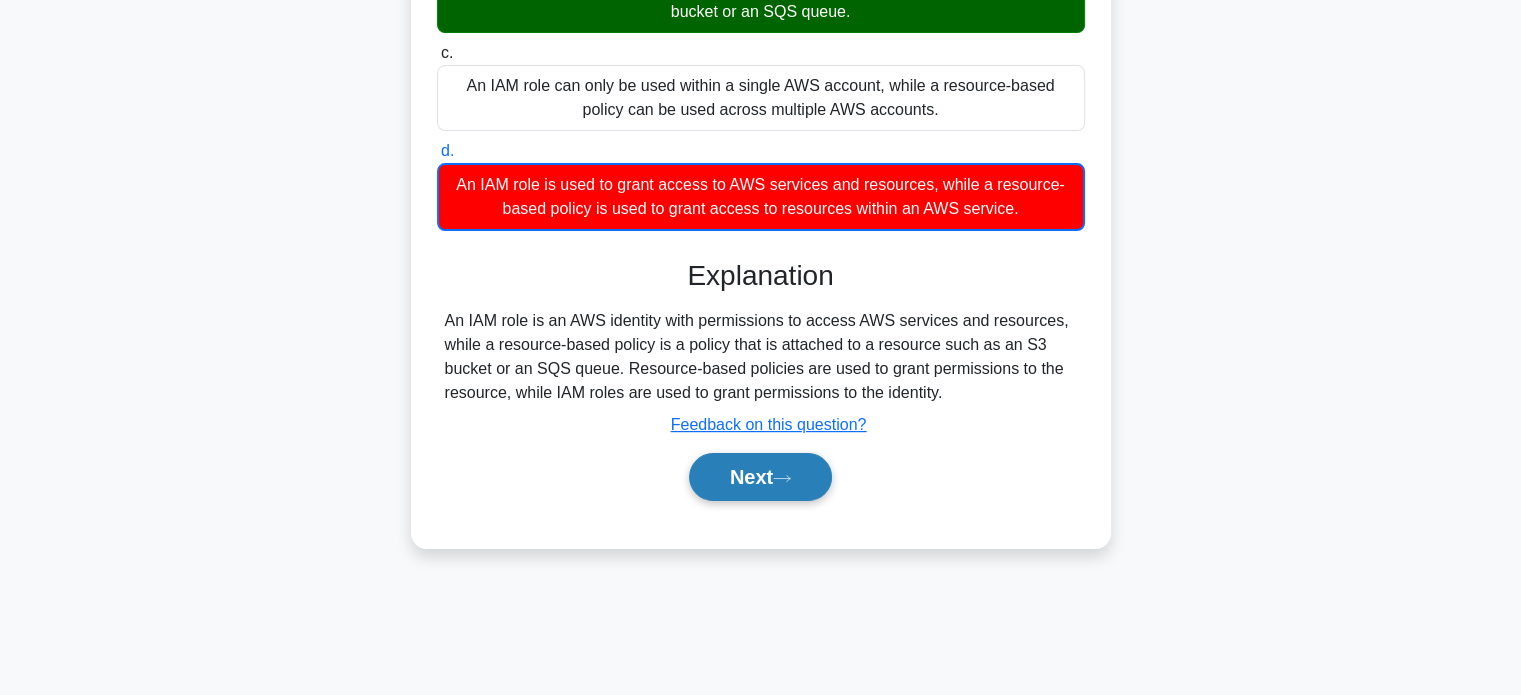 click on "Next" at bounding box center [760, 477] 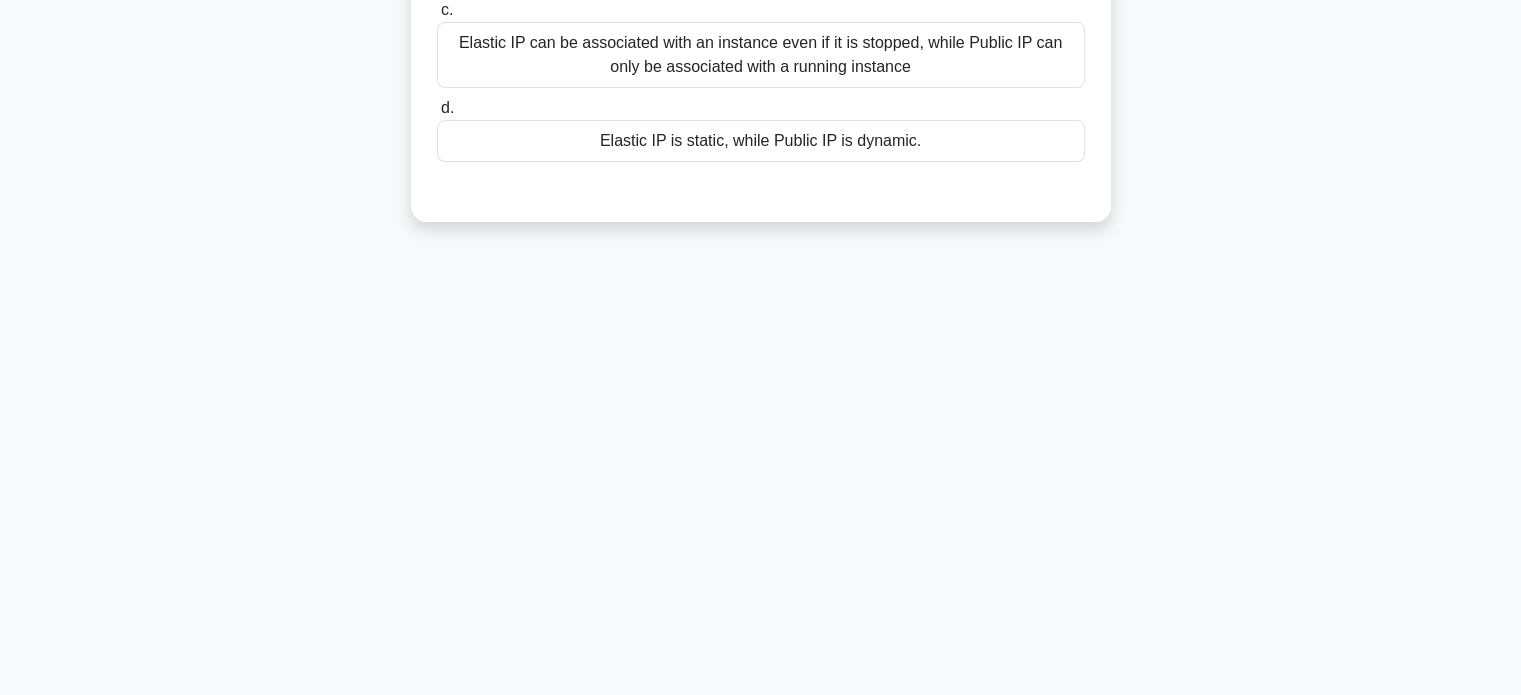 scroll, scrollTop: 0, scrollLeft: 0, axis: both 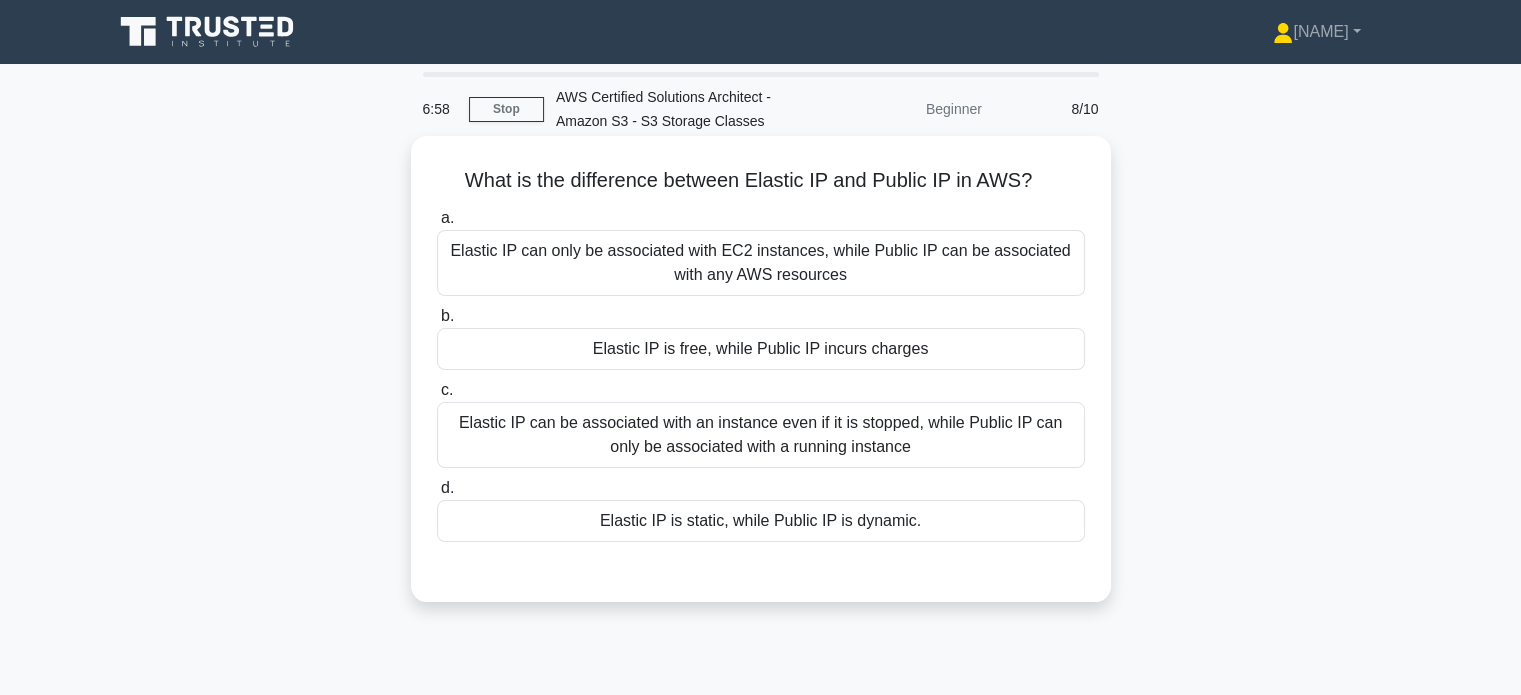 click on "Elastic IP can be associated with an instance even if it is stopped, while Public IP can only be associated with a running instance" at bounding box center (761, 435) 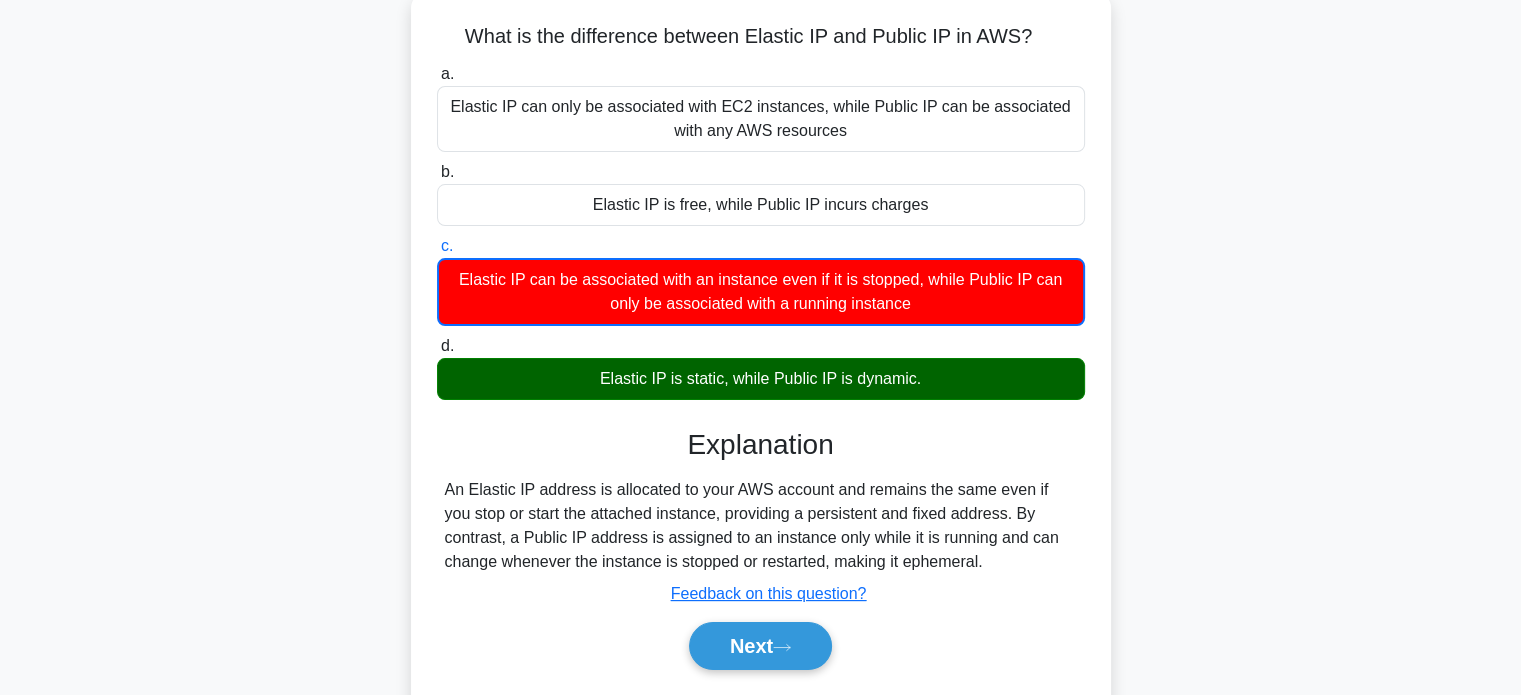 scroll, scrollTop: 146, scrollLeft: 0, axis: vertical 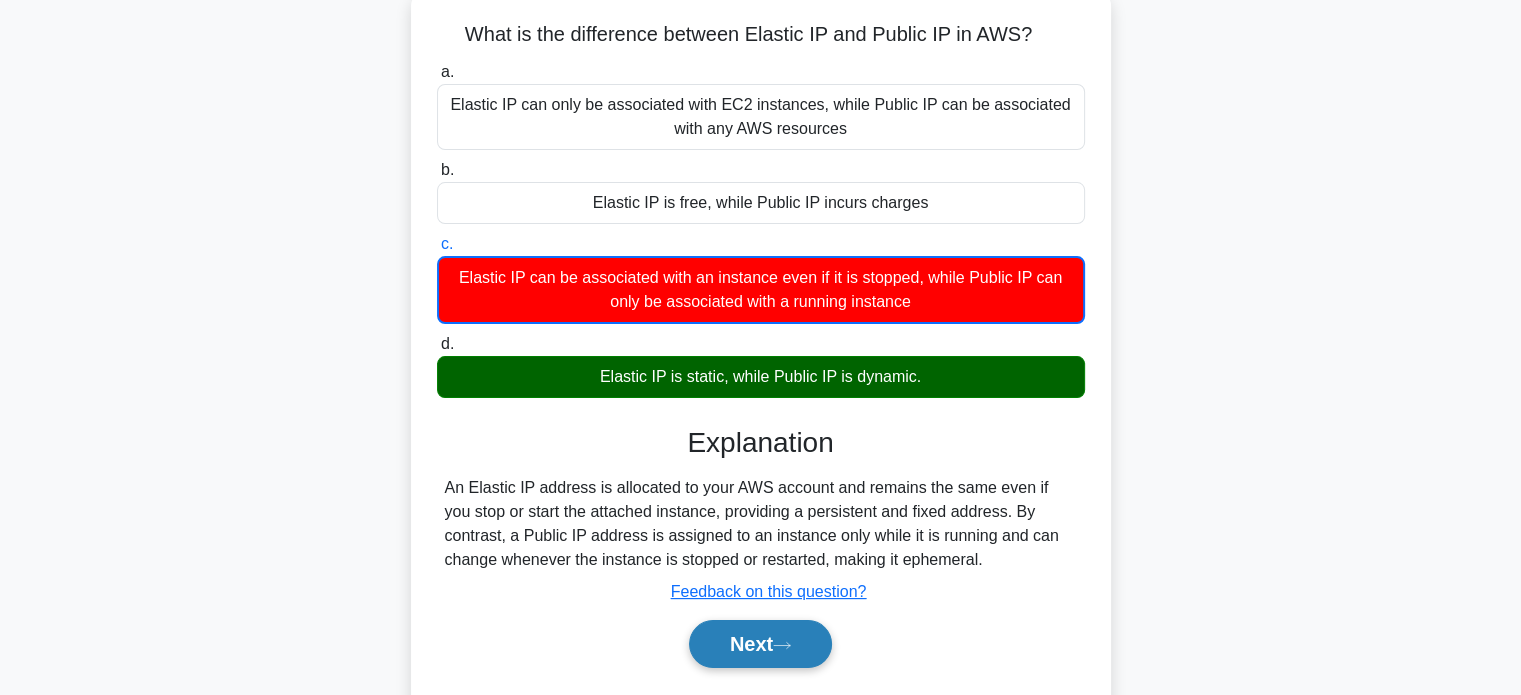 click on "Next" at bounding box center [760, 644] 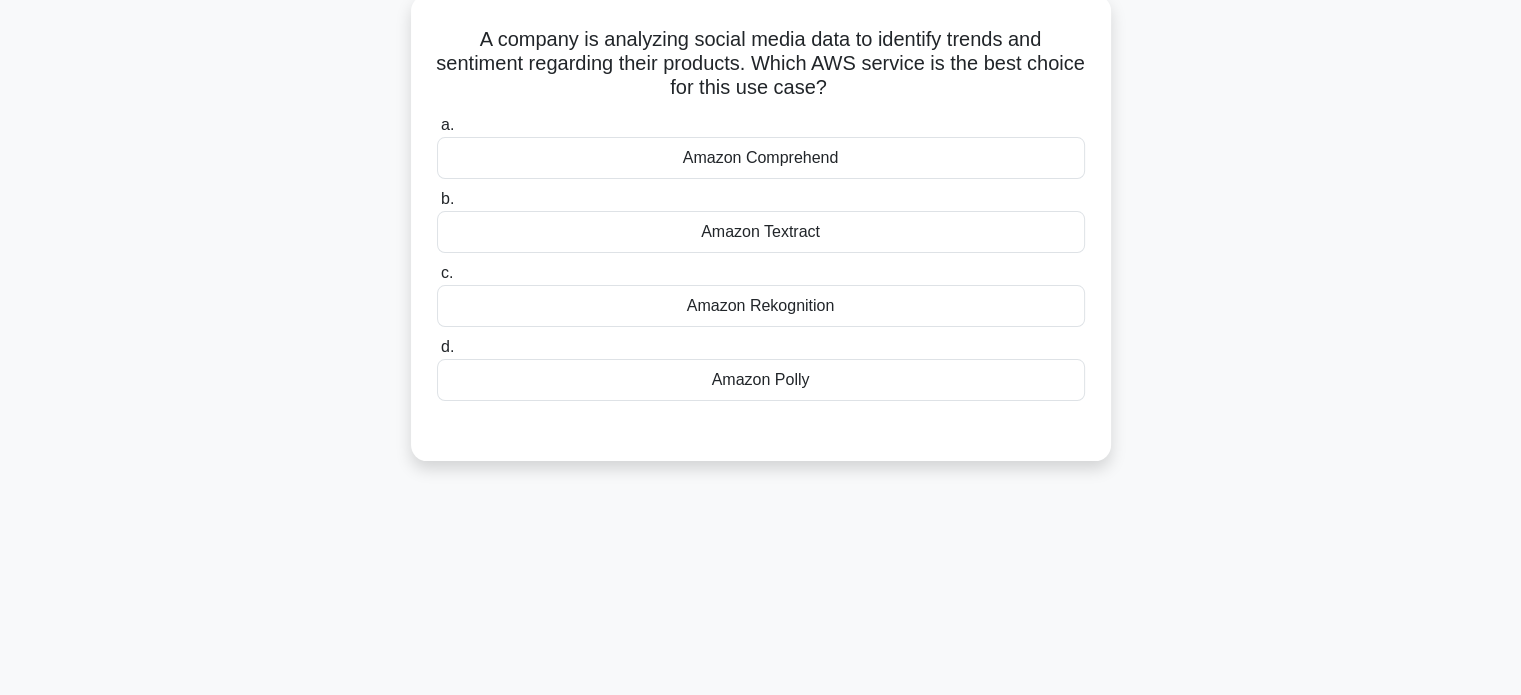 scroll, scrollTop: 0, scrollLeft: 0, axis: both 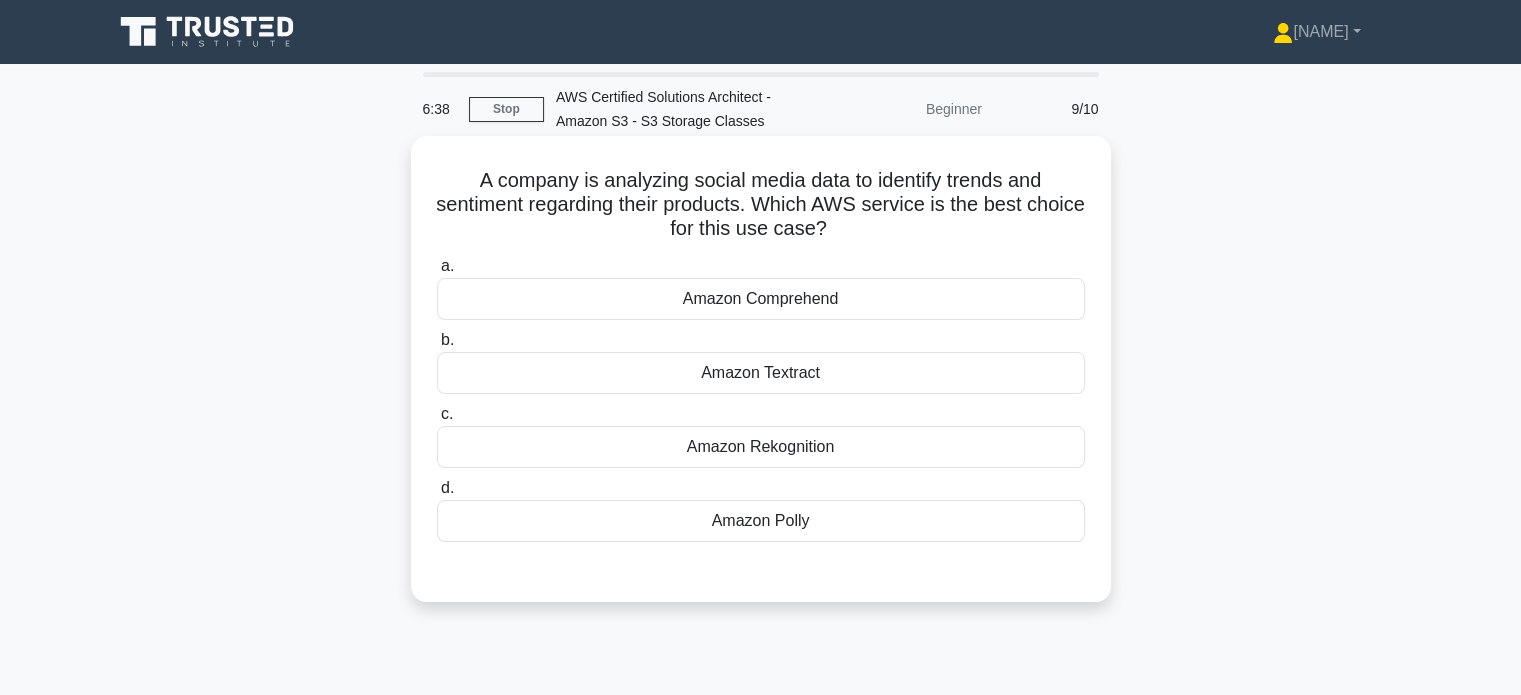 click on "Amazon Comprehend" at bounding box center (761, 299) 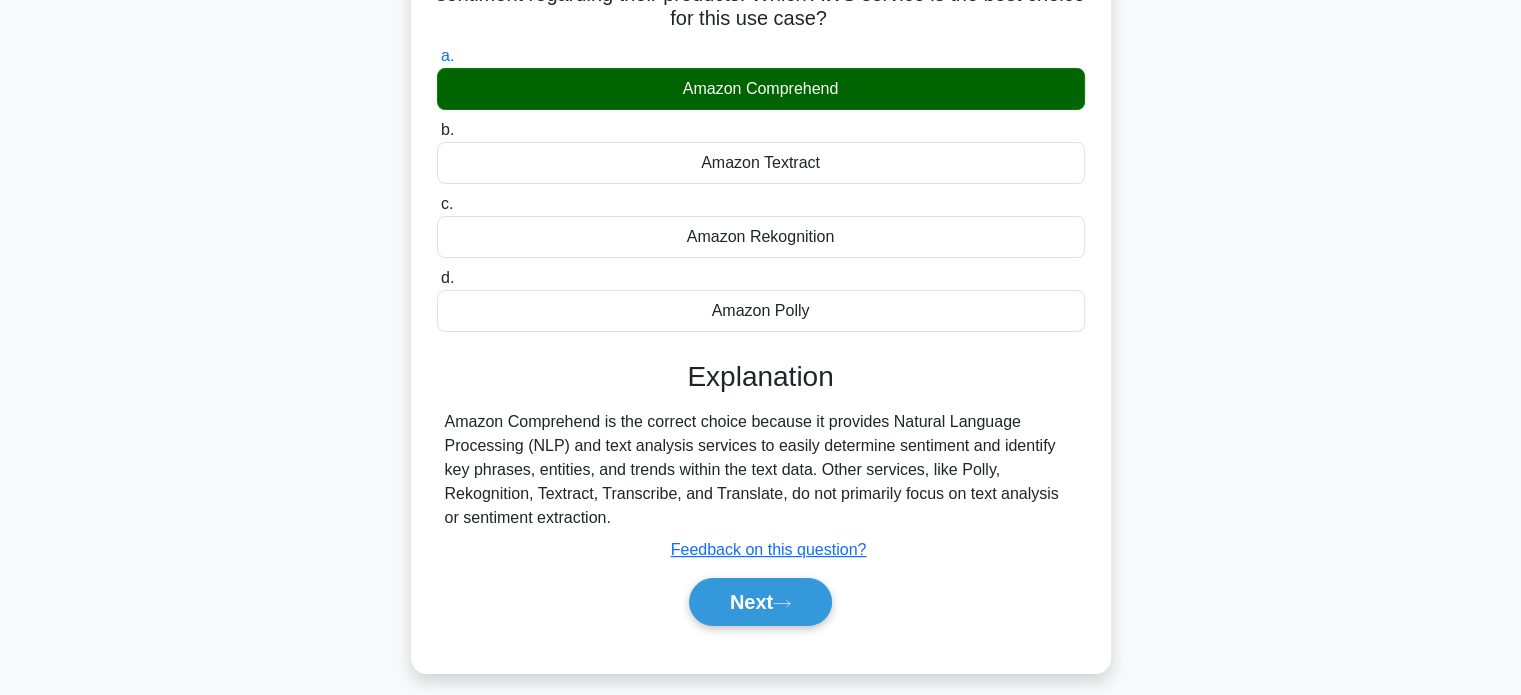 scroll, scrollTop: 224, scrollLeft: 0, axis: vertical 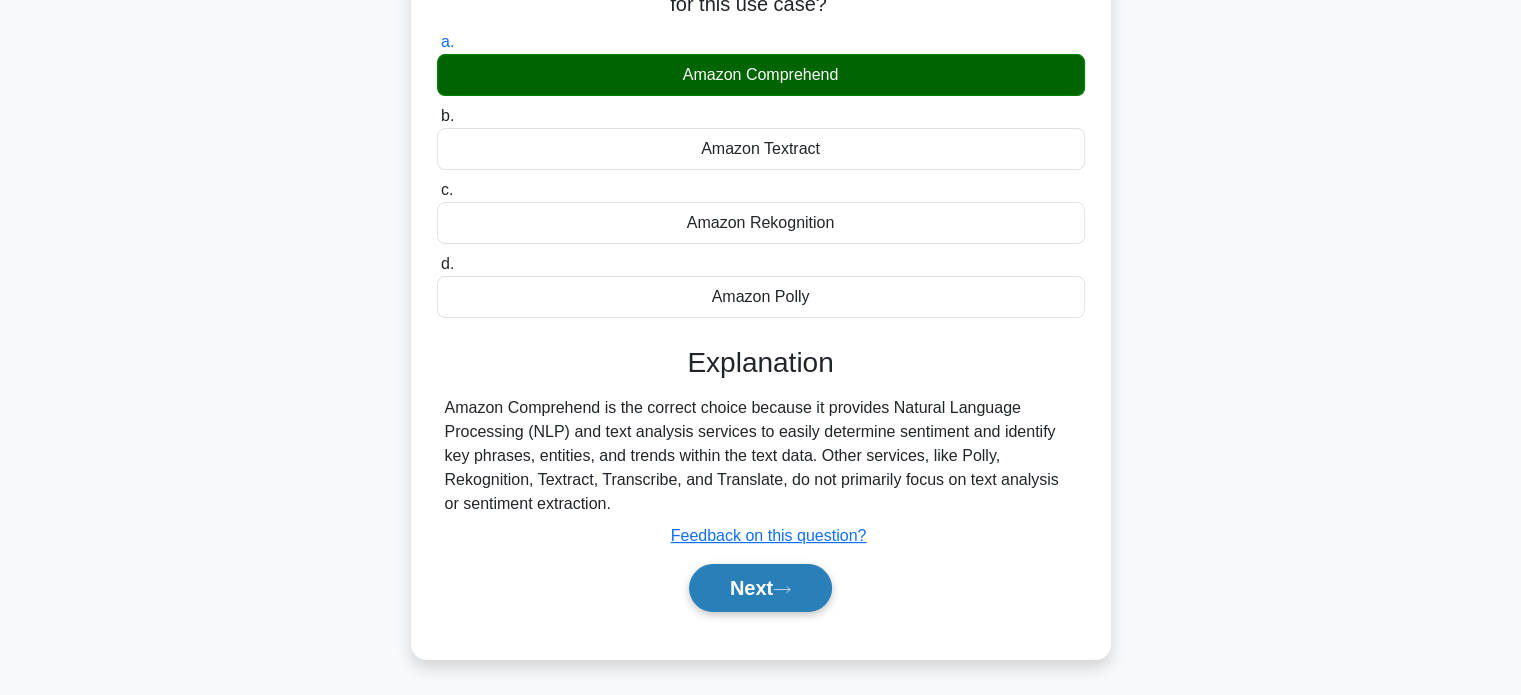 click on "Next" at bounding box center (760, 588) 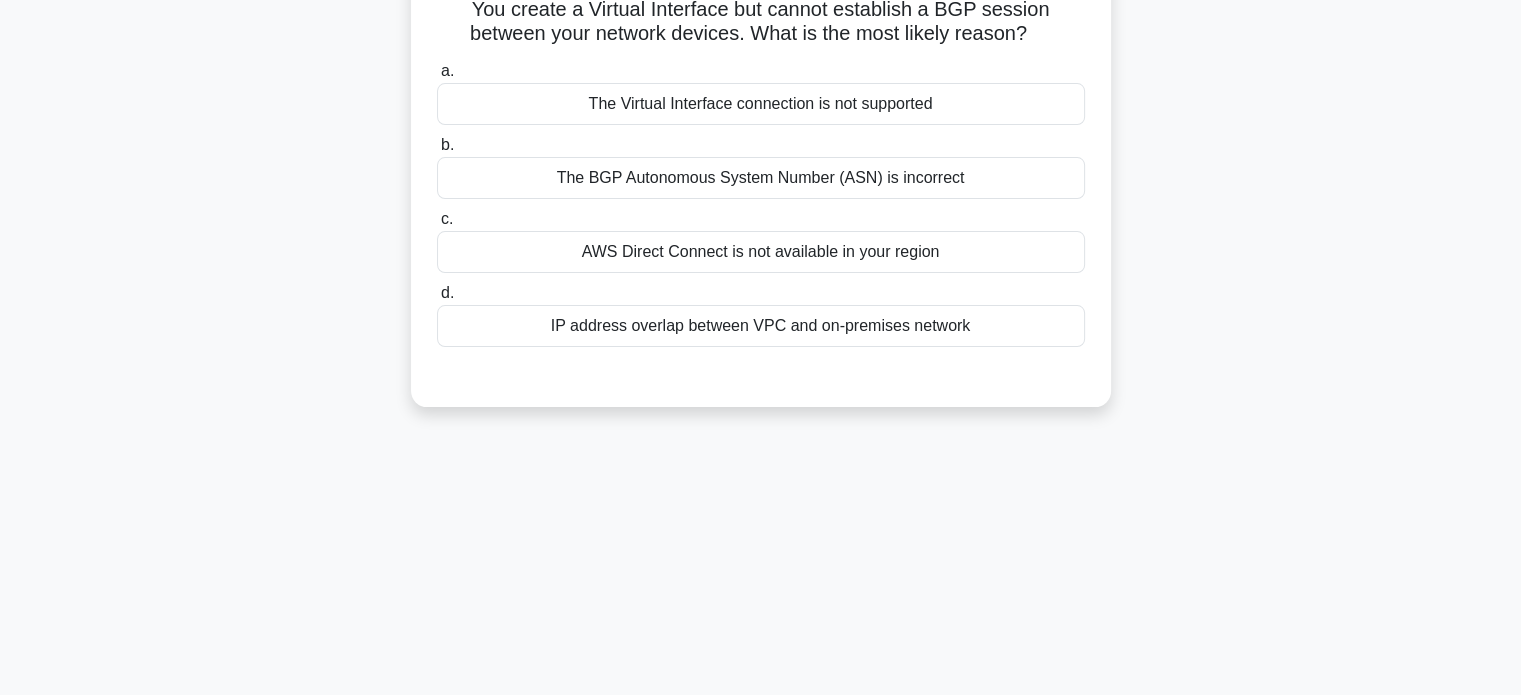 scroll, scrollTop: 0, scrollLeft: 0, axis: both 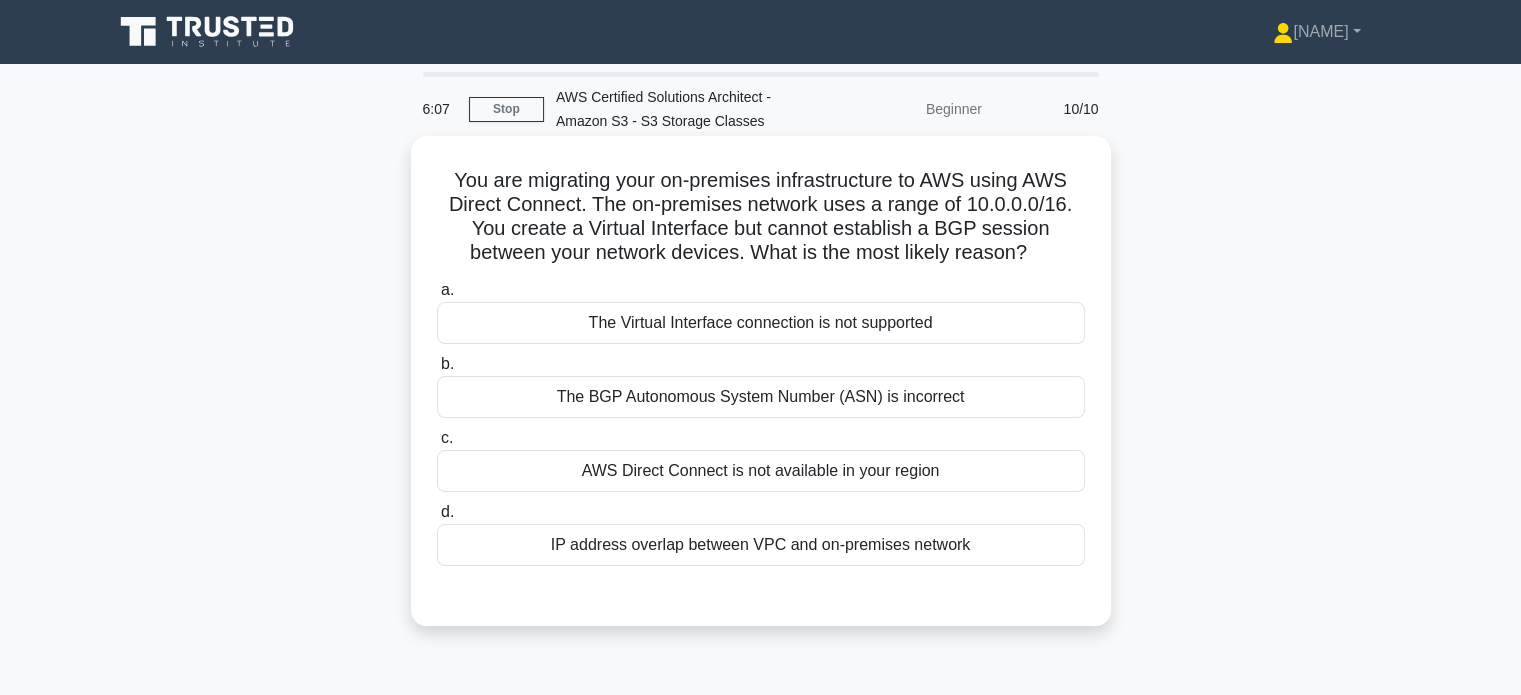 click on "IP address overlap between VPC and on-premises network" at bounding box center (761, 545) 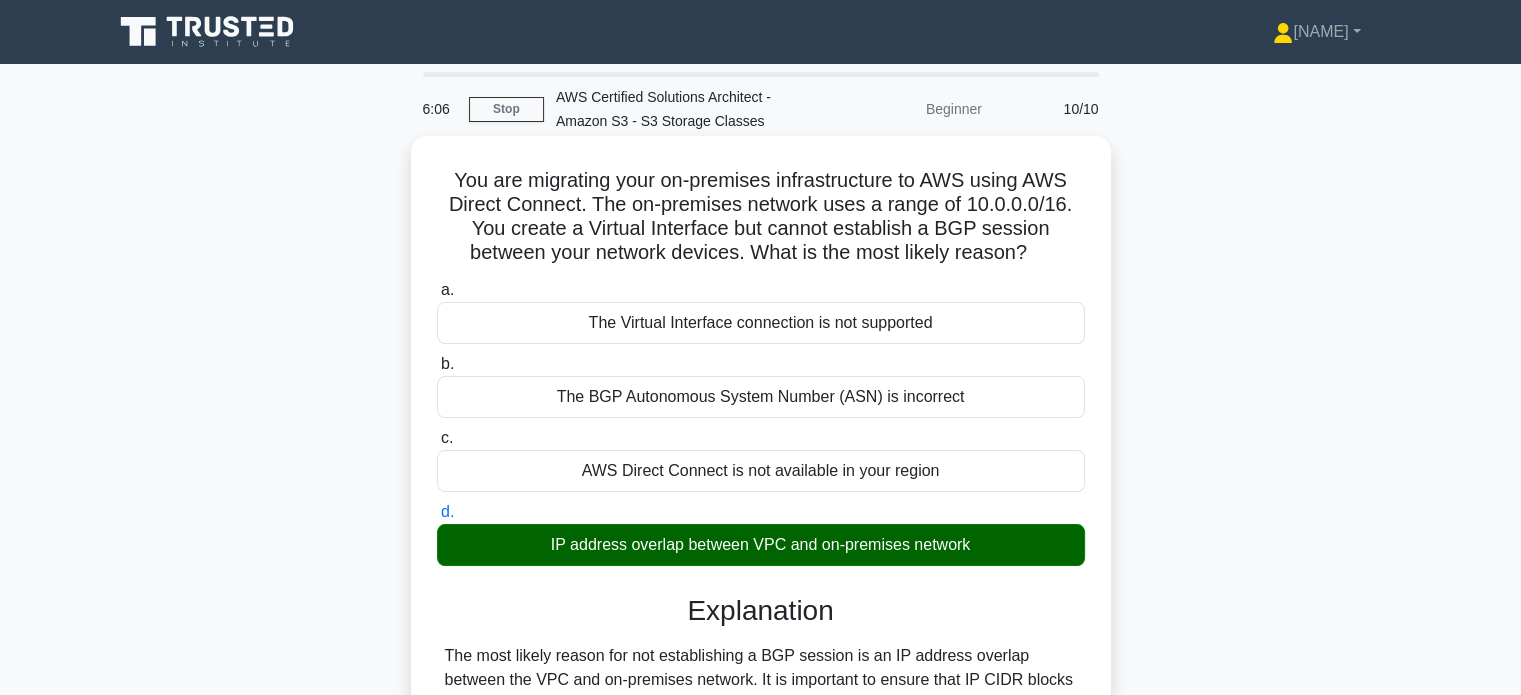 scroll, scrollTop: 239, scrollLeft: 0, axis: vertical 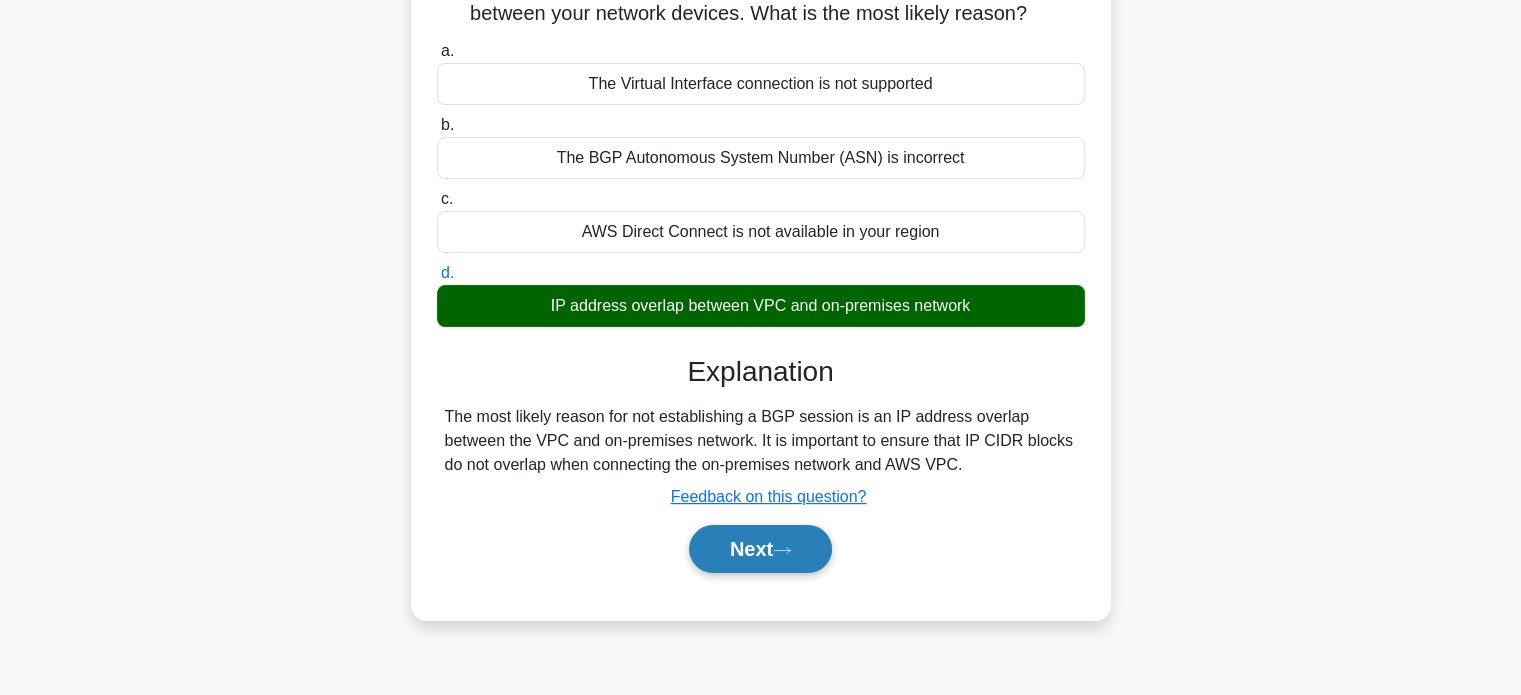 click on "Next" at bounding box center [760, 549] 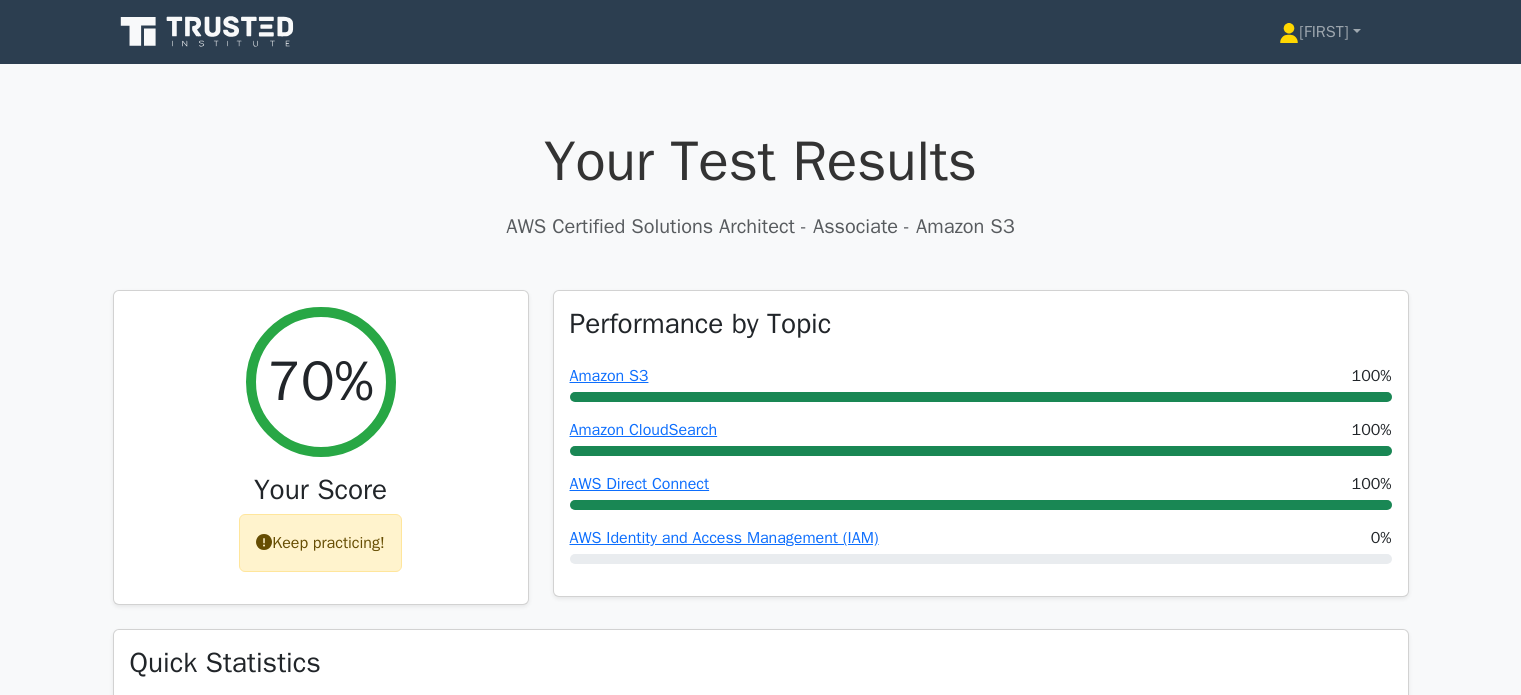 scroll, scrollTop: 0, scrollLeft: 0, axis: both 